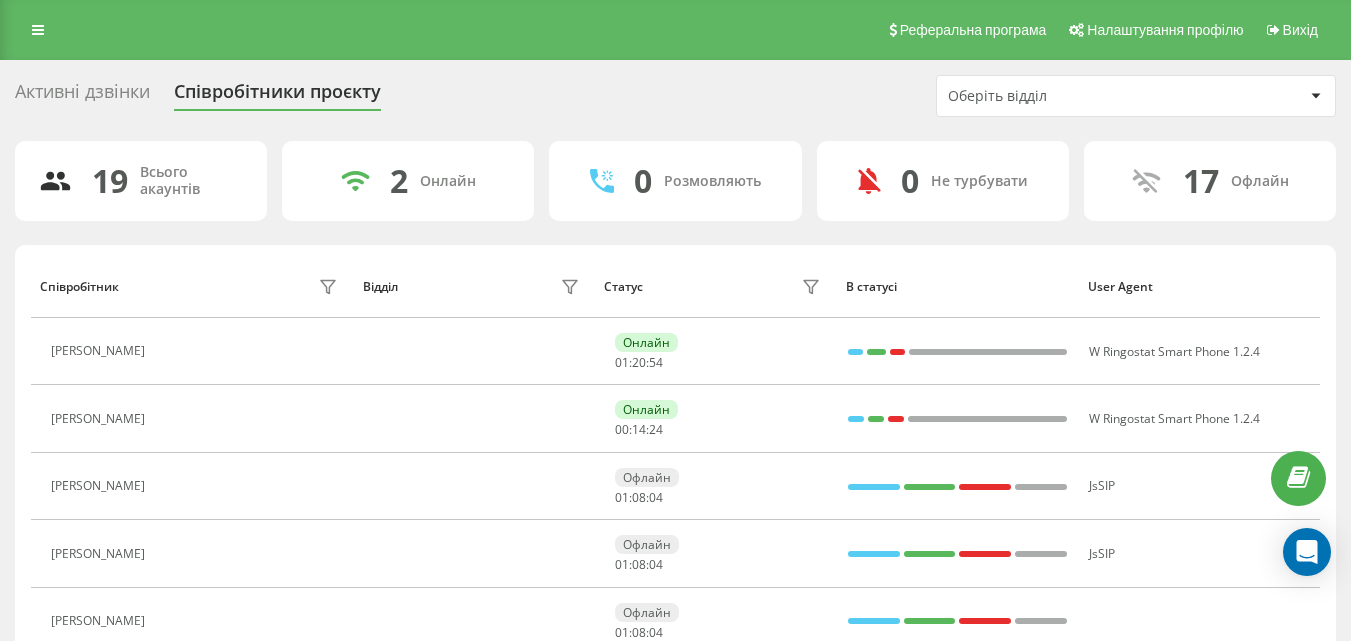 scroll, scrollTop: 333, scrollLeft: 0, axis: vertical 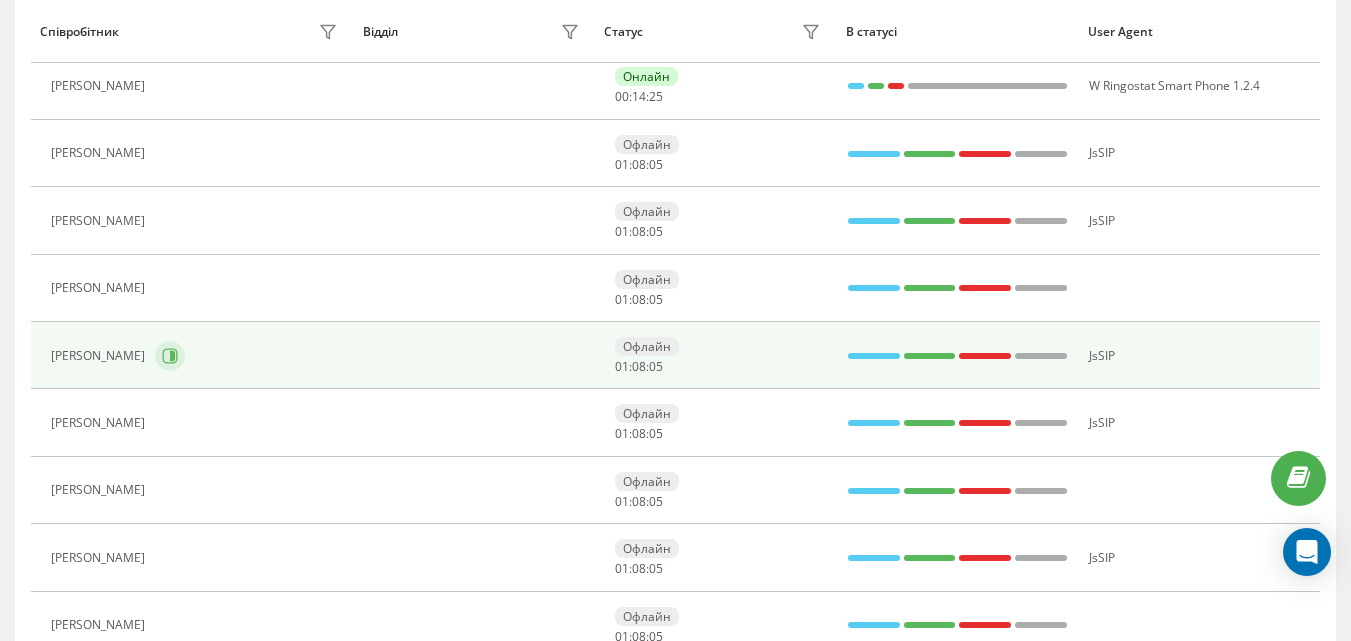 click 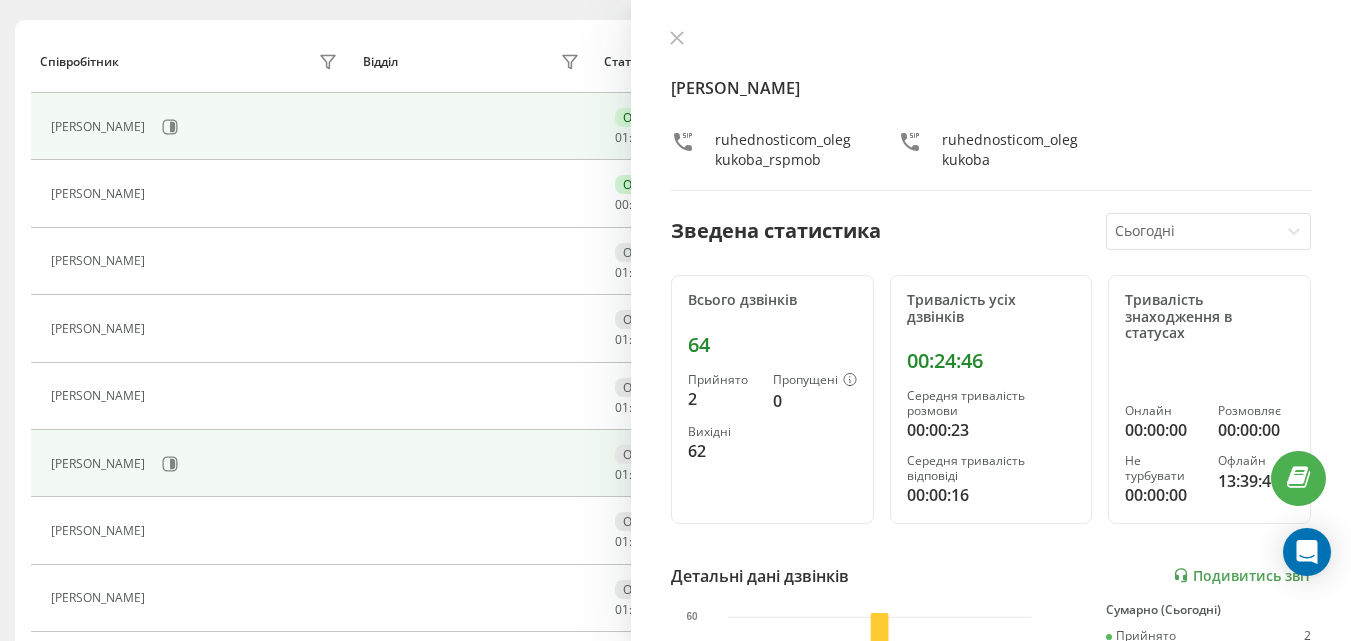 scroll, scrollTop: 133, scrollLeft: 0, axis: vertical 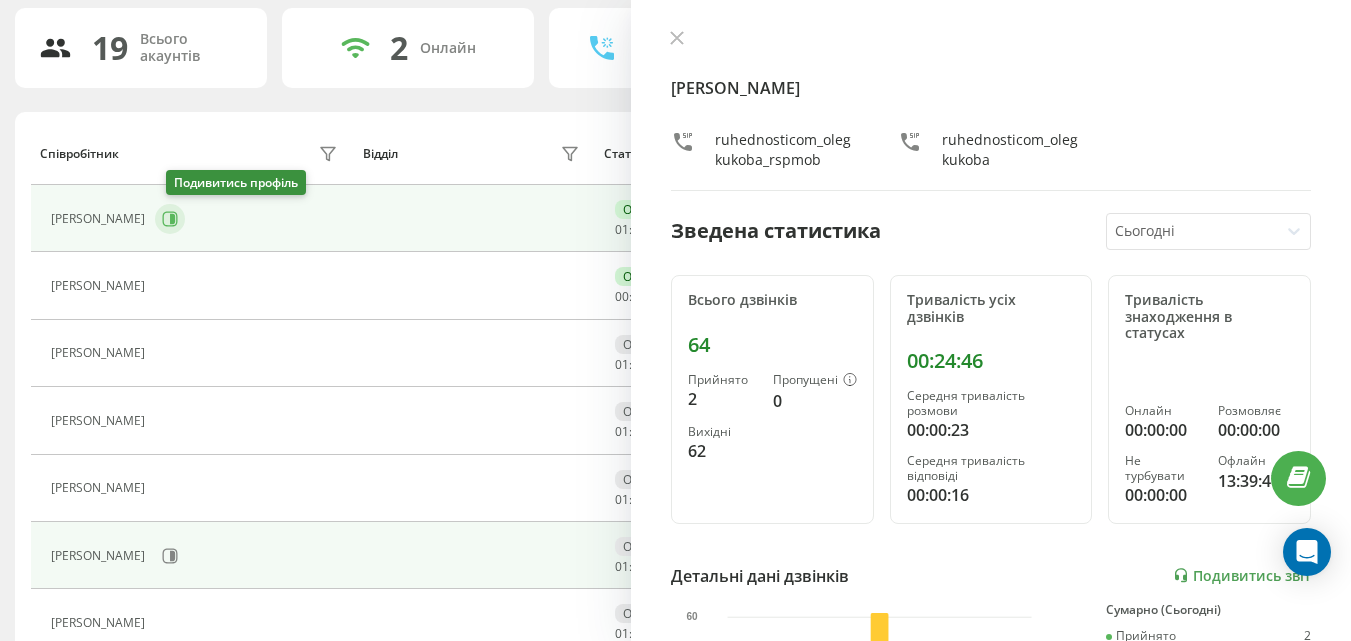 click at bounding box center [170, 219] 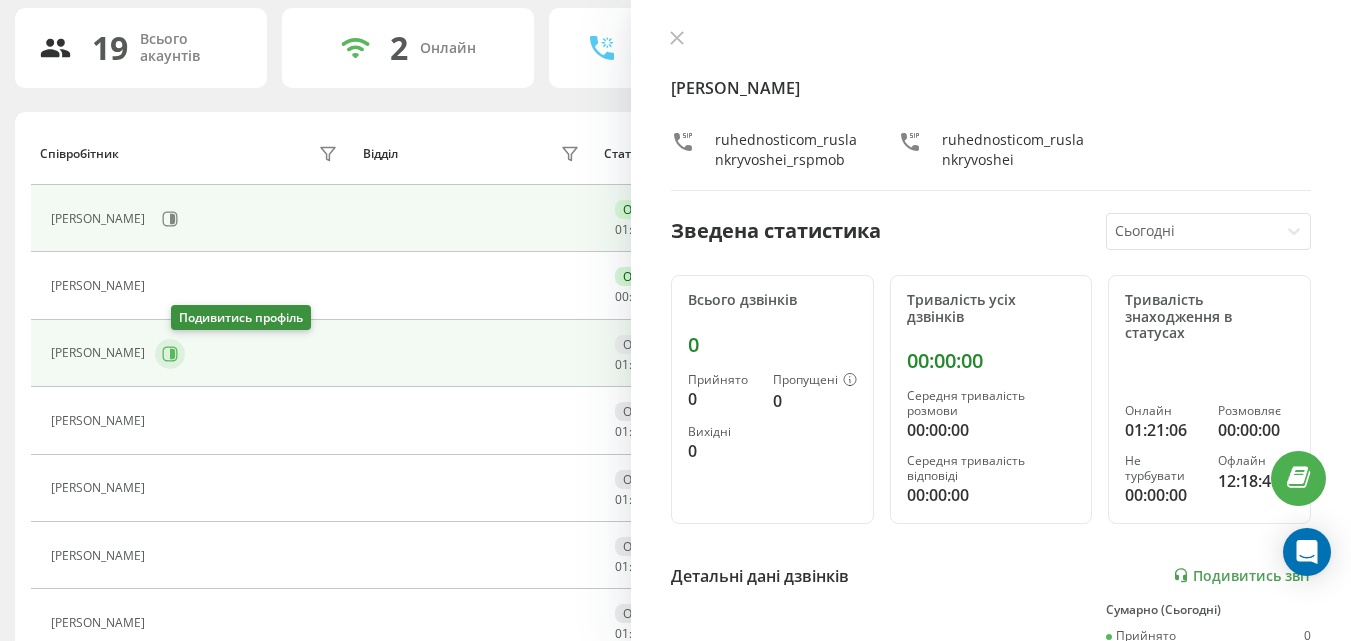 click 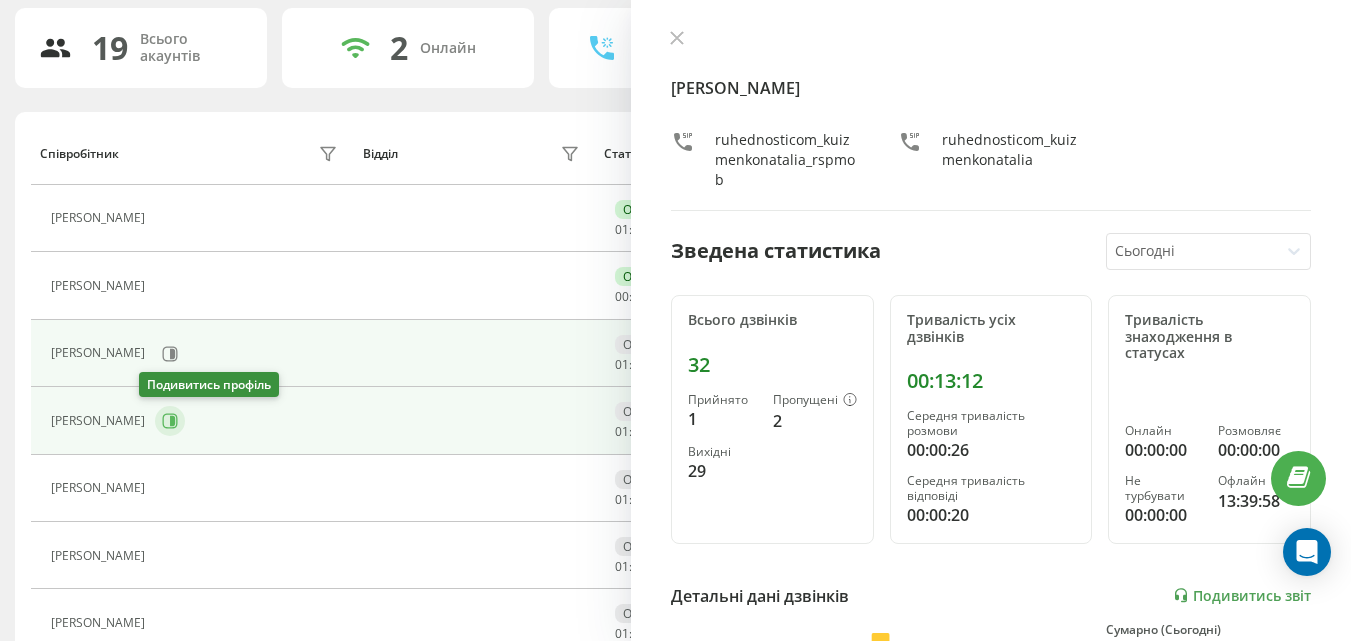 click 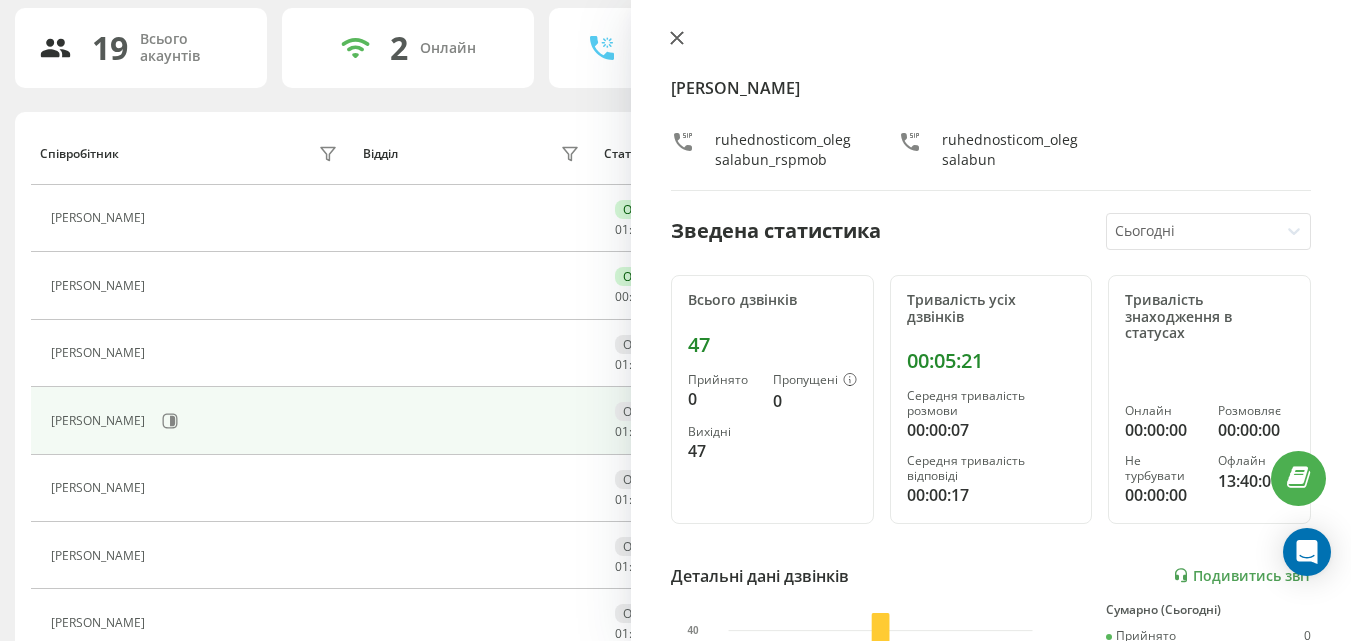 click 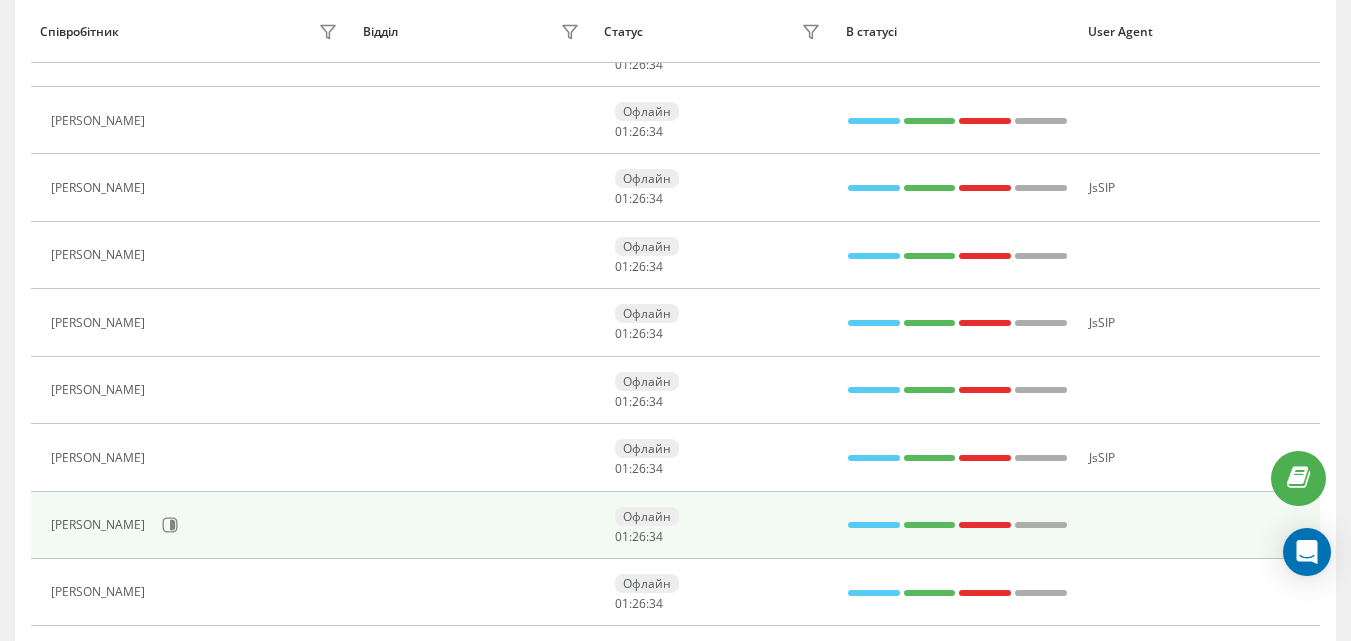 scroll, scrollTop: 1033, scrollLeft: 0, axis: vertical 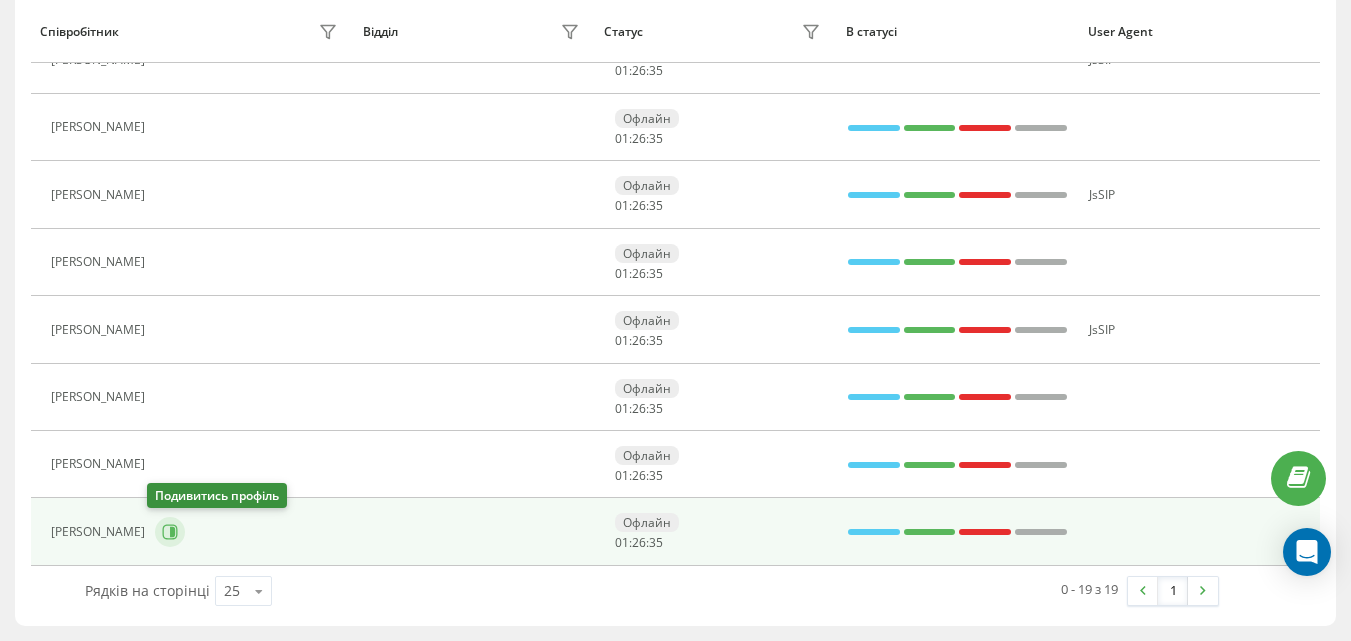click 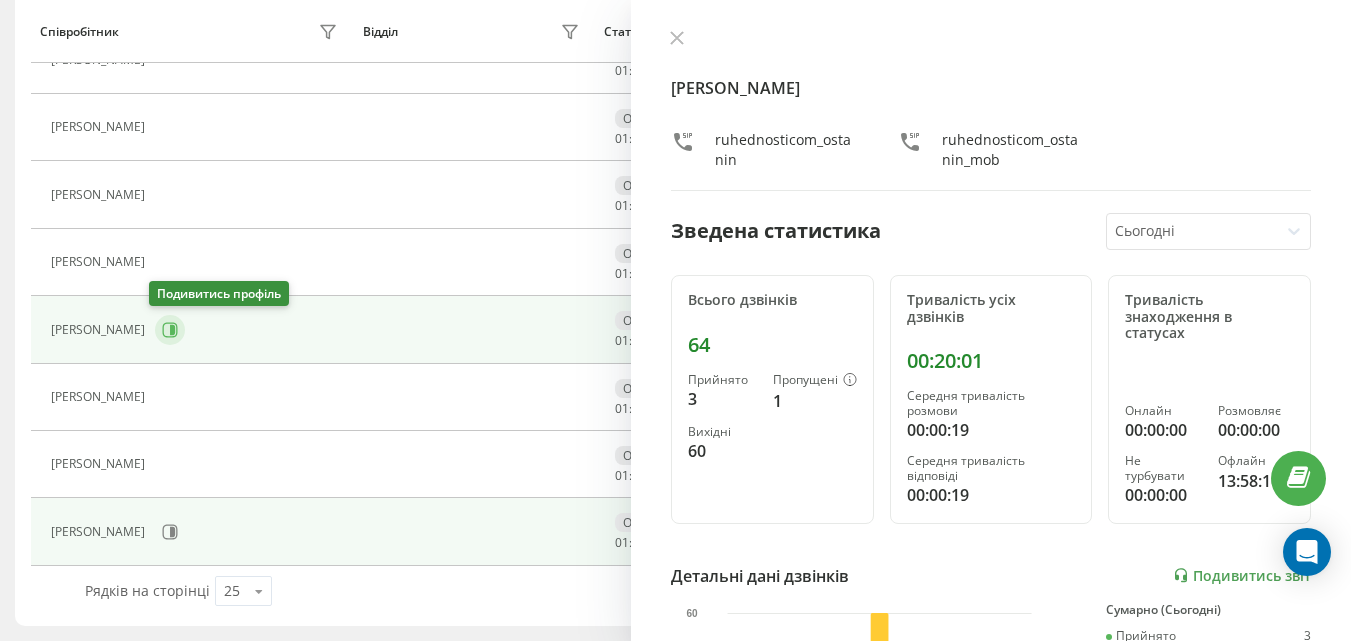 click 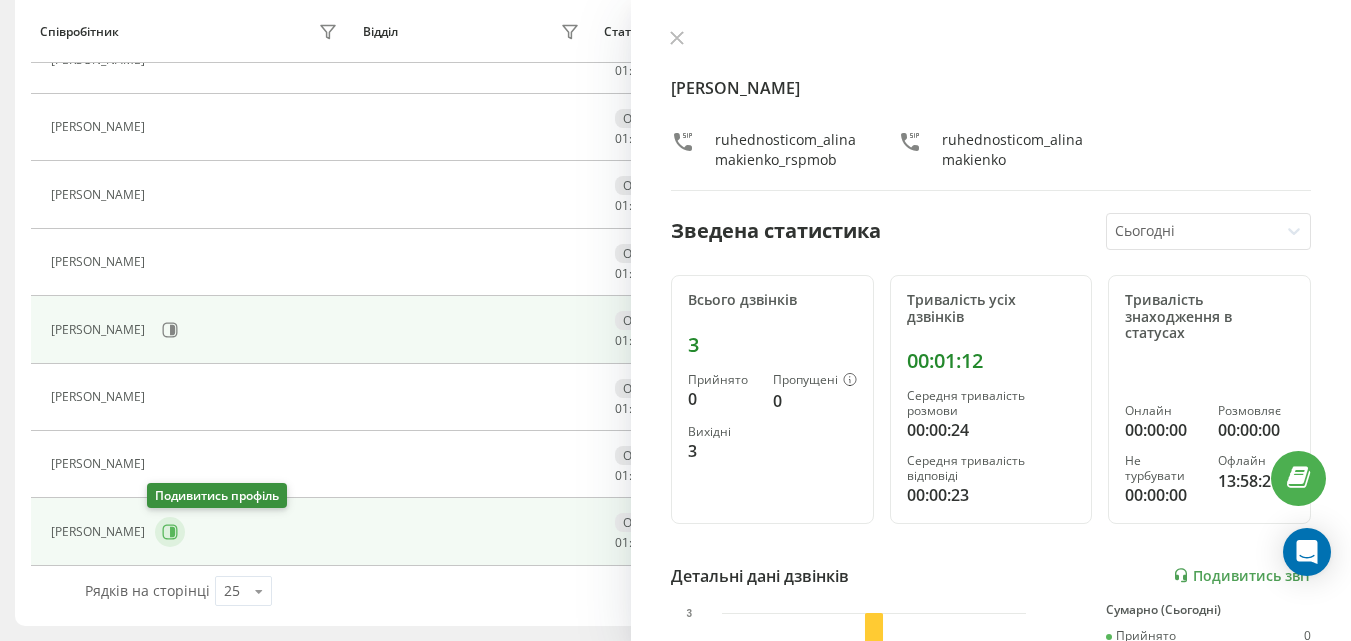 click 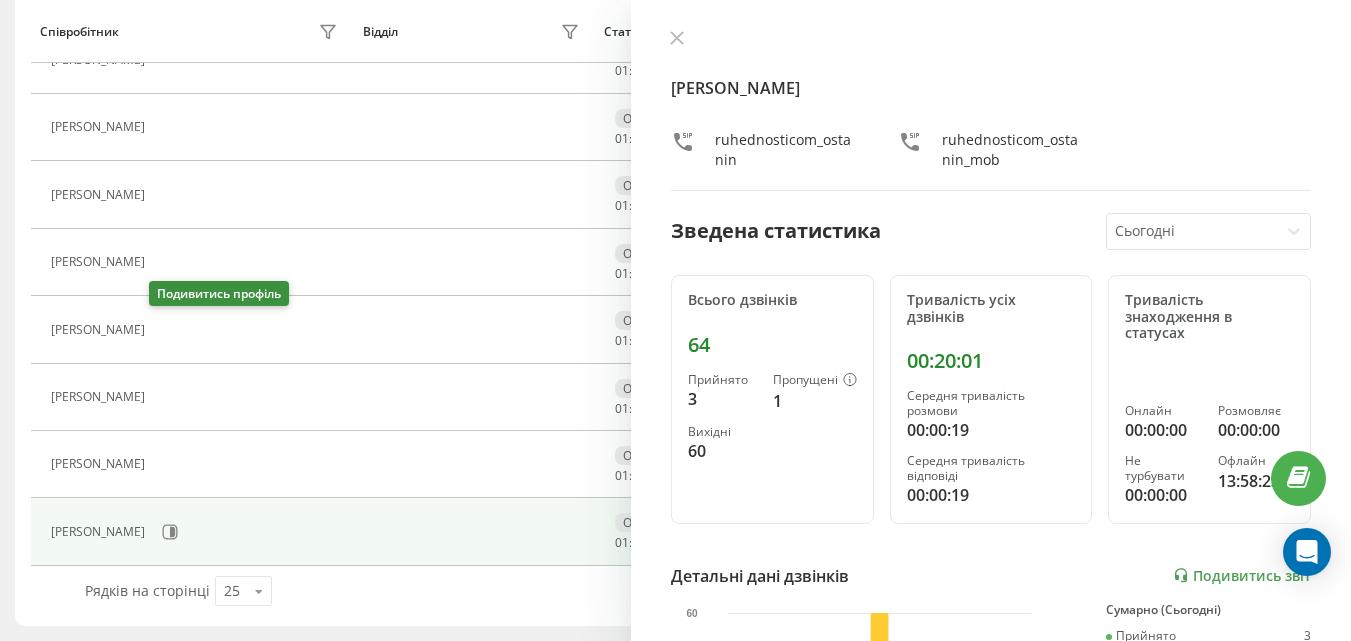 click 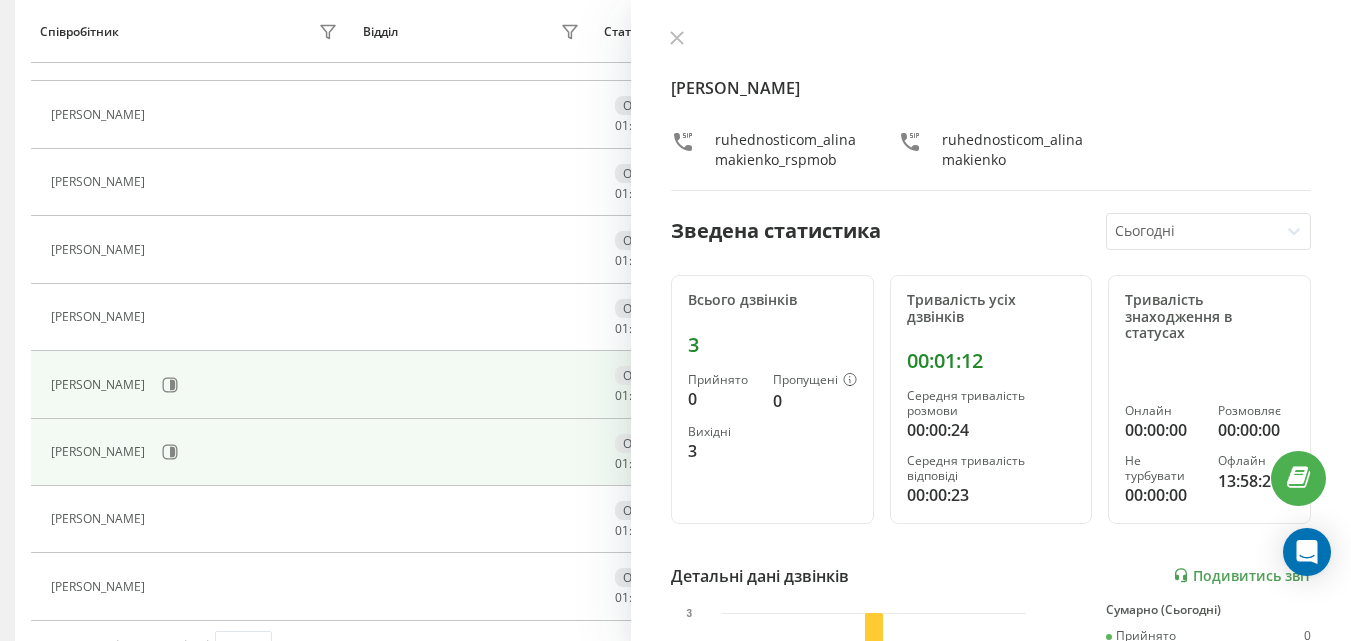 scroll, scrollTop: 933, scrollLeft: 0, axis: vertical 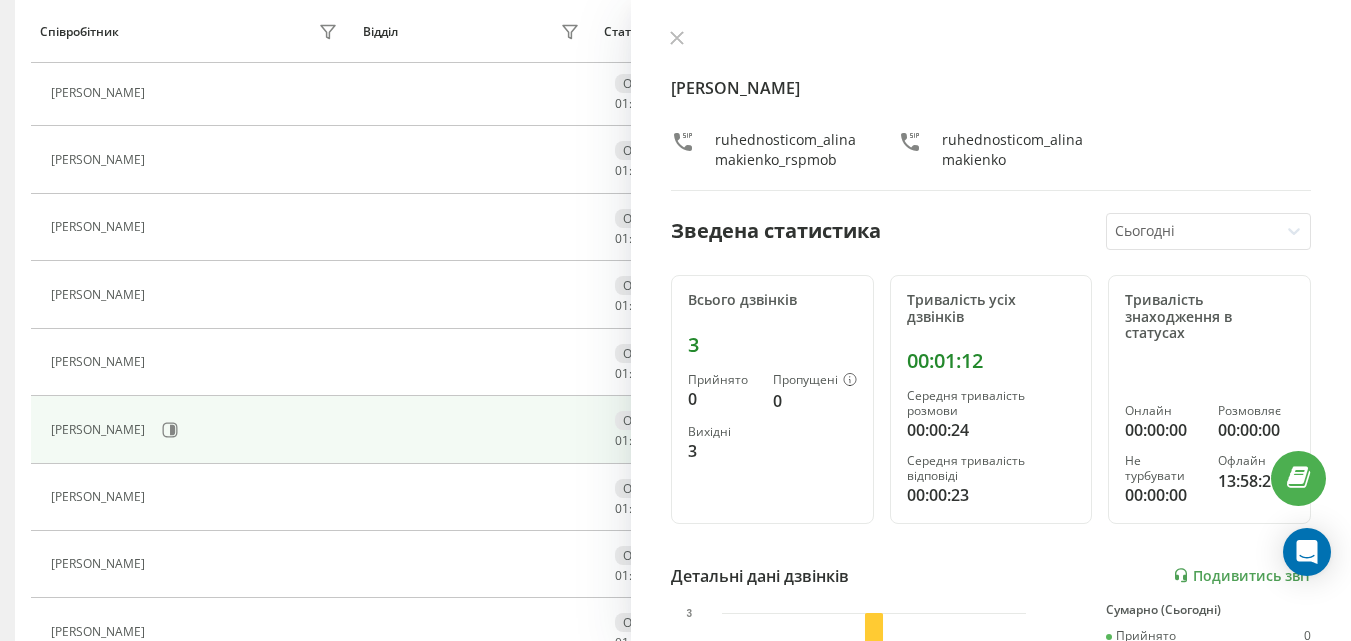 click 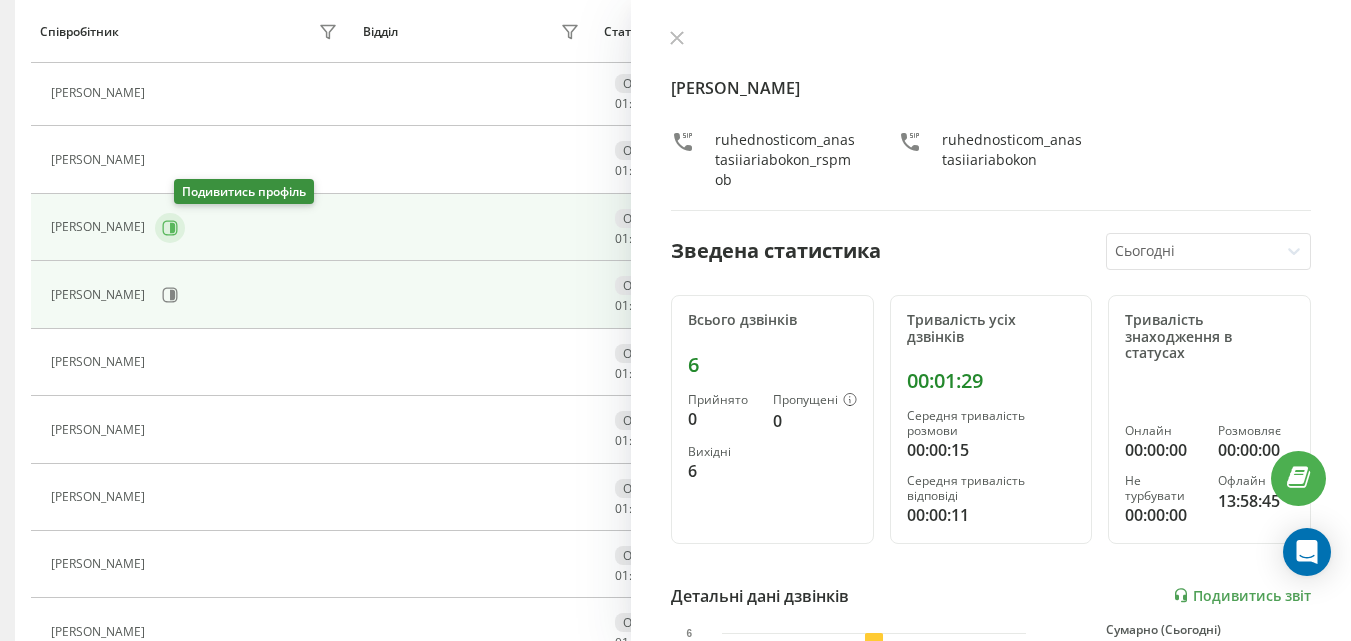 click 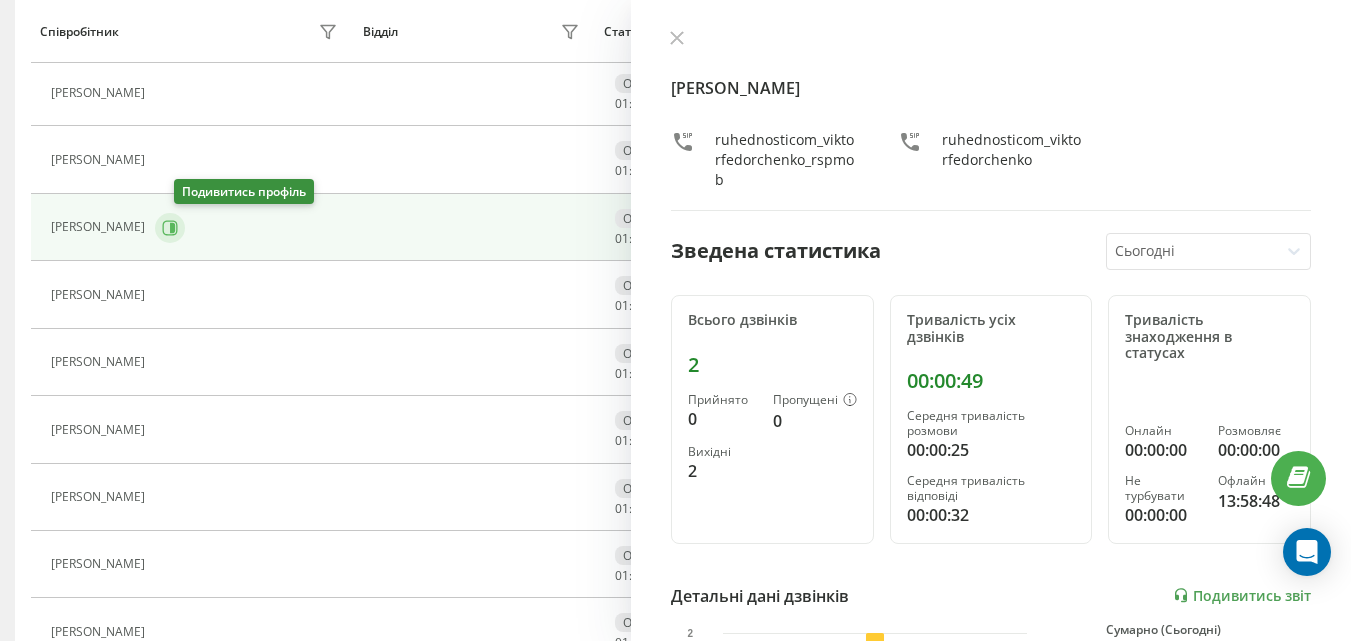 scroll, scrollTop: 833, scrollLeft: 0, axis: vertical 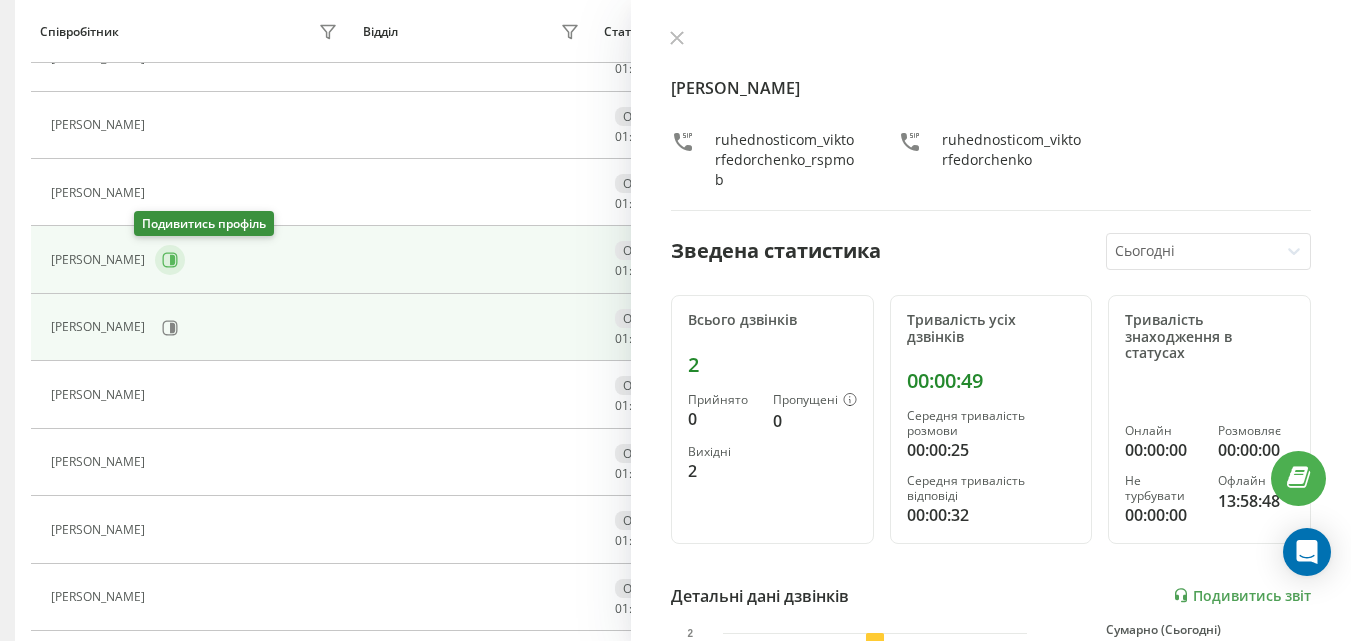 click 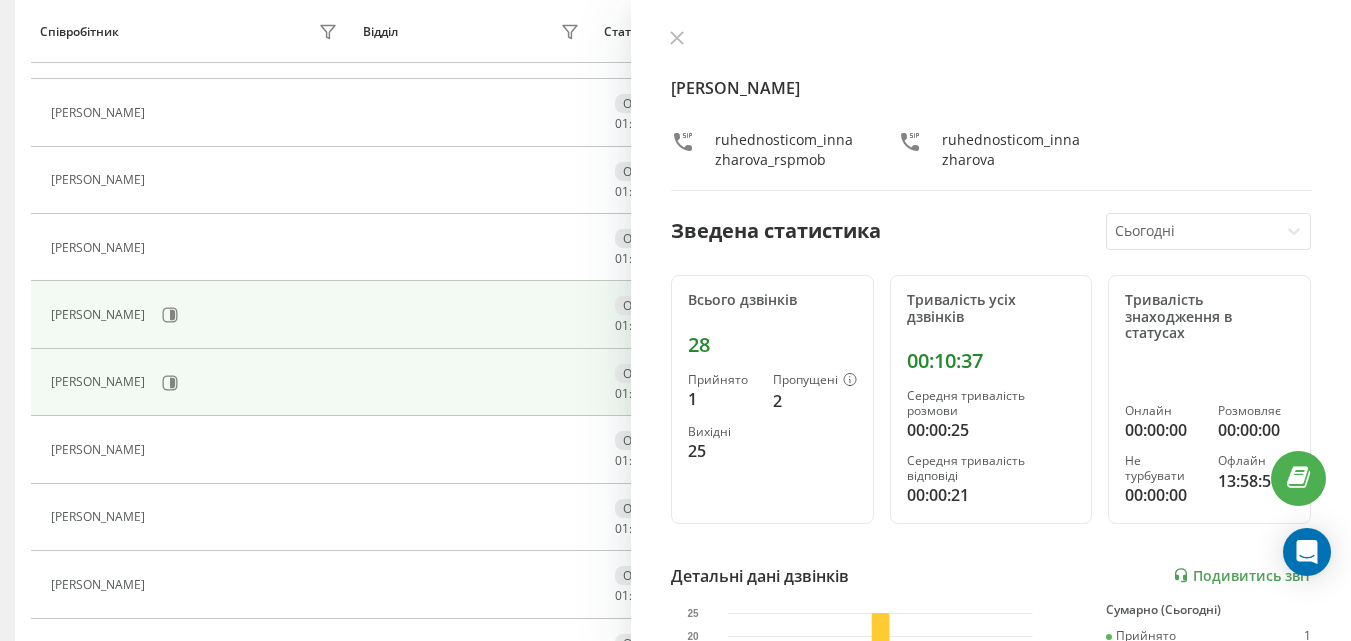 scroll, scrollTop: 733, scrollLeft: 0, axis: vertical 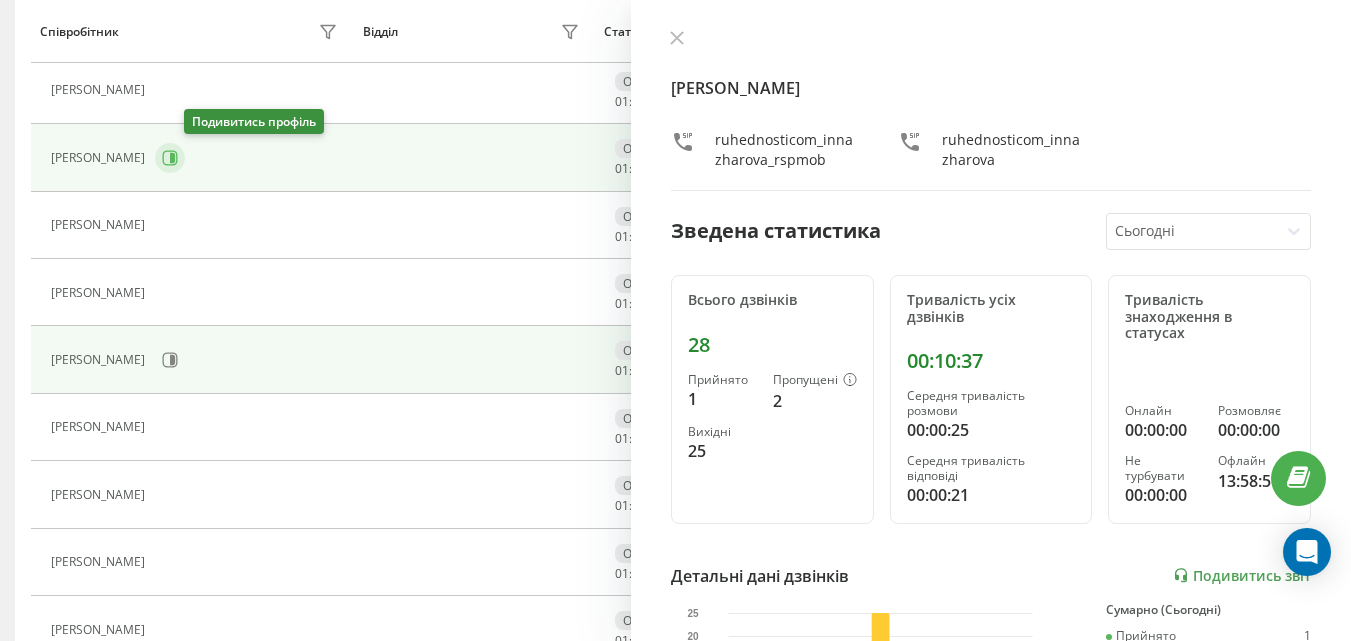 click 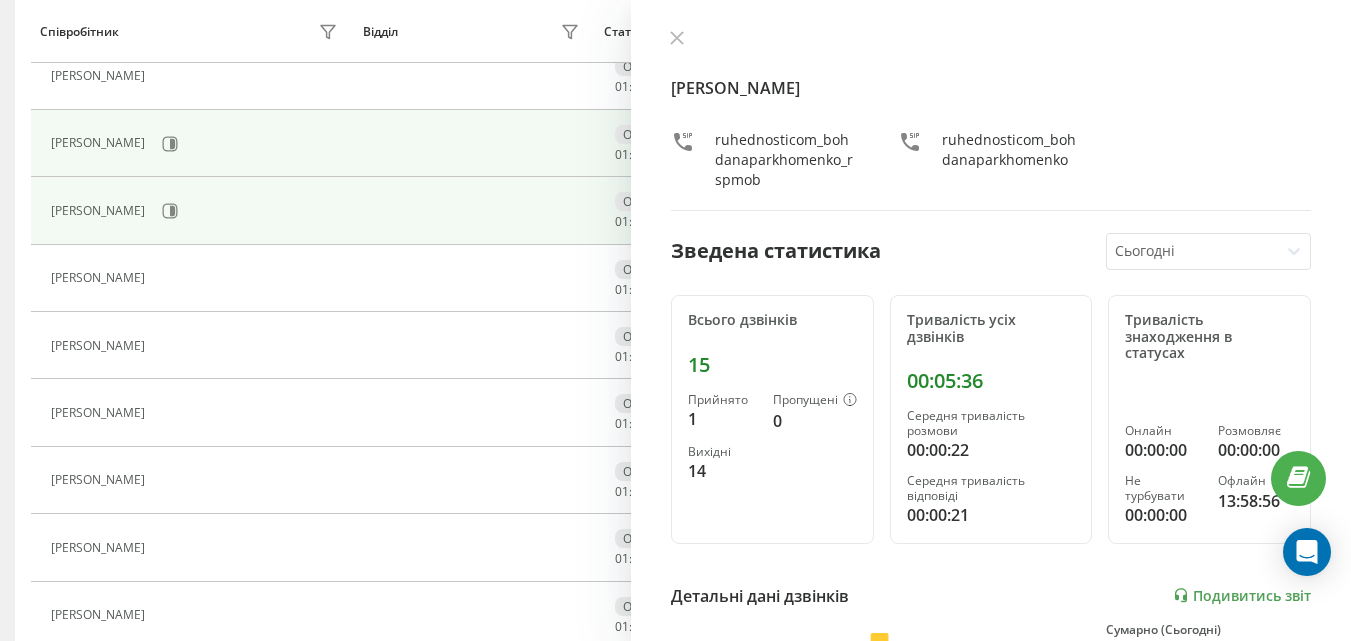 scroll, scrollTop: 633, scrollLeft: 0, axis: vertical 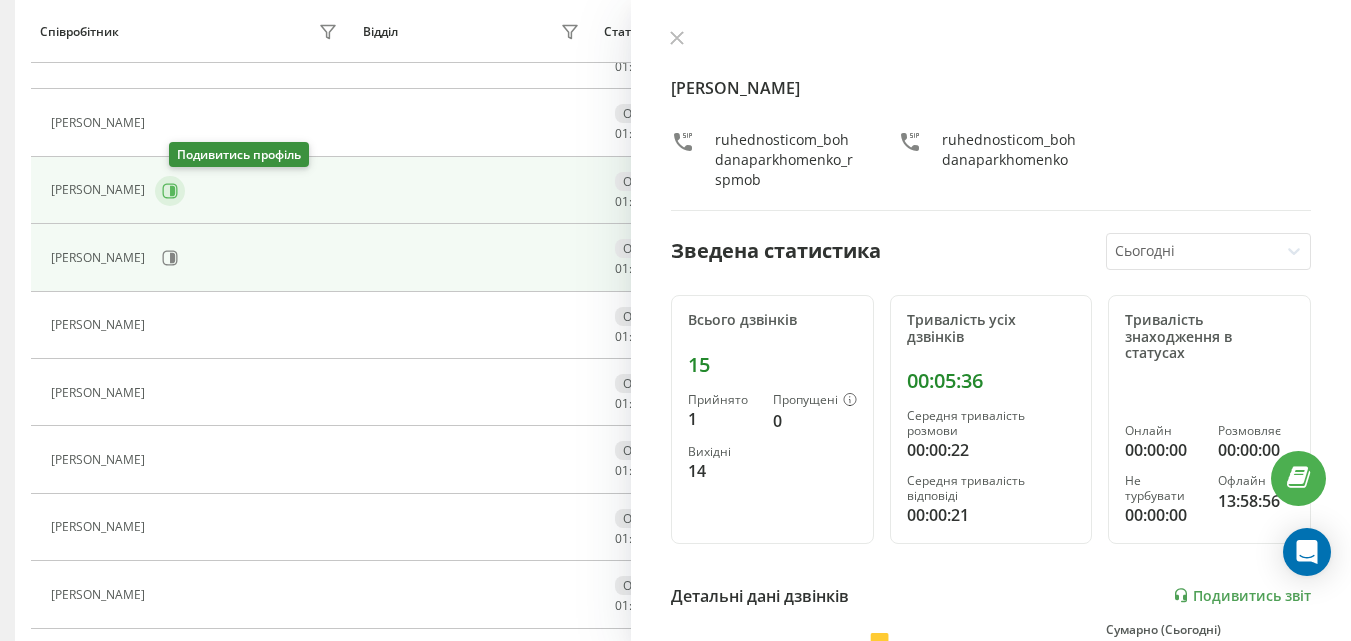 click at bounding box center [170, 191] 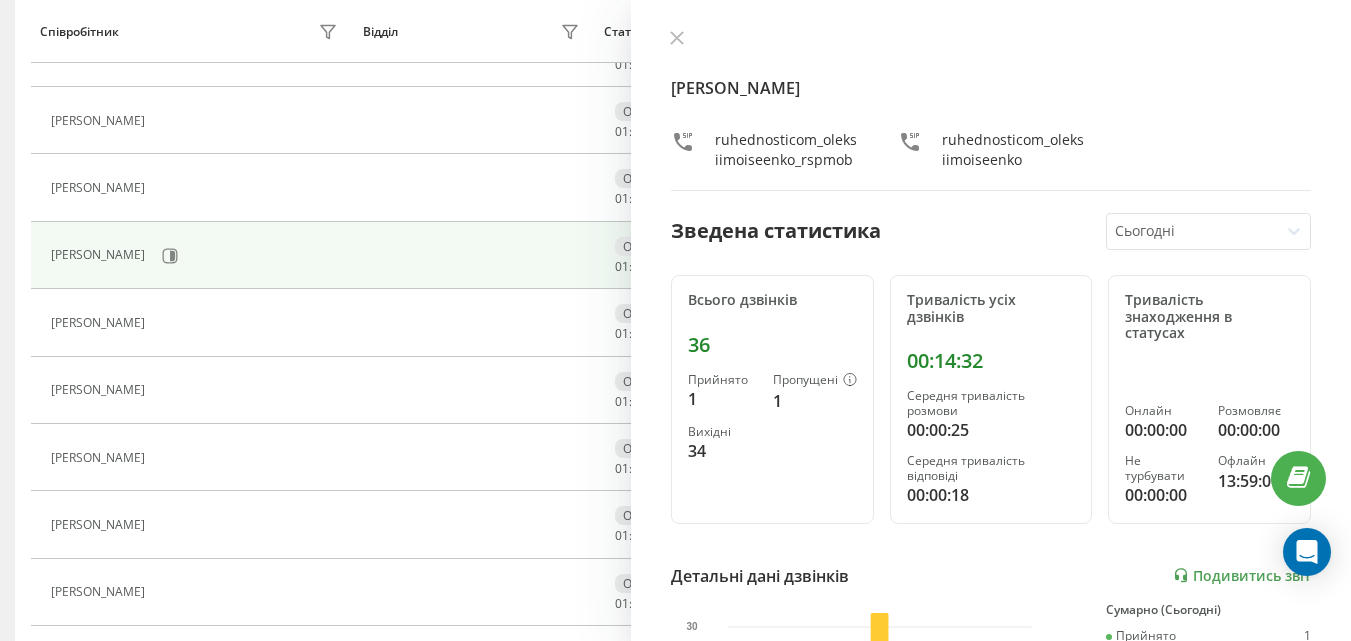 scroll, scrollTop: 533, scrollLeft: 0, axis: vertical 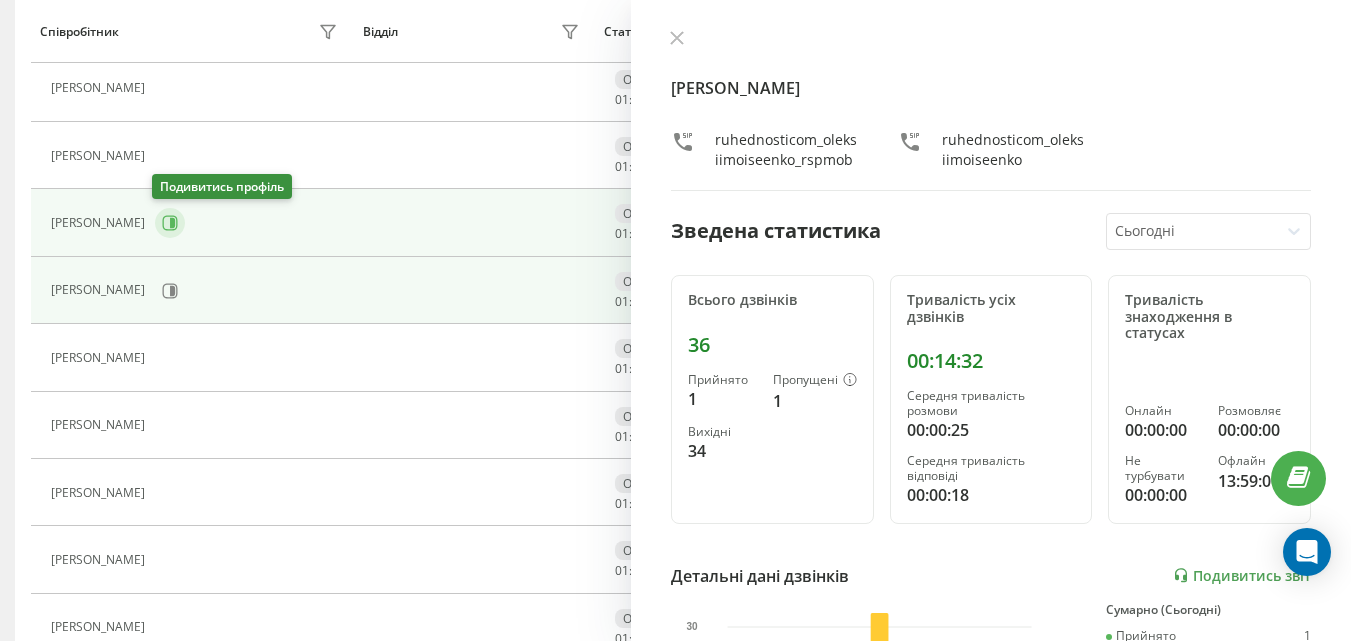 click 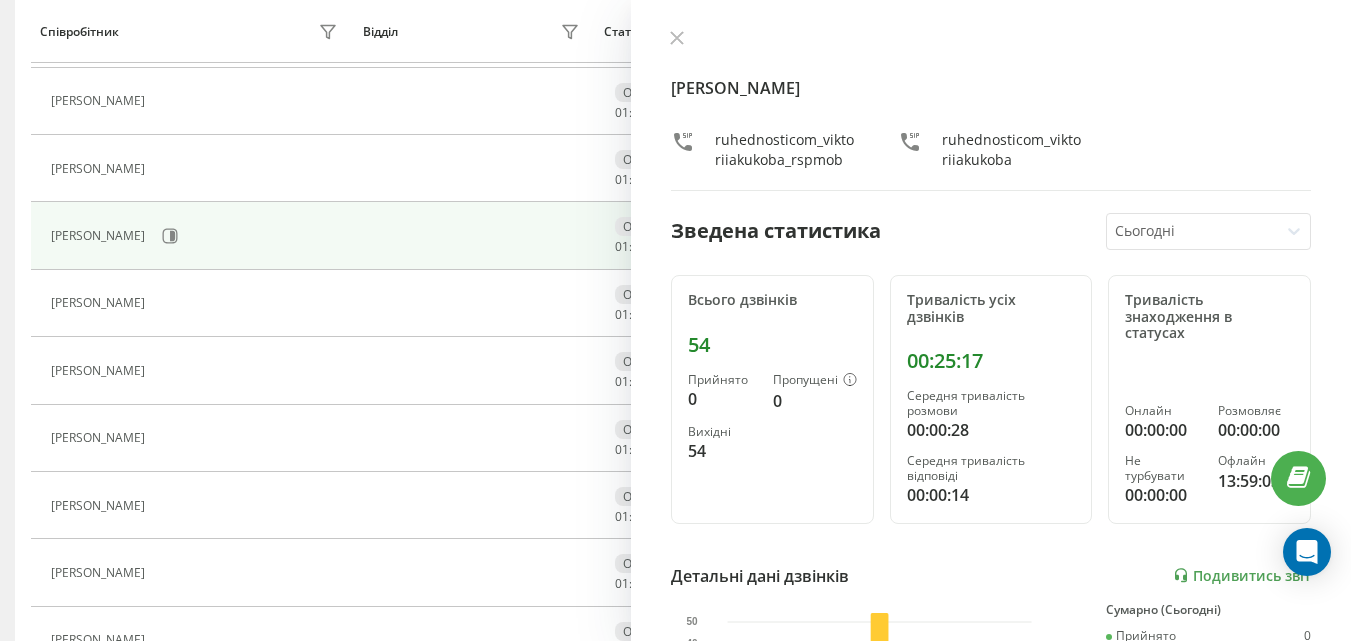 scroll, scrollTop: 433, scrollLeft: 0, axis: vertical 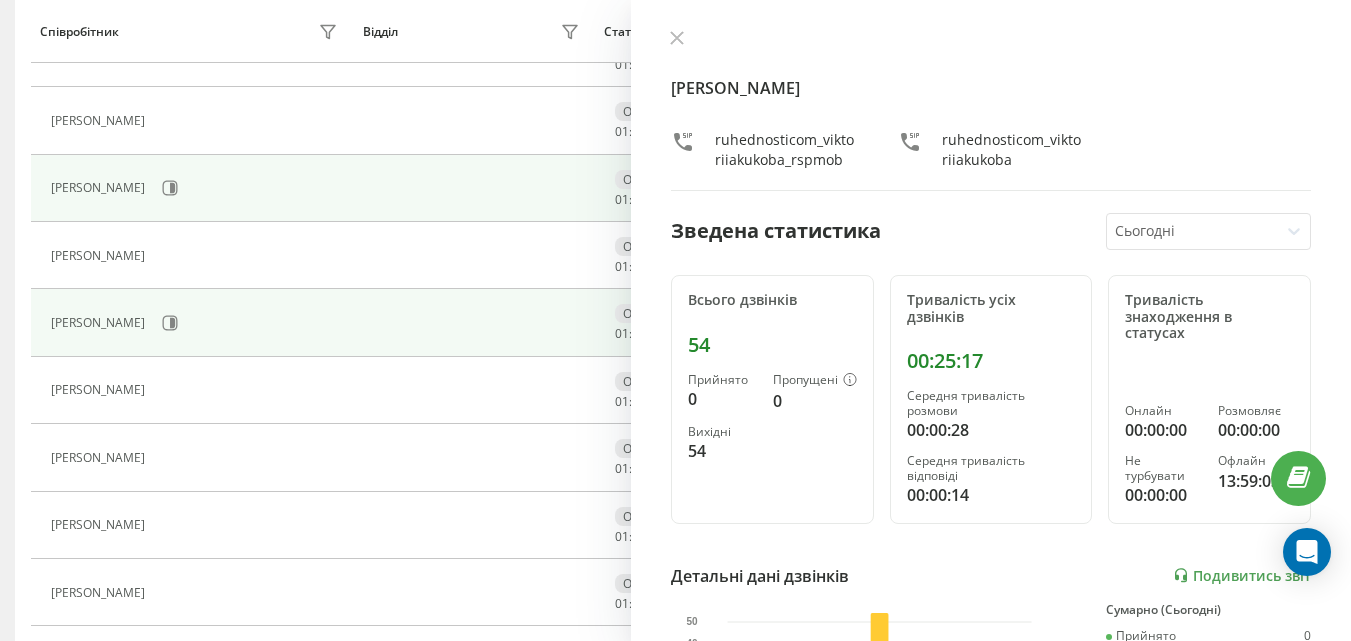 click on "[PERSON_NAME]" at bounding box center [196, 188] 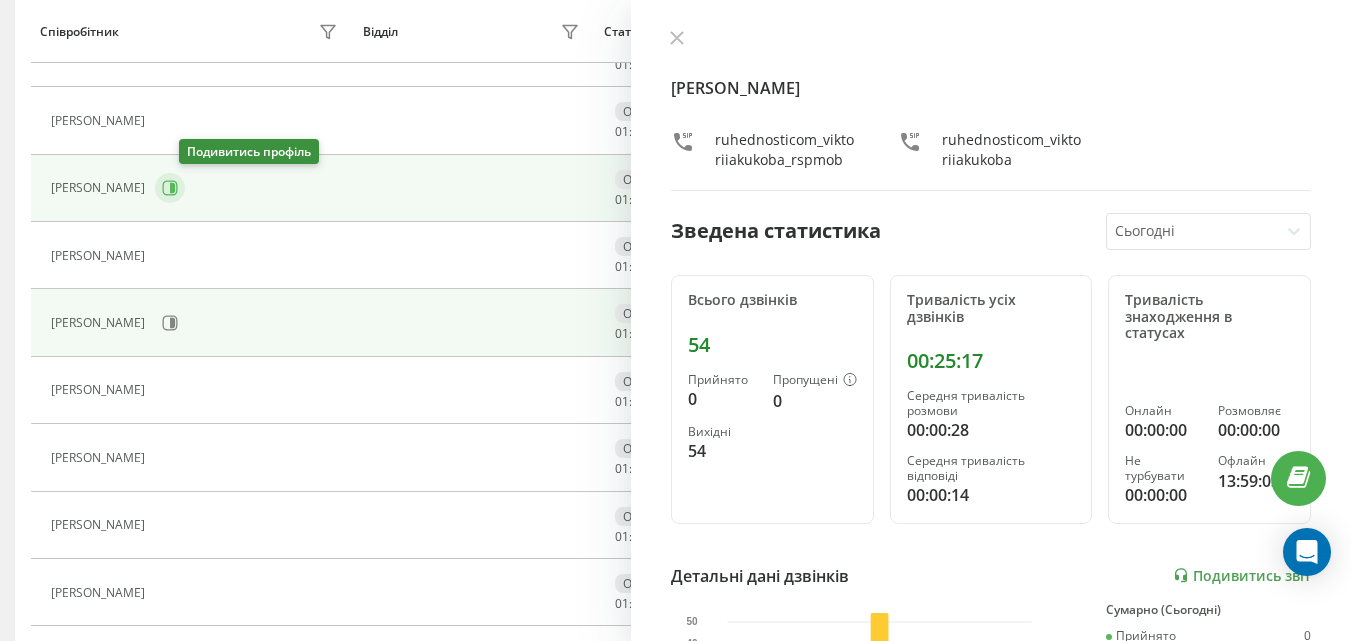 click 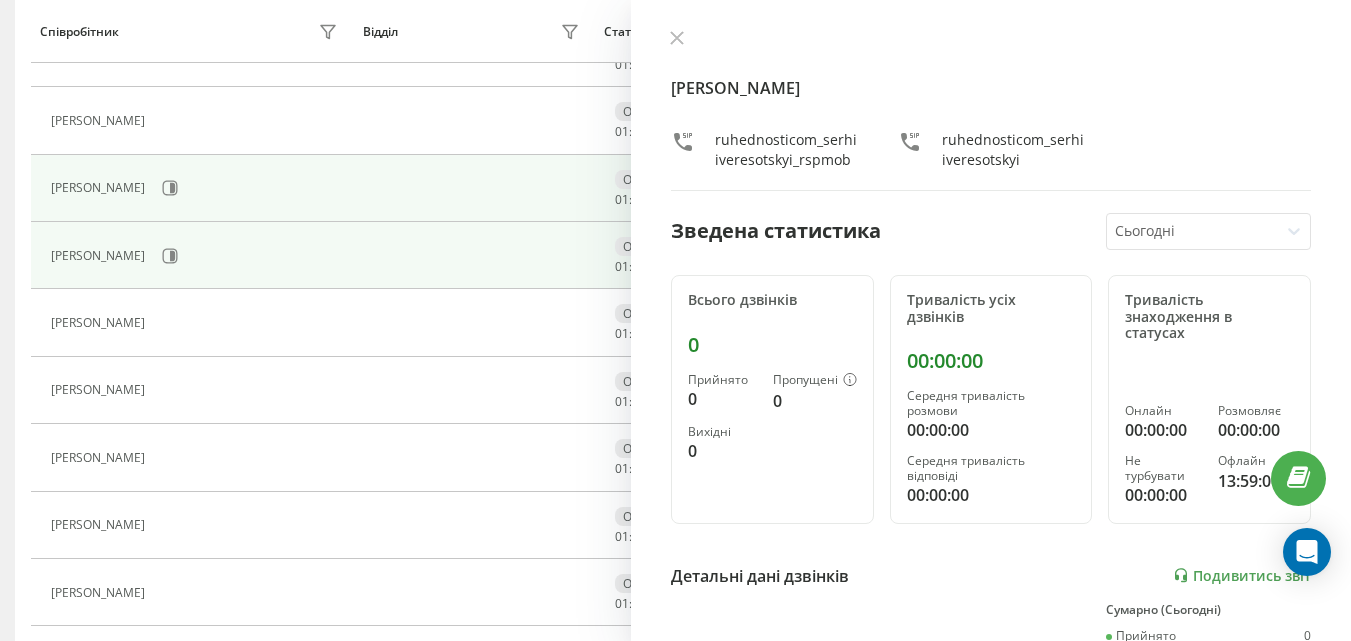 scroll, scrollTop: 333, scrollLeft: 0, axis: vertical 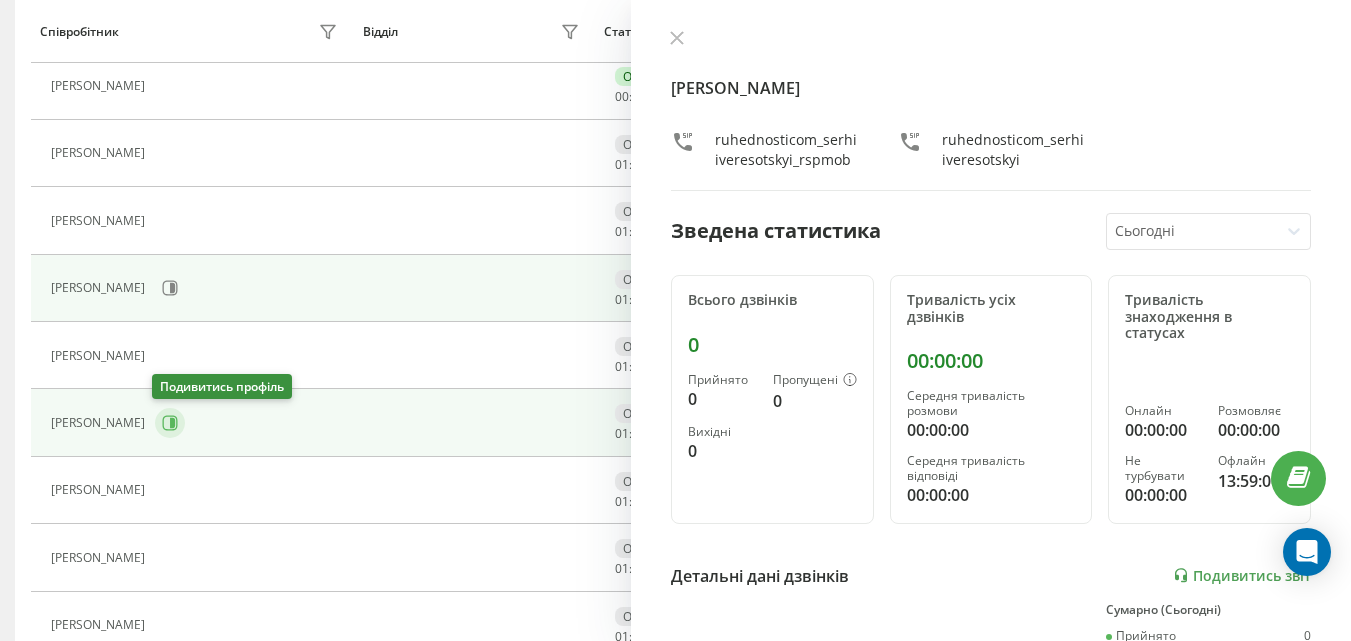 click at bounding box center (170, 423) 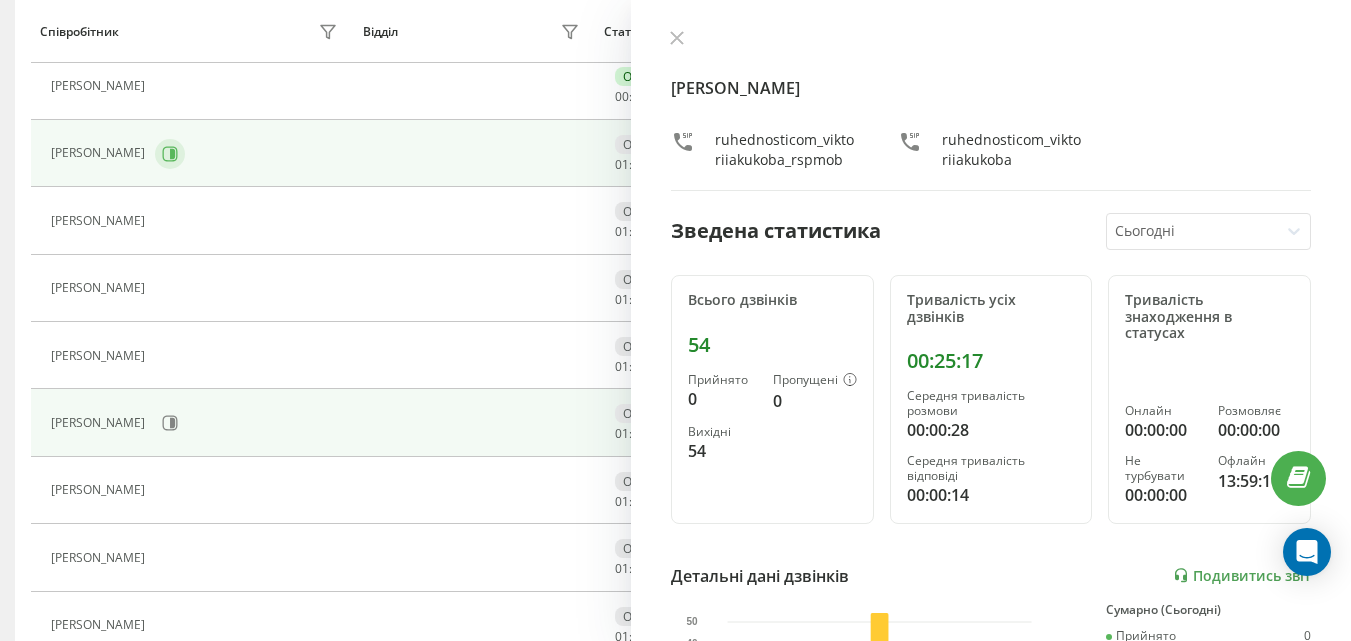 scroll, scrollTop: 233, scrollLeft: 0, axis: vertical 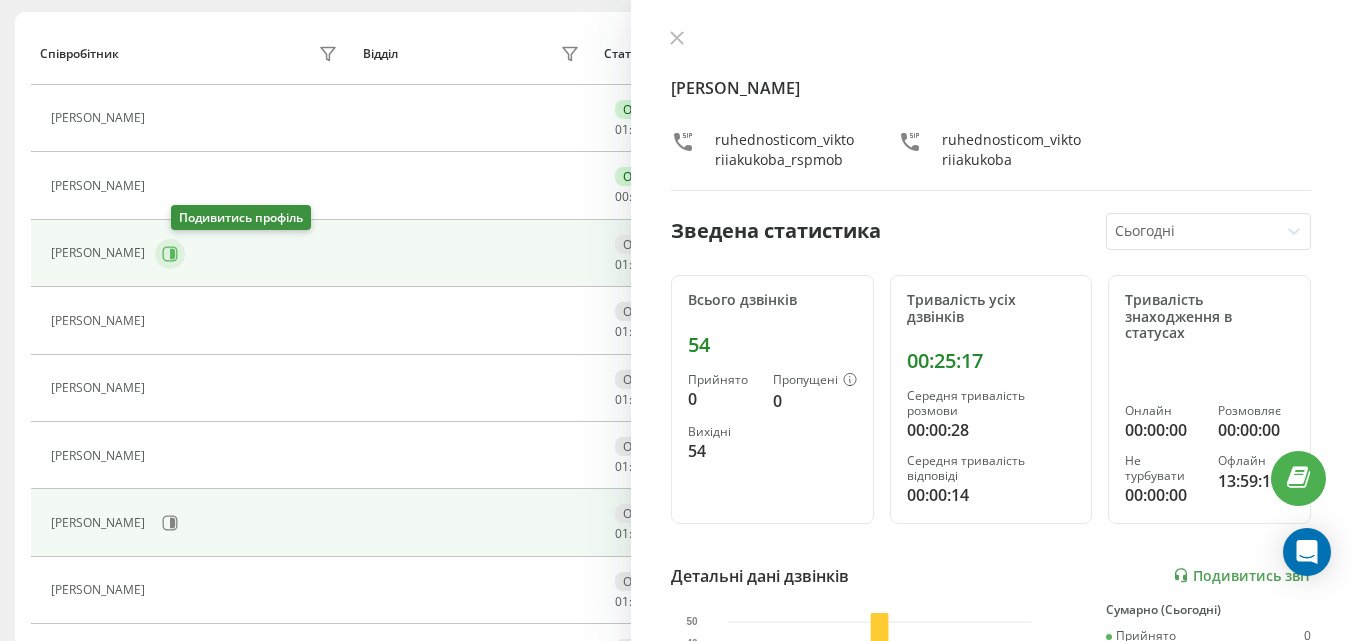 click 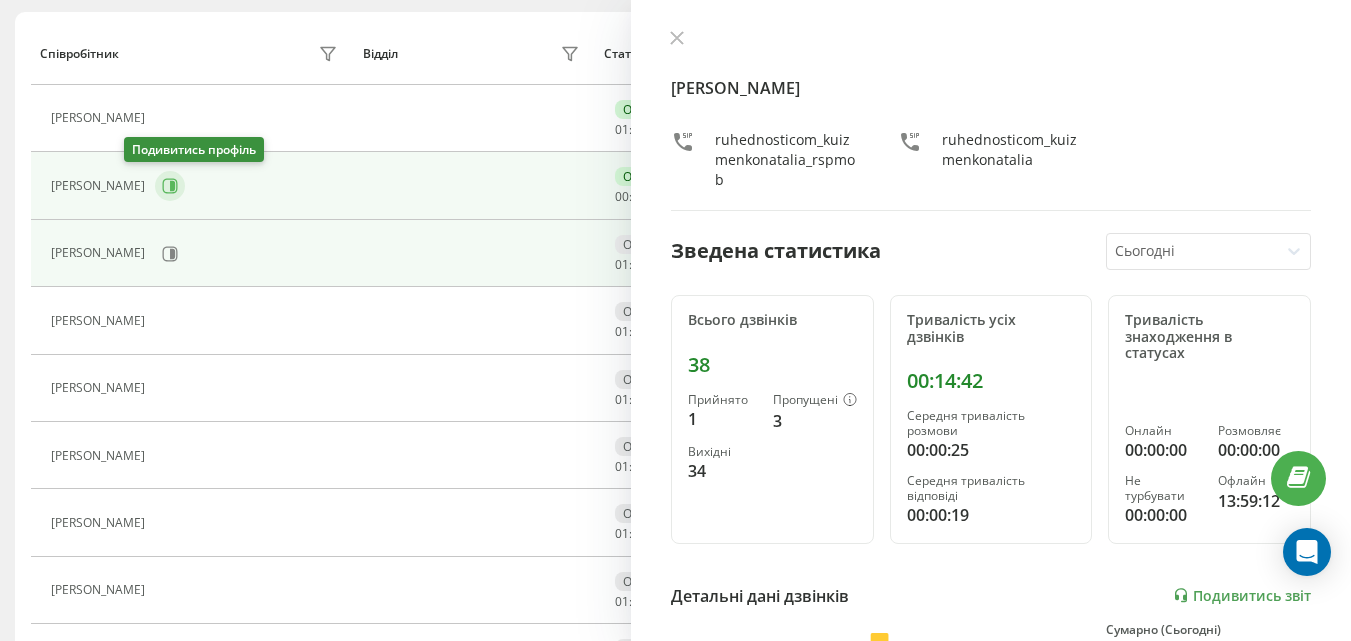 click 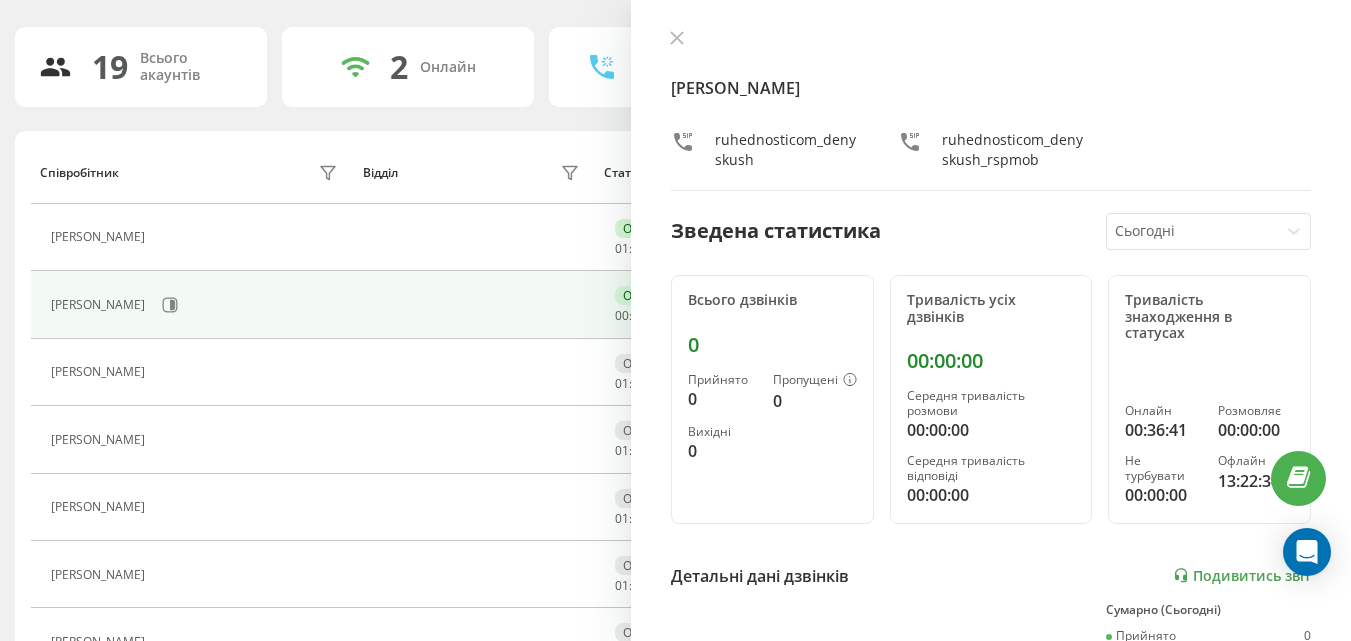 scroll, scrollTop: 133, scrollLeft: 0, axis: vertical 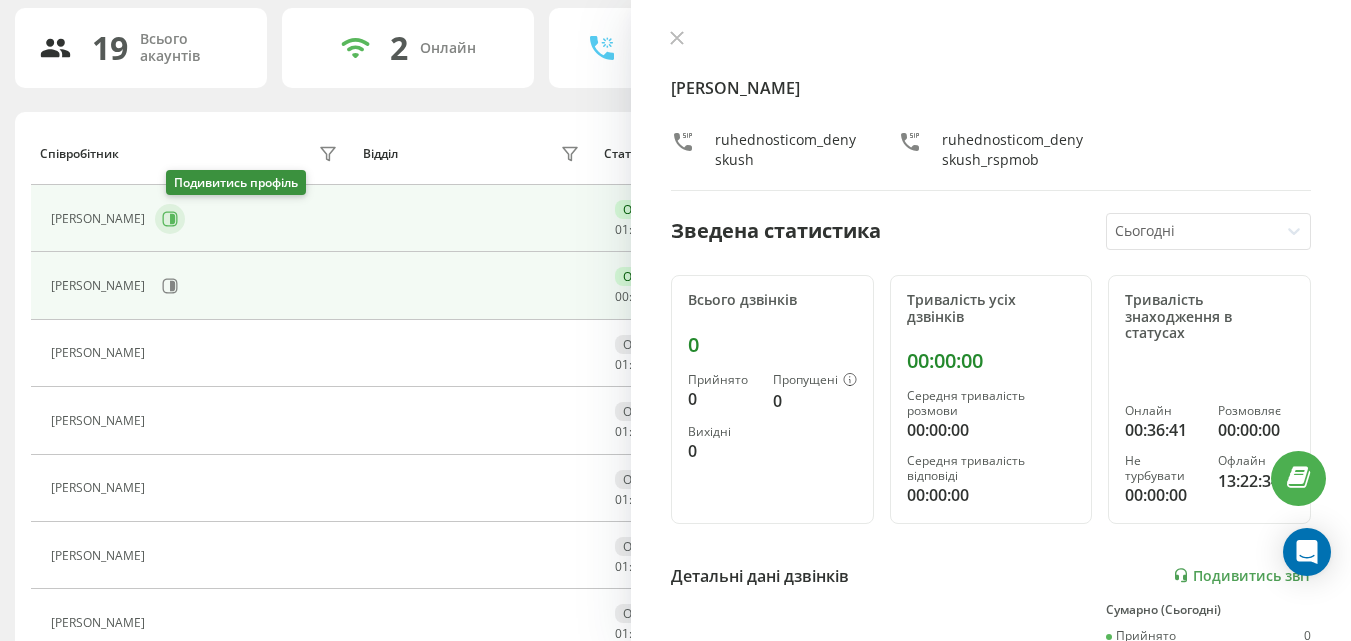 click 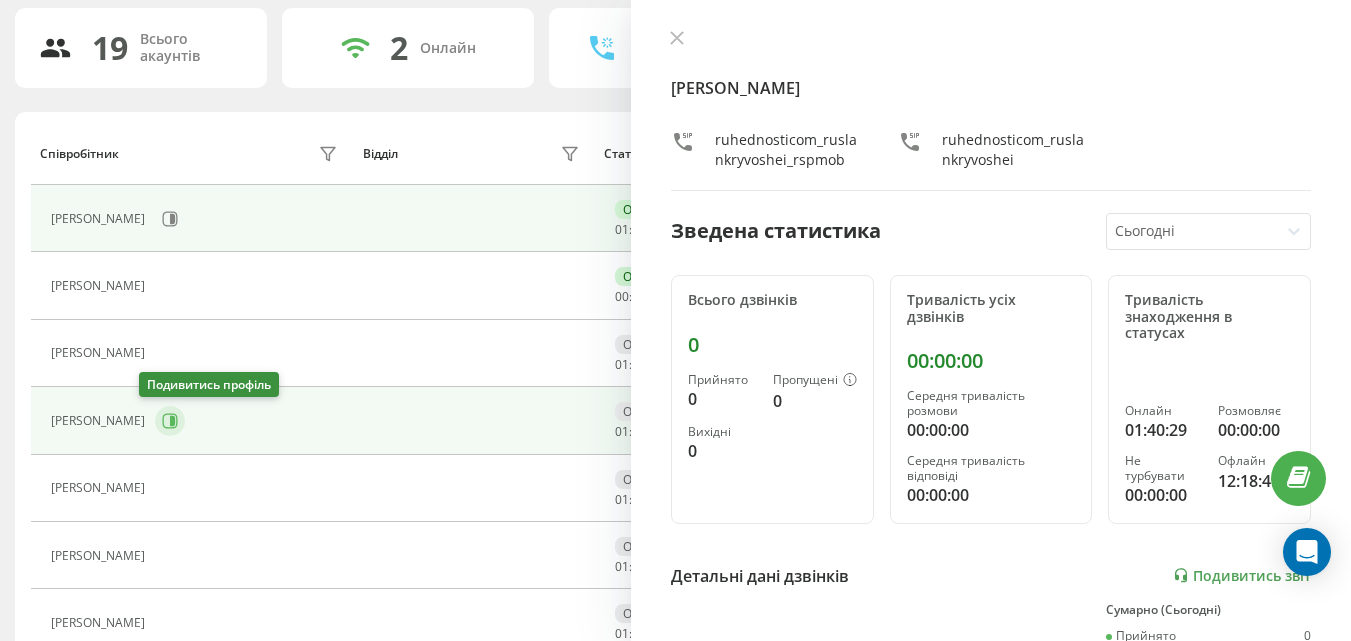 click 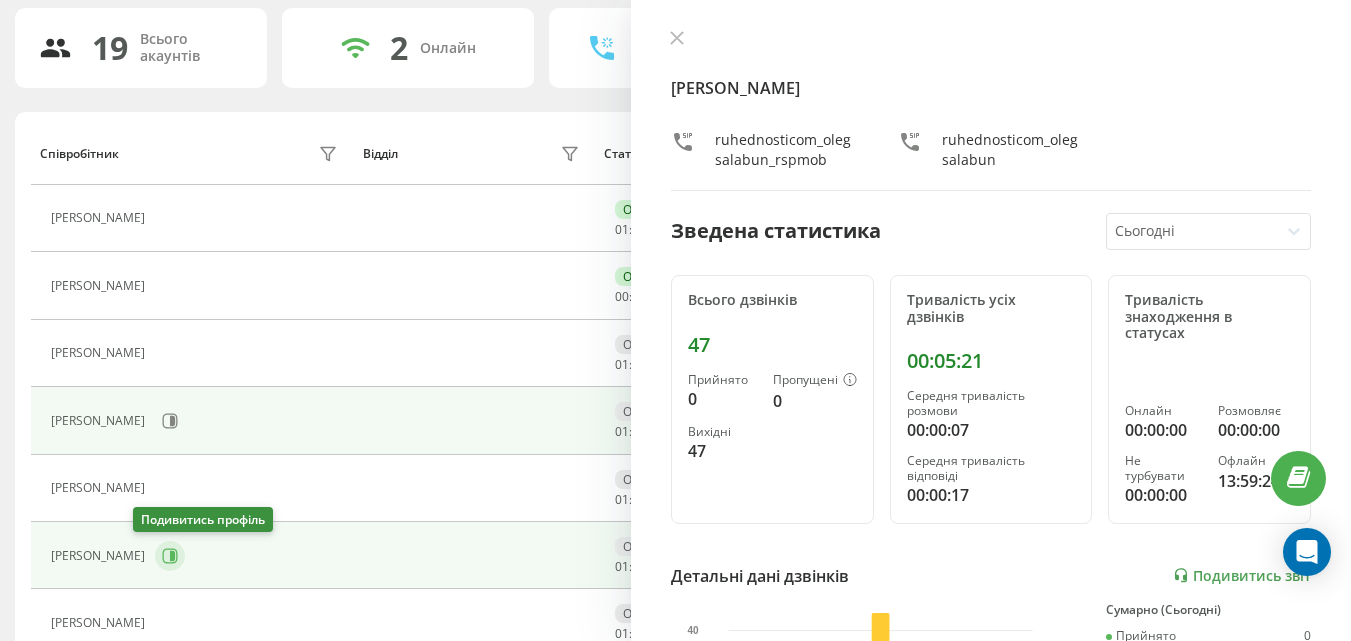 click 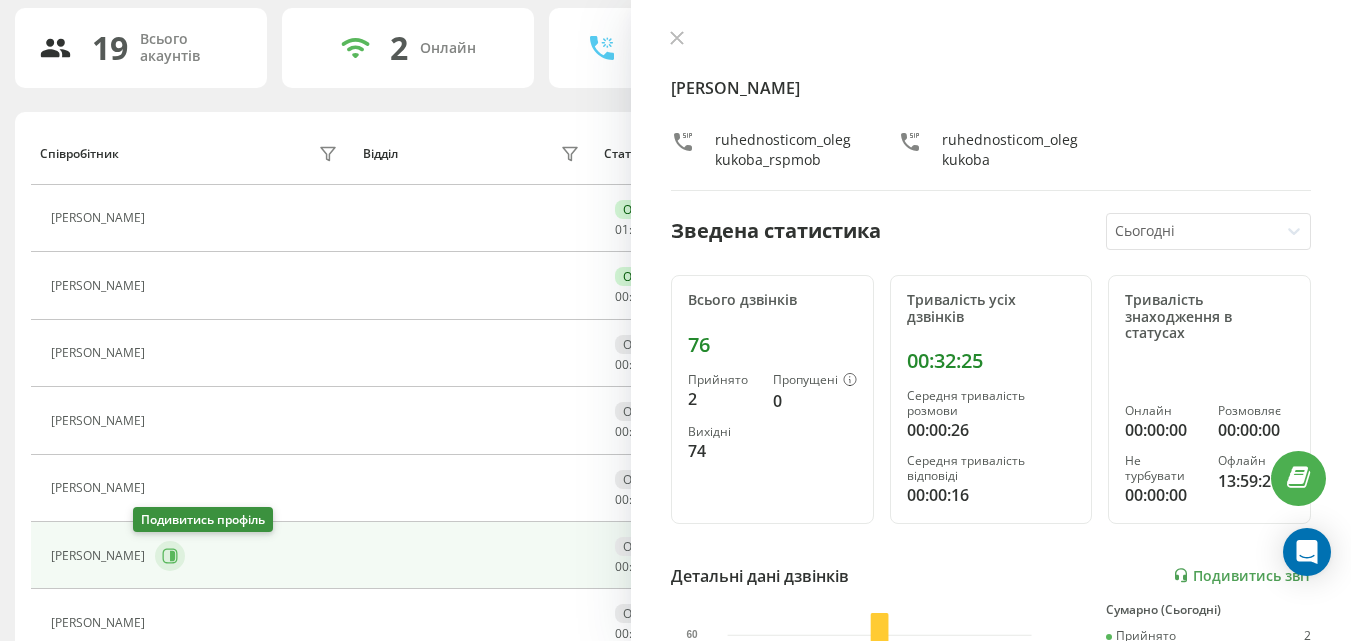 click 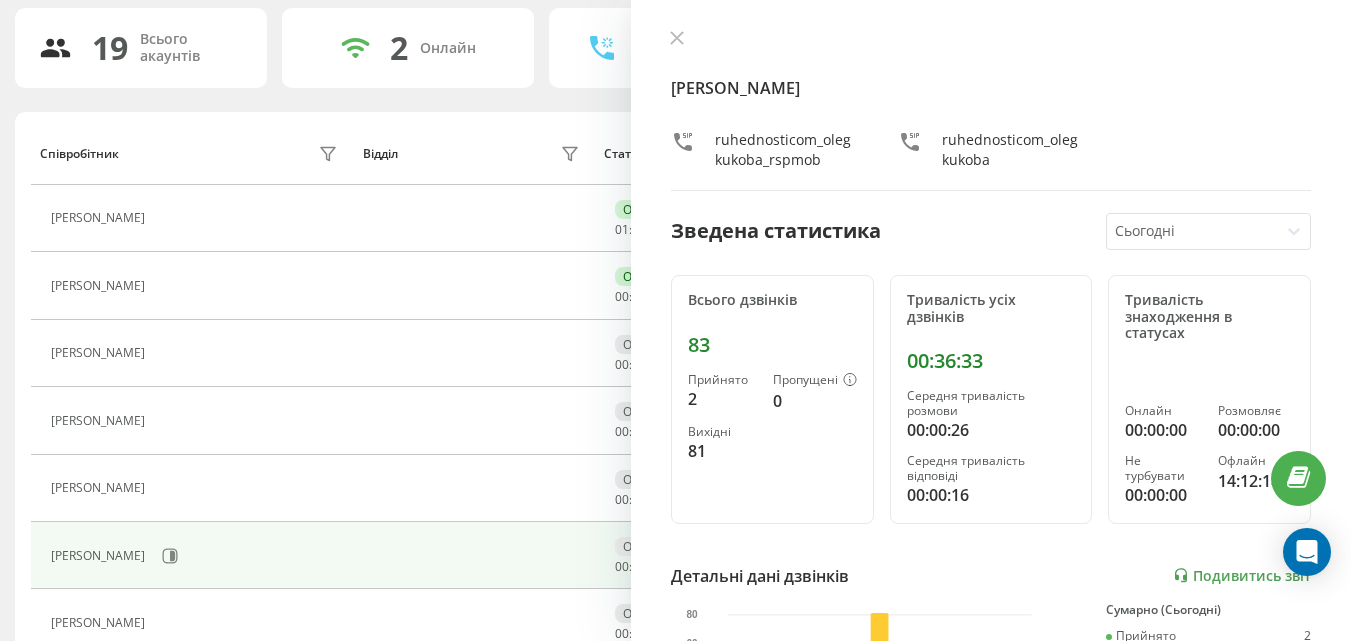 scroll, scrollTop: 133, scrollLeft: 0, axis: vertical 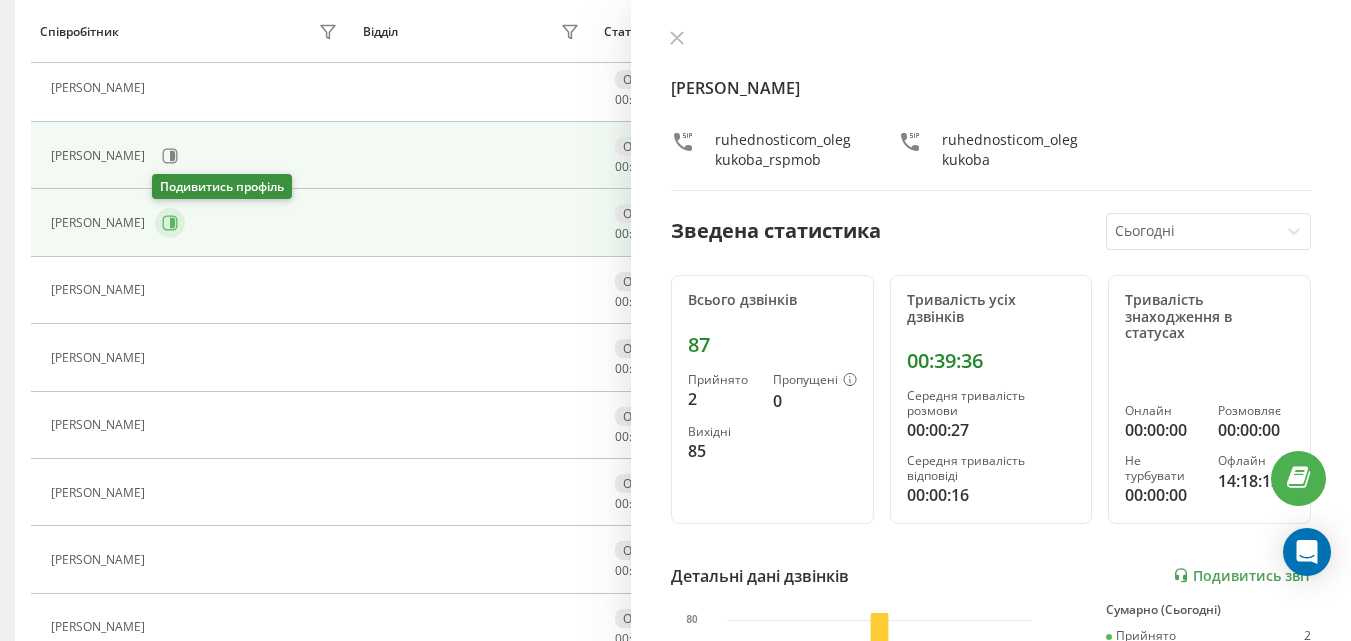 click 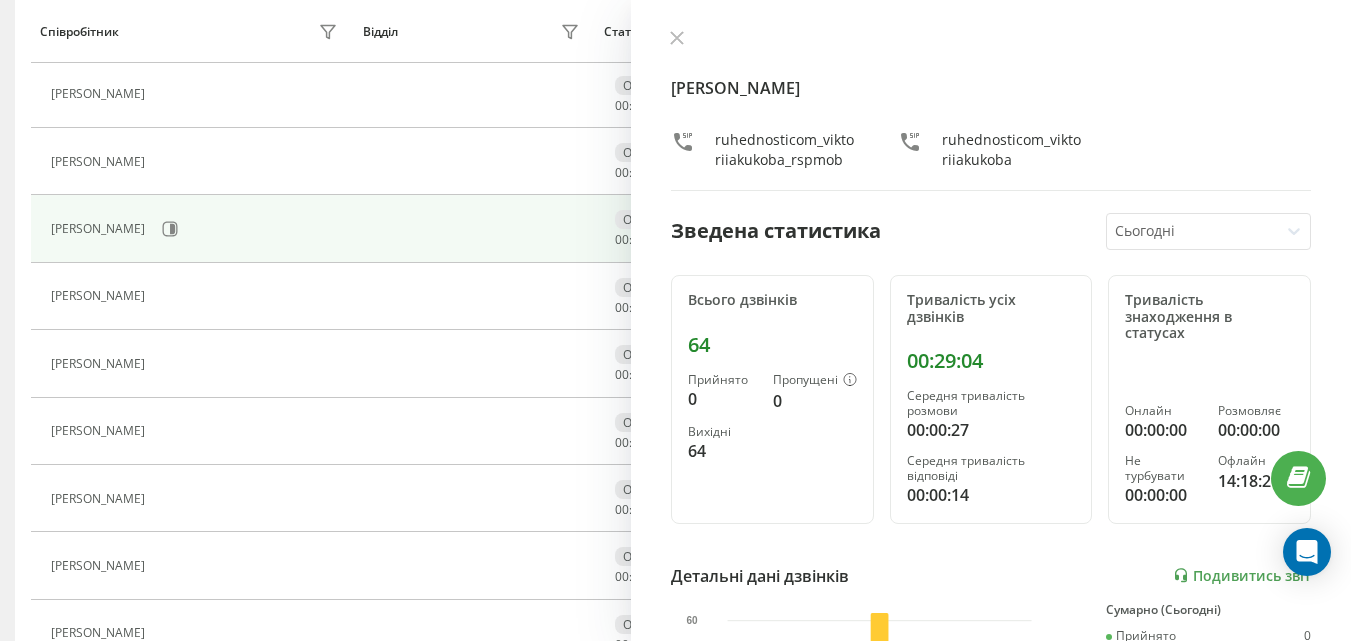 scroll, scrollTop: 433, scrollLeft: 0, axis: vertical 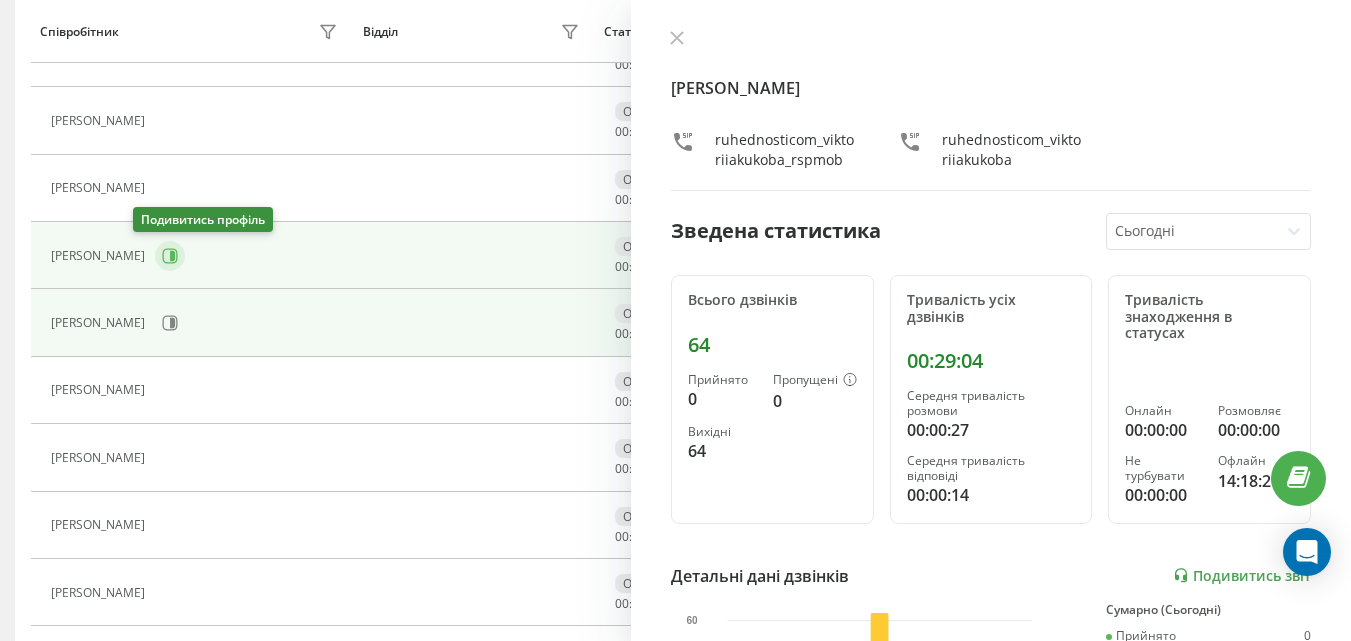 click 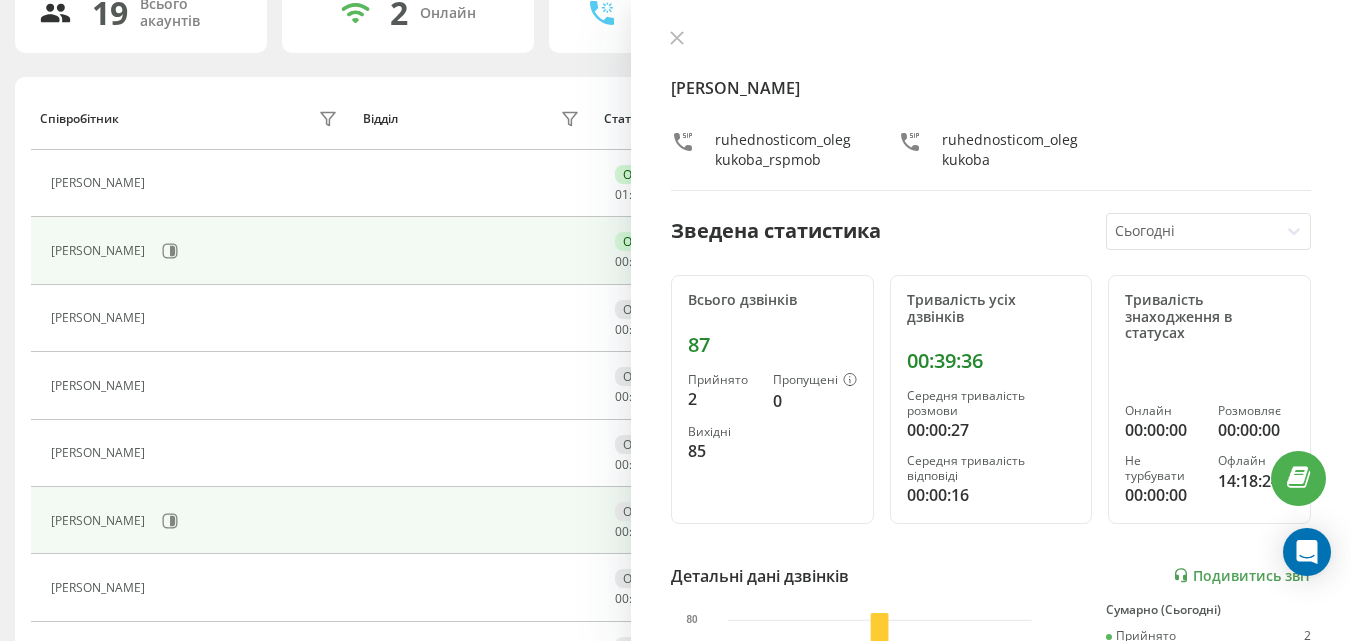 scroll, scrollTop: 133, scrollLeft: 0, axis: vertical 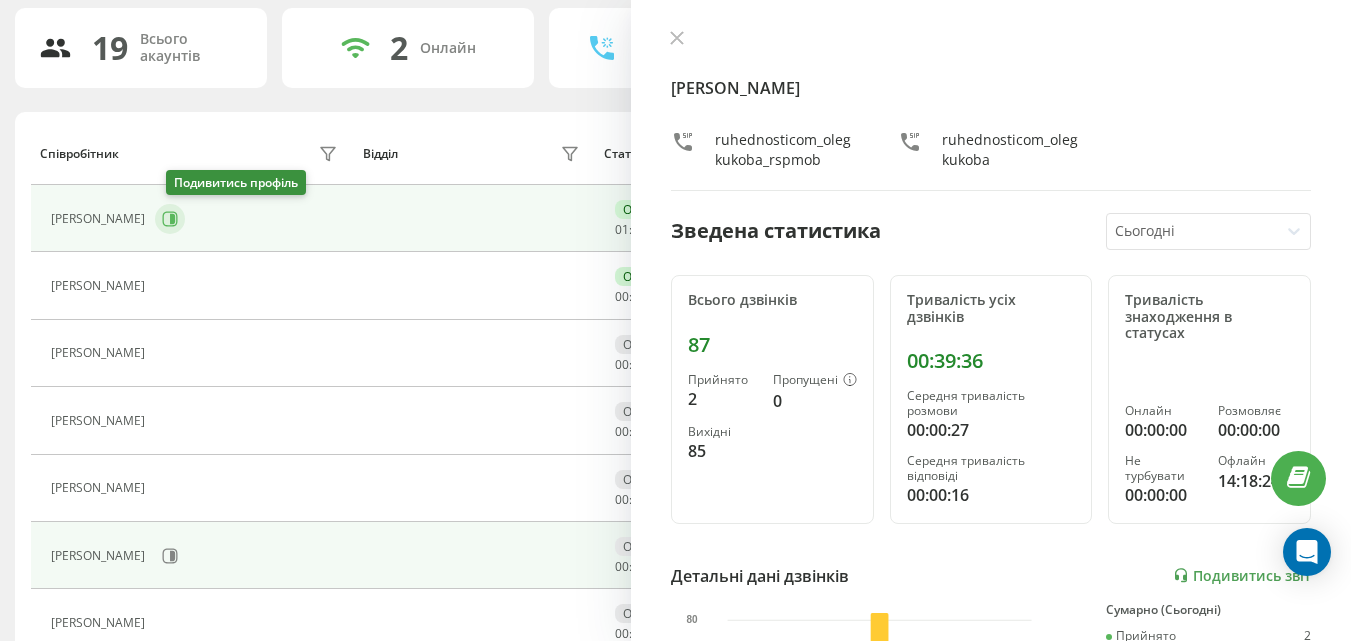 click 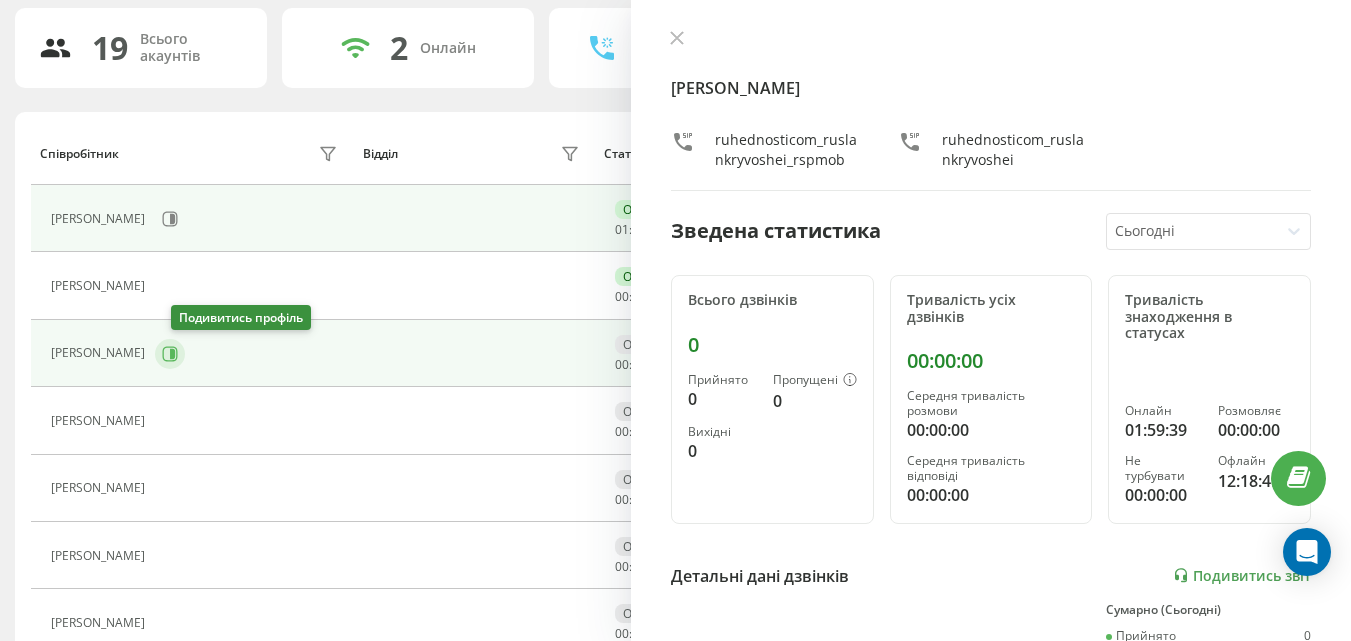 click 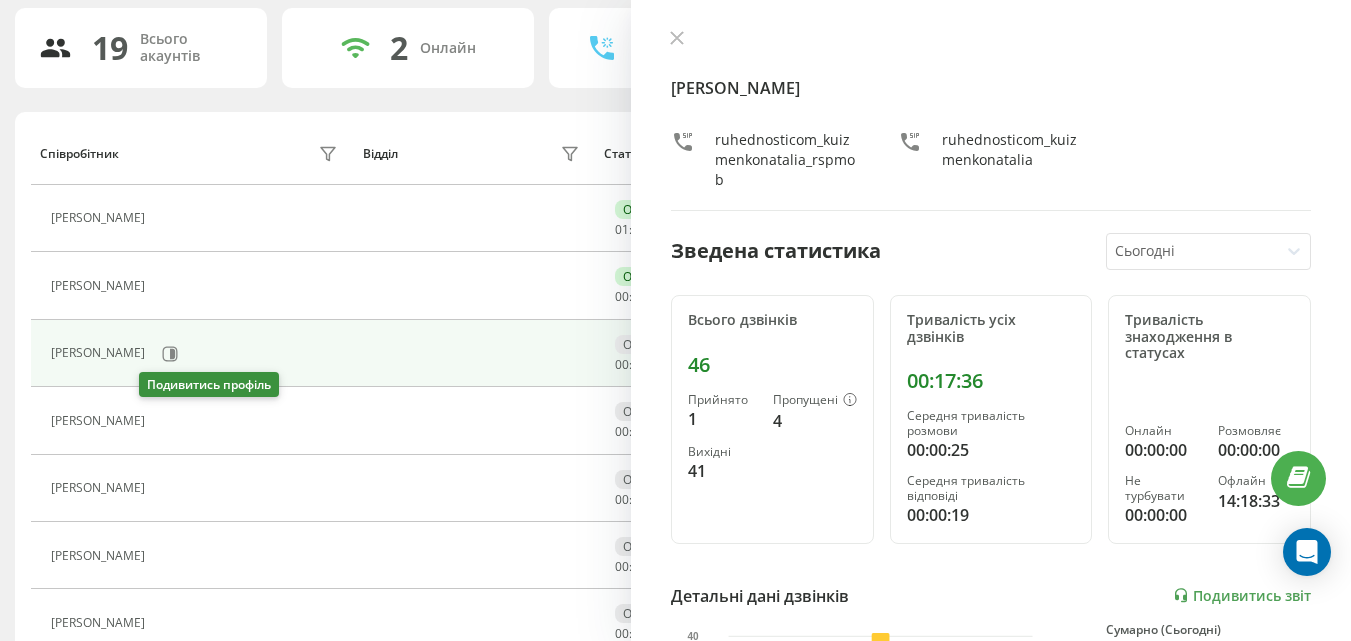 click at bounding box center (167, 423) 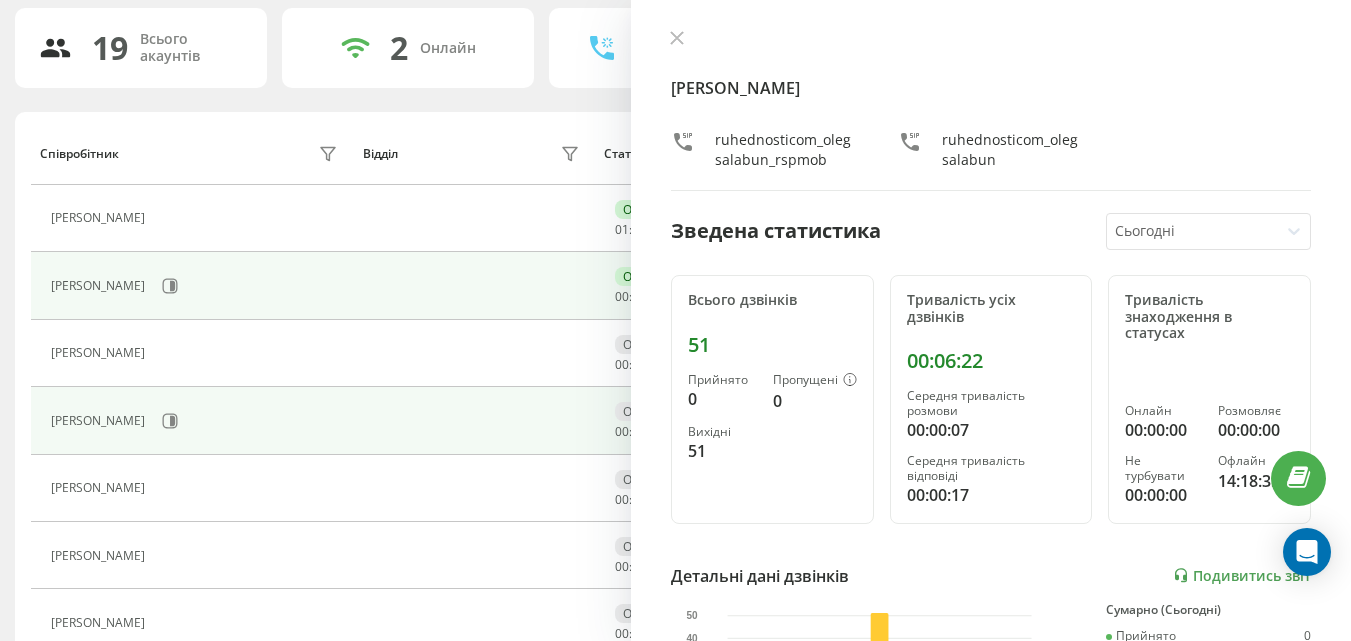 scroll, scrollTop: 333, scrollLeft: 0, axis: vertical 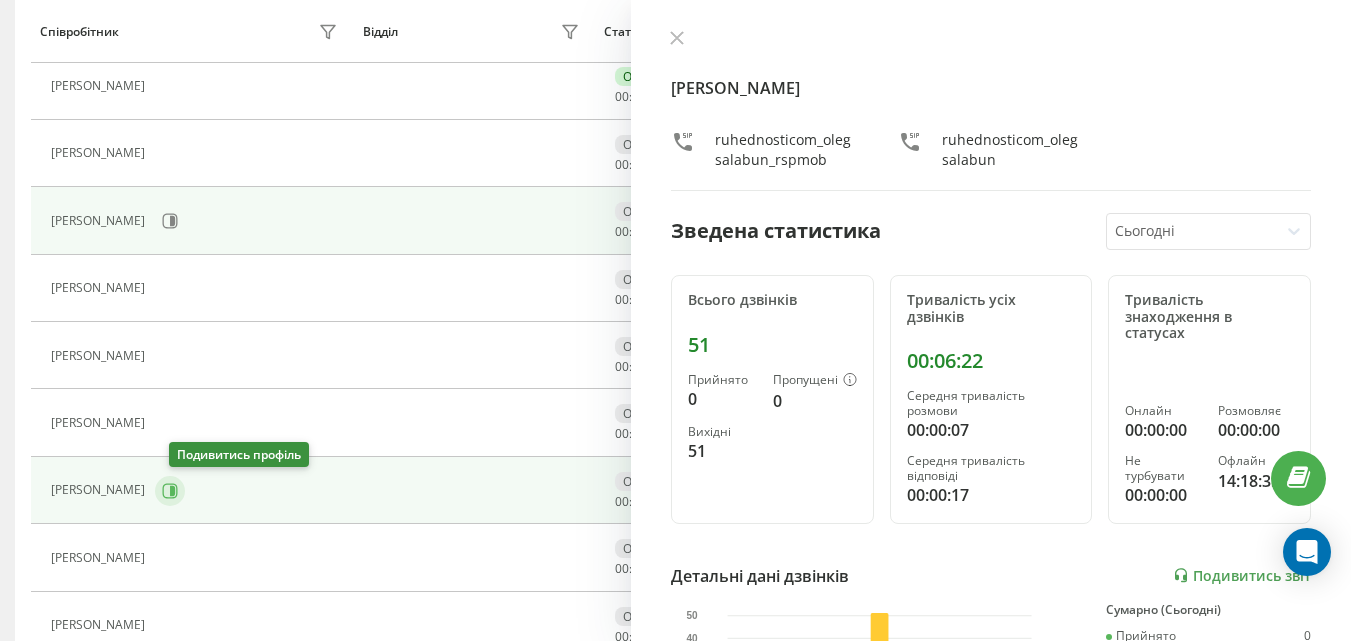 click 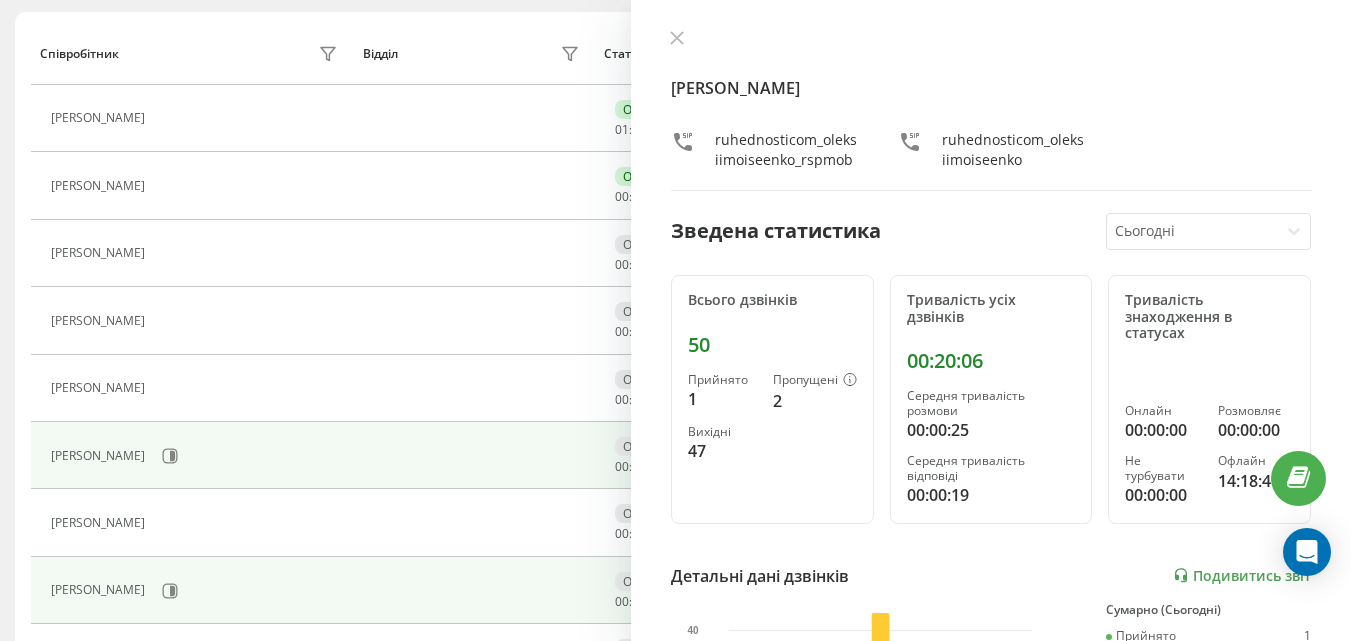 scroll, scrollTop: 133, scrollLeft: 0, axis: vertical 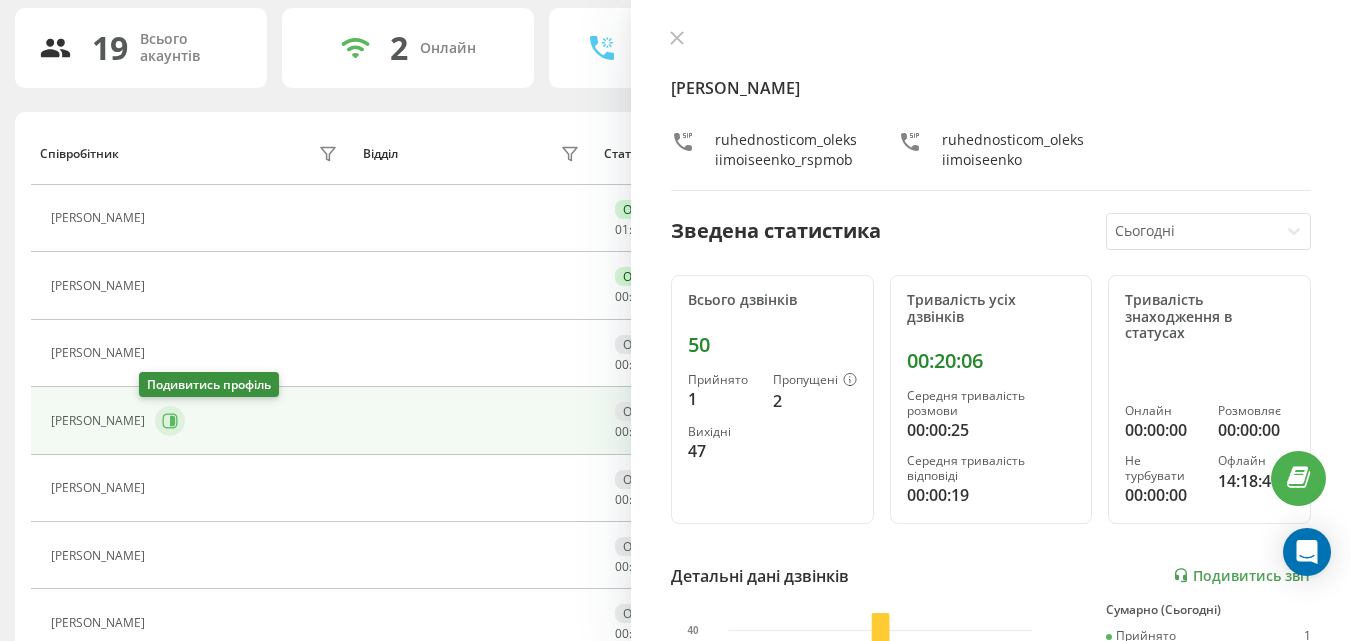 click 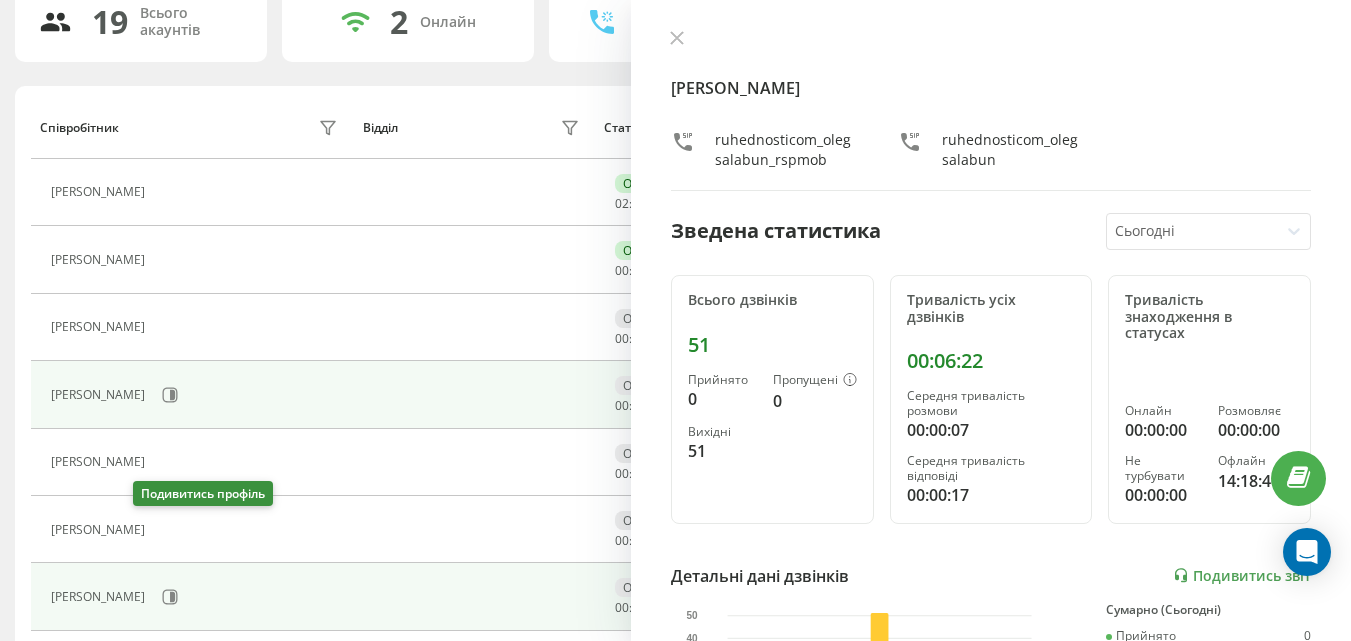 scroll, scrollTop: 233, scrollLeft: 0, axis: vertical 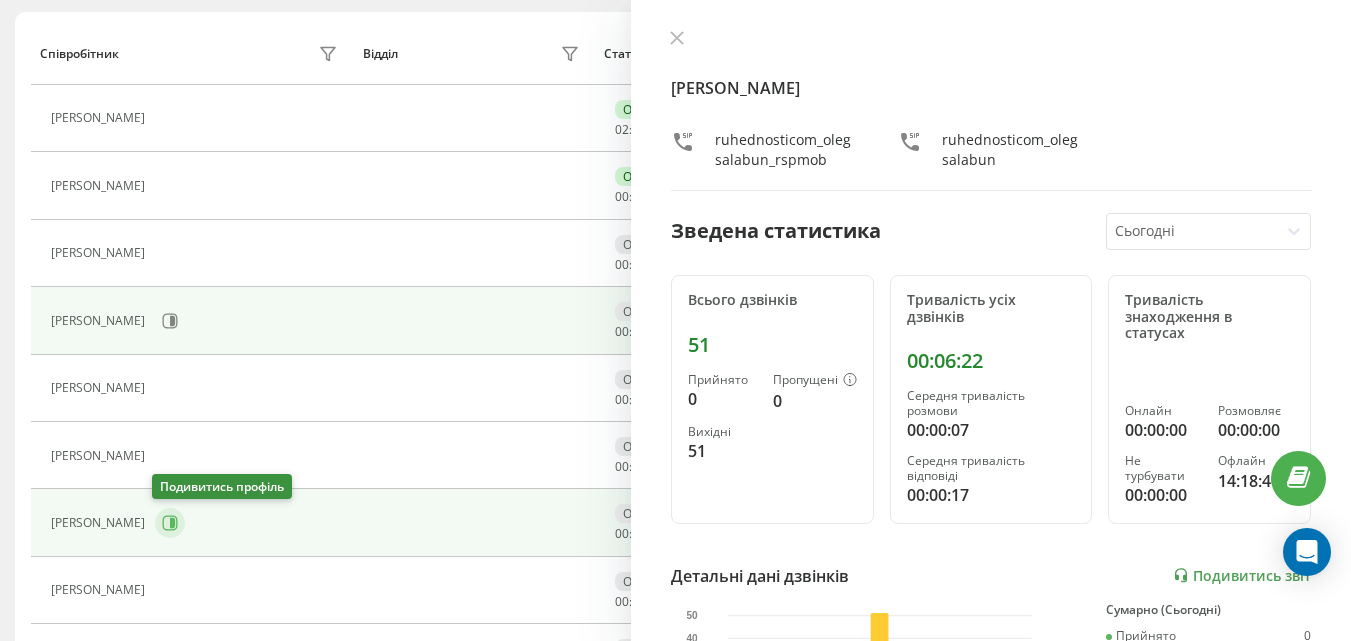 click 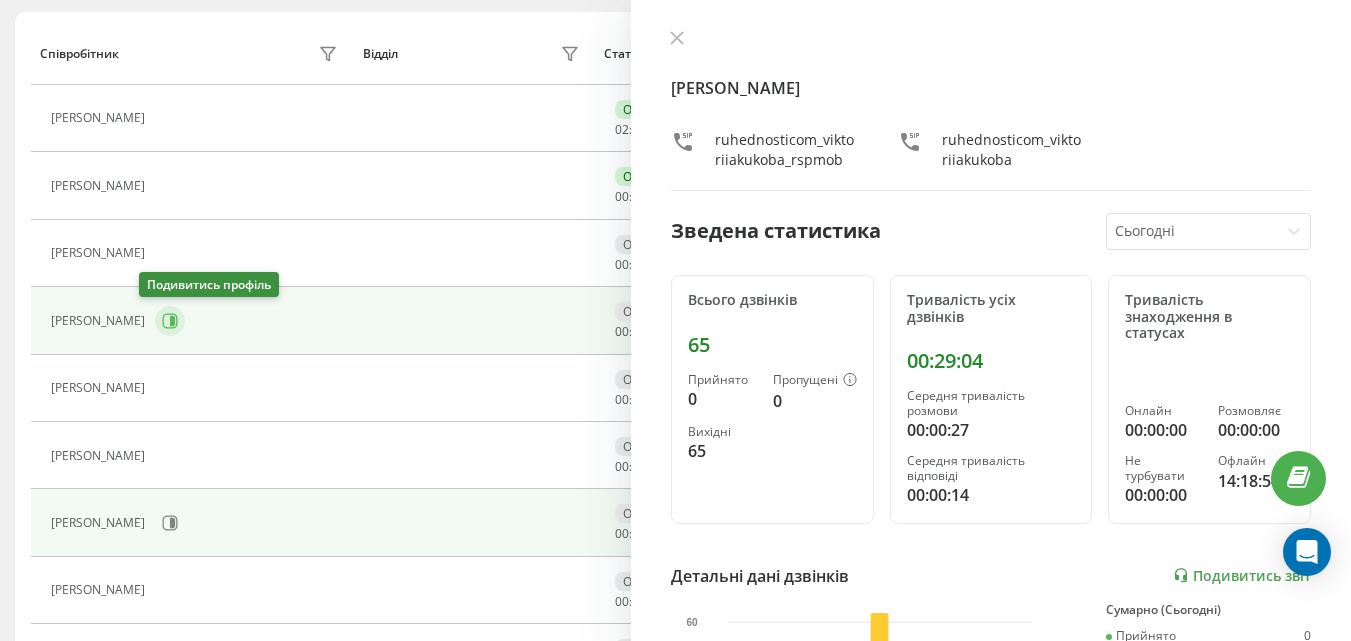 click 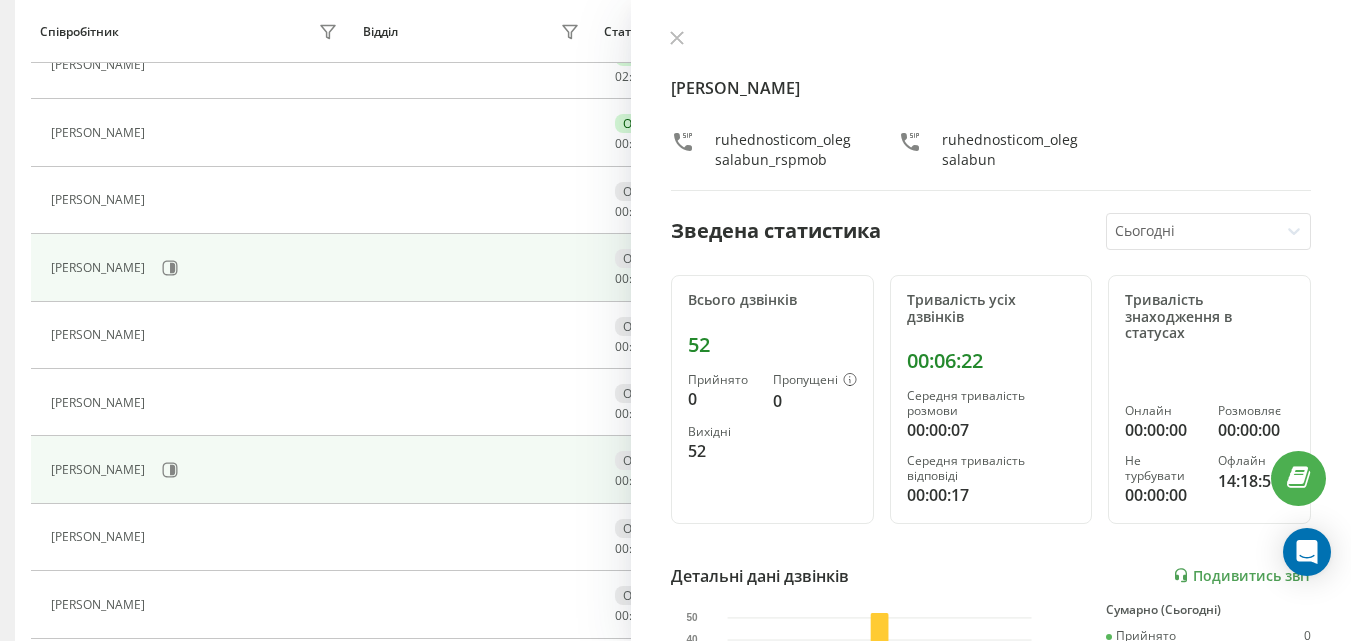 scroll, scrollTop: 333, scrollLeft: 0, axis: vertical 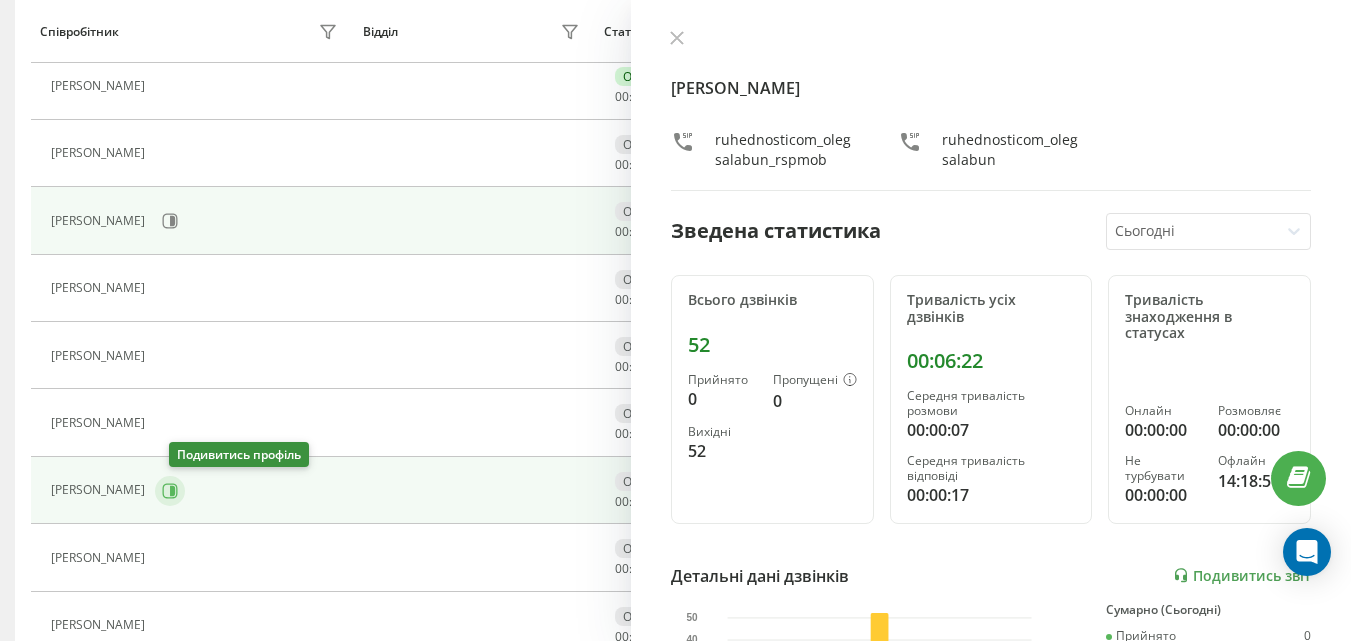 click at bounding box center (170, 491) 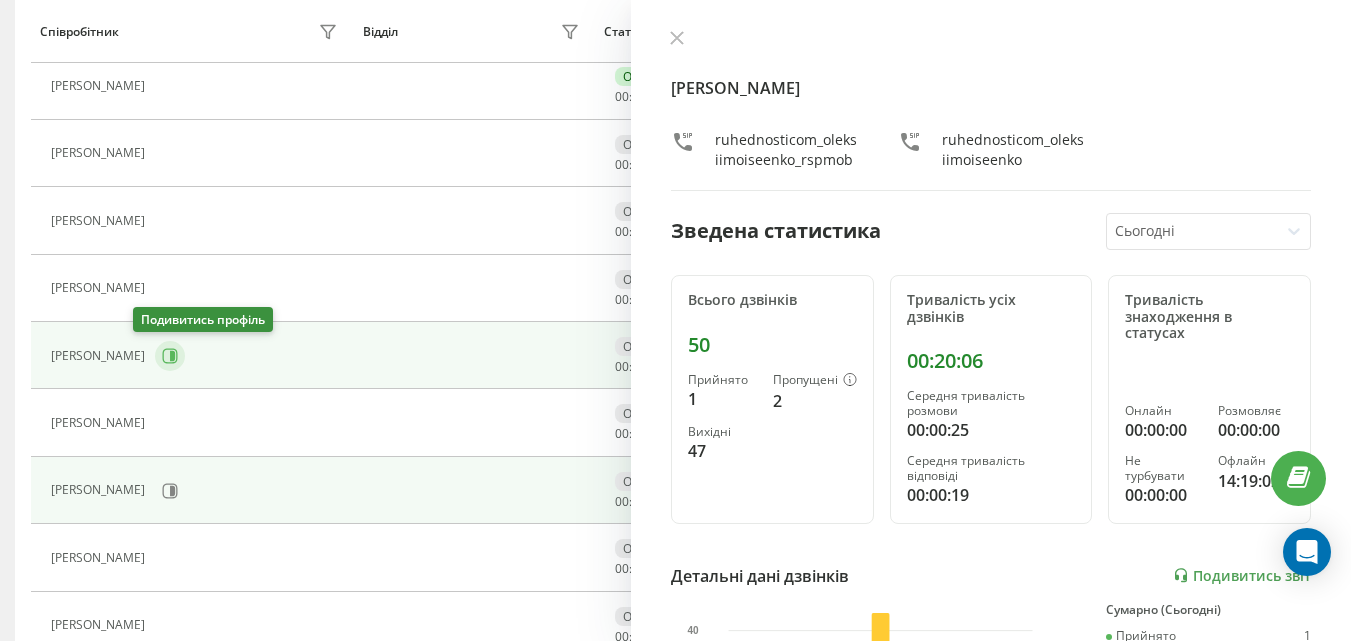 click at bounding box center [170, 356] 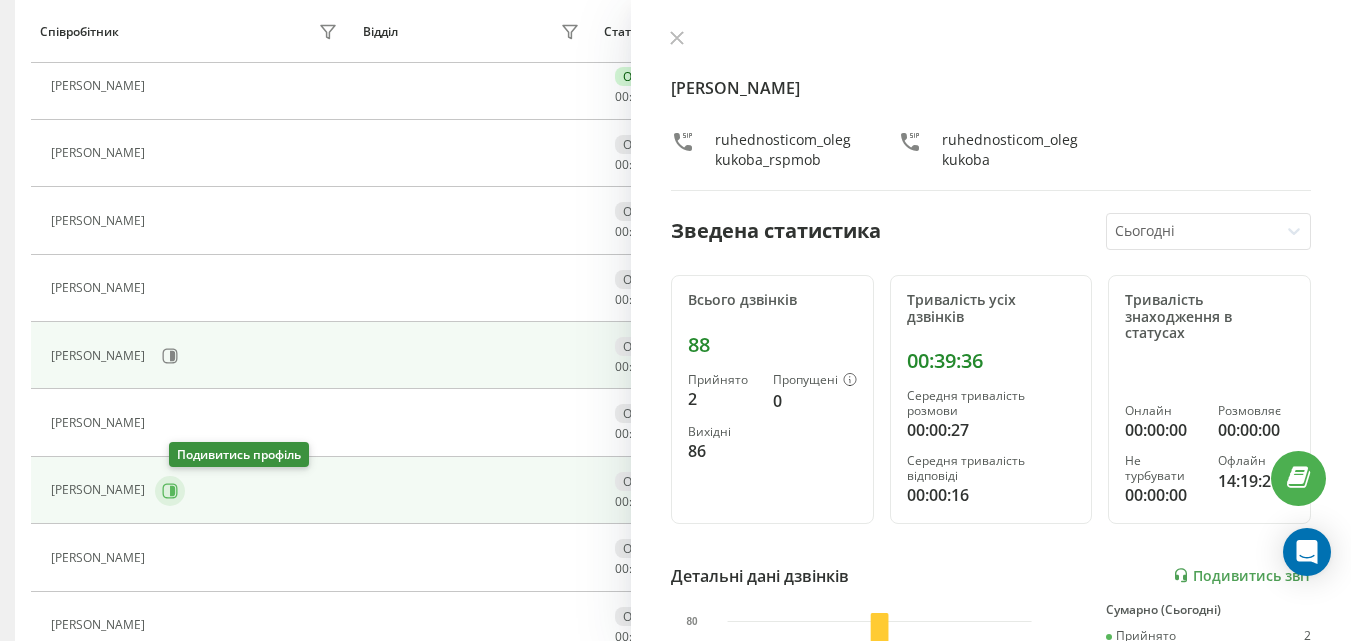 click 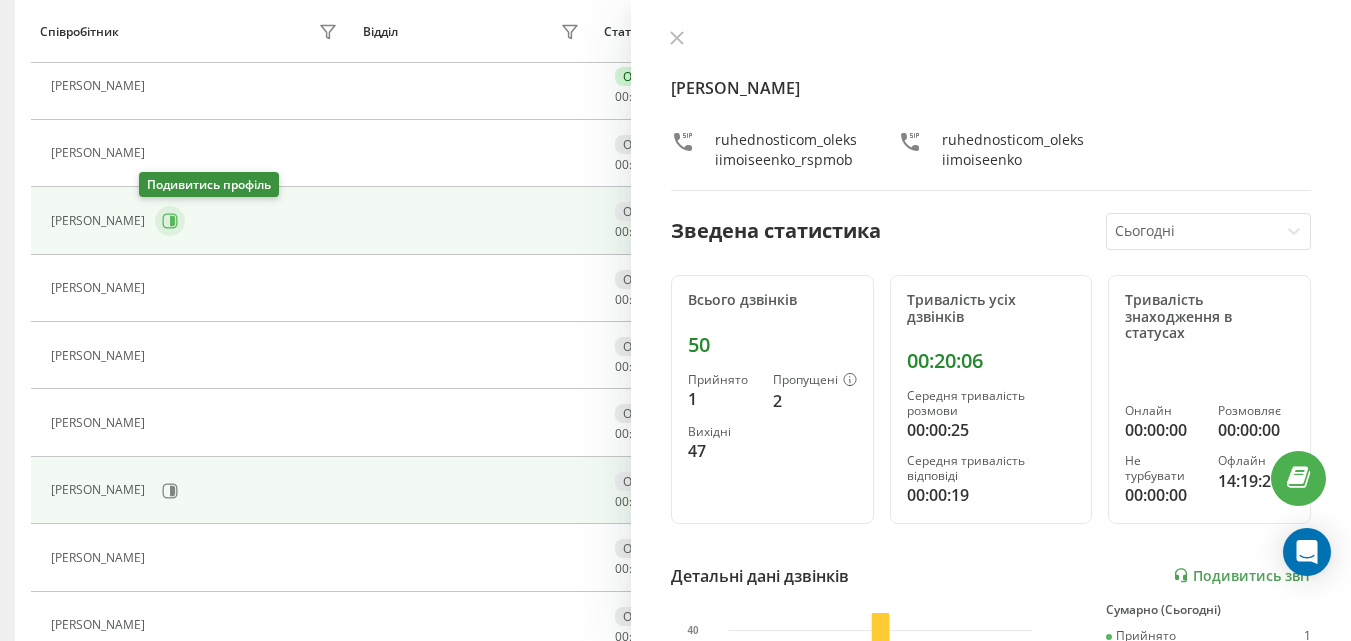 click 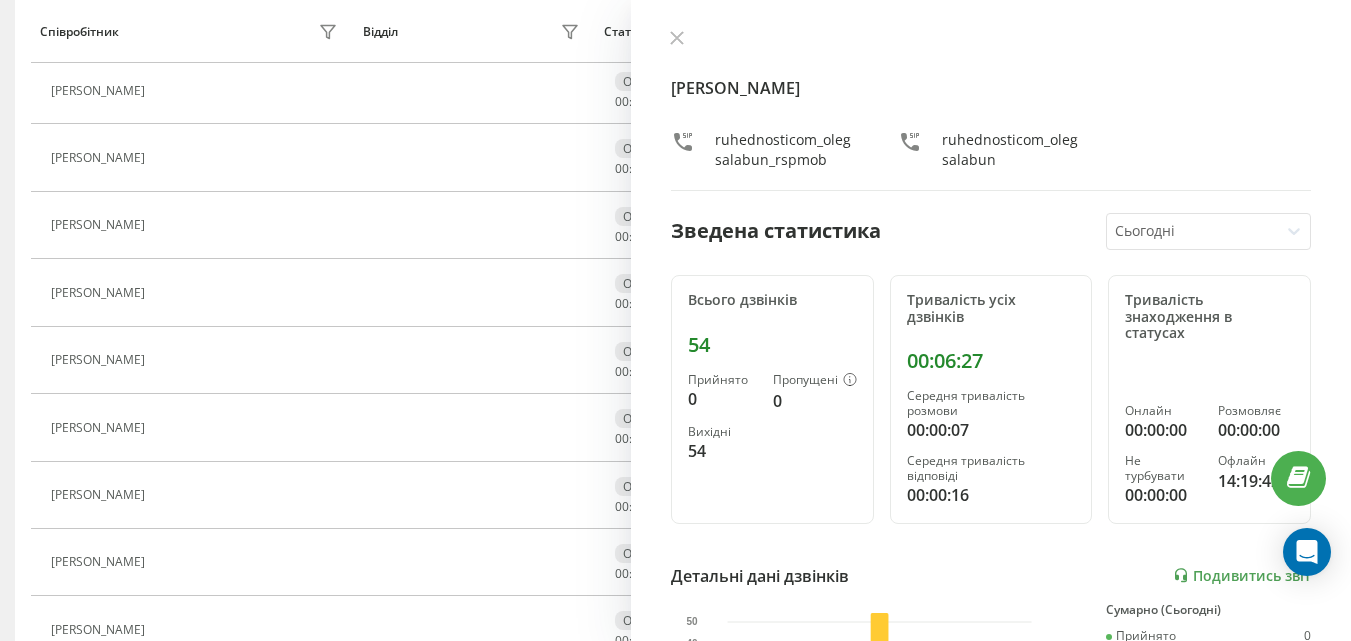scroll, scrollTop: 1033, scrollLeft: 0, axis: vertical 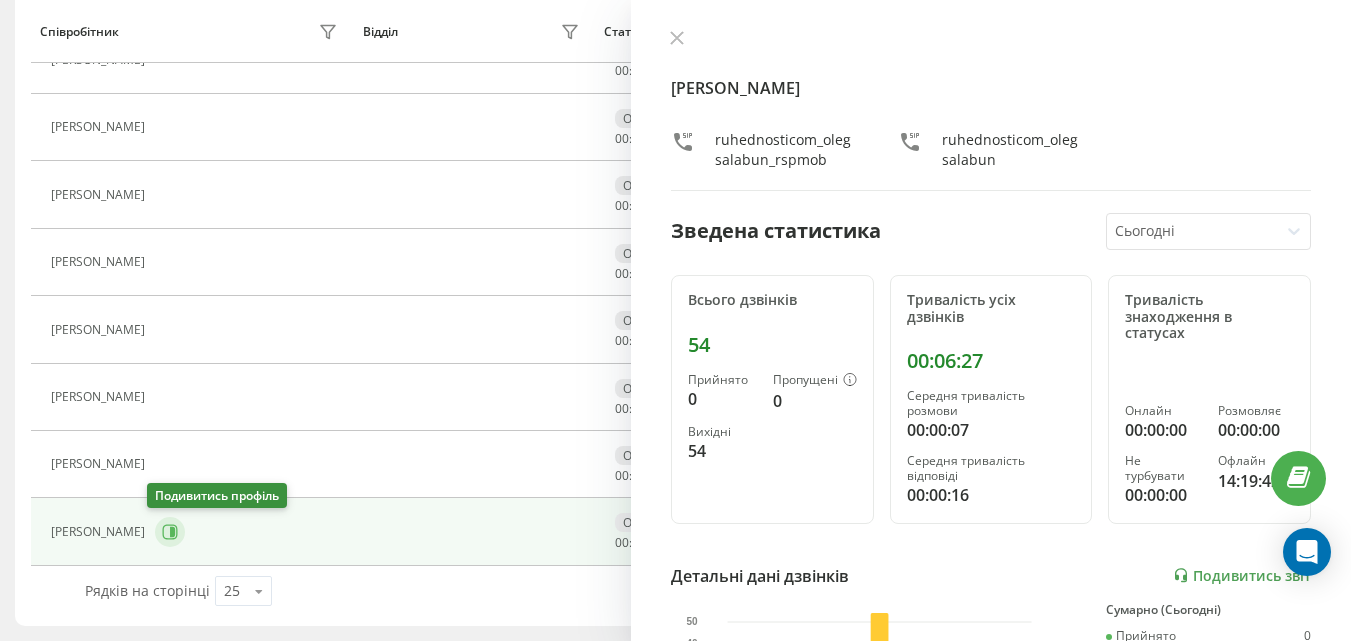 click 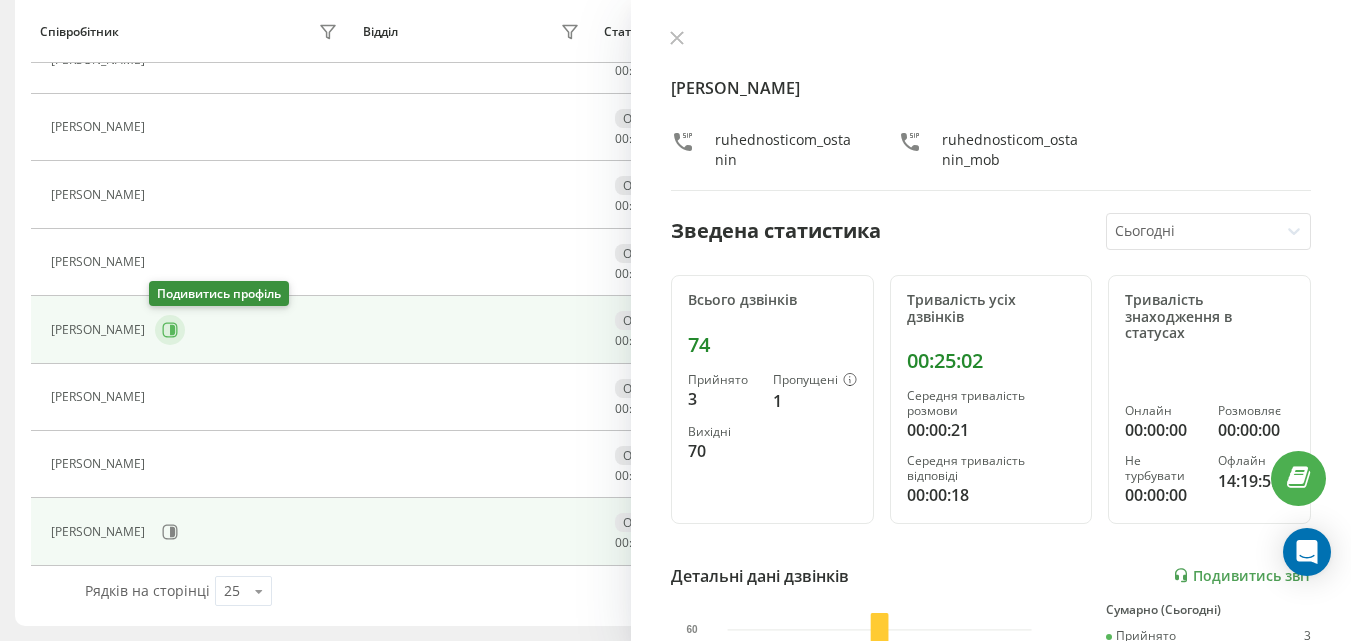 click at bounding box center [170, 330] 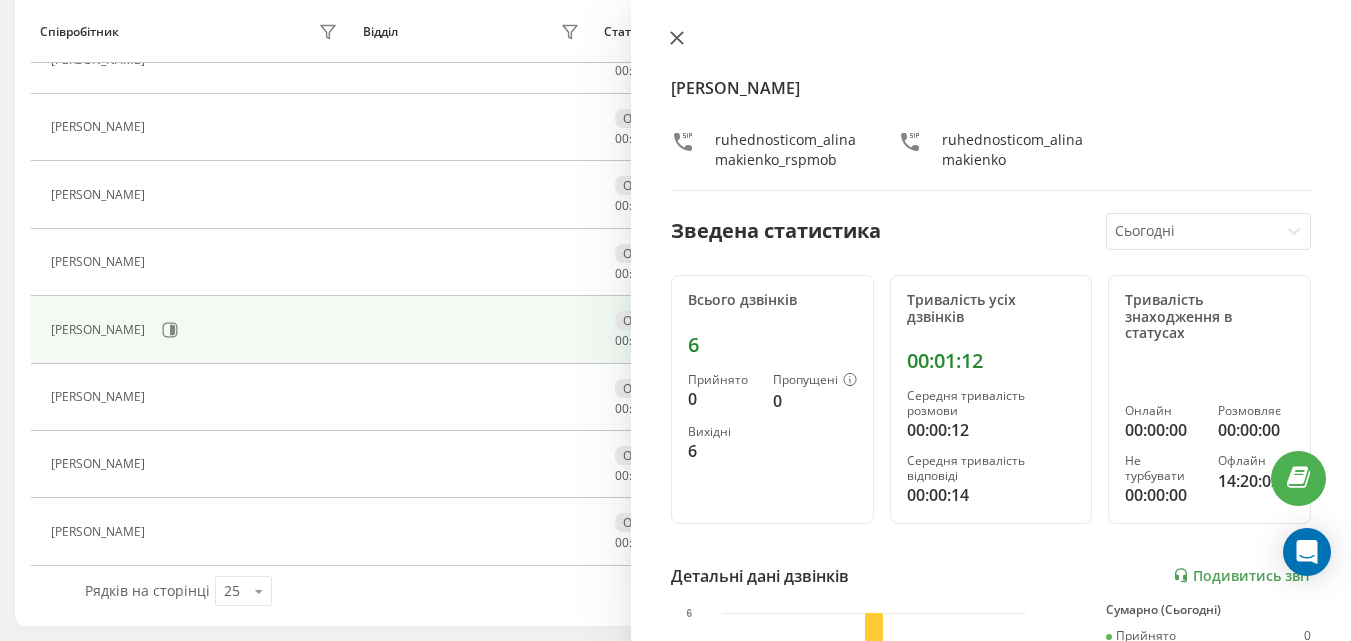 click 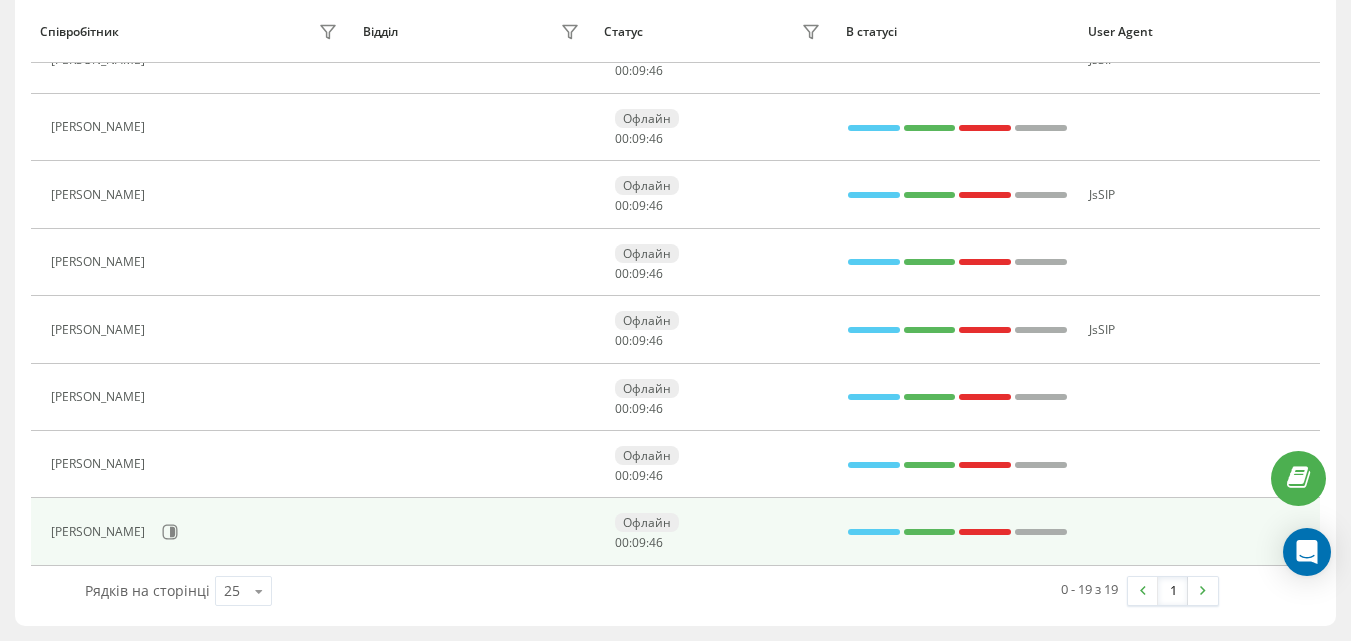 click on "[PERSON_NAME]" at bounding box center [196, 532] 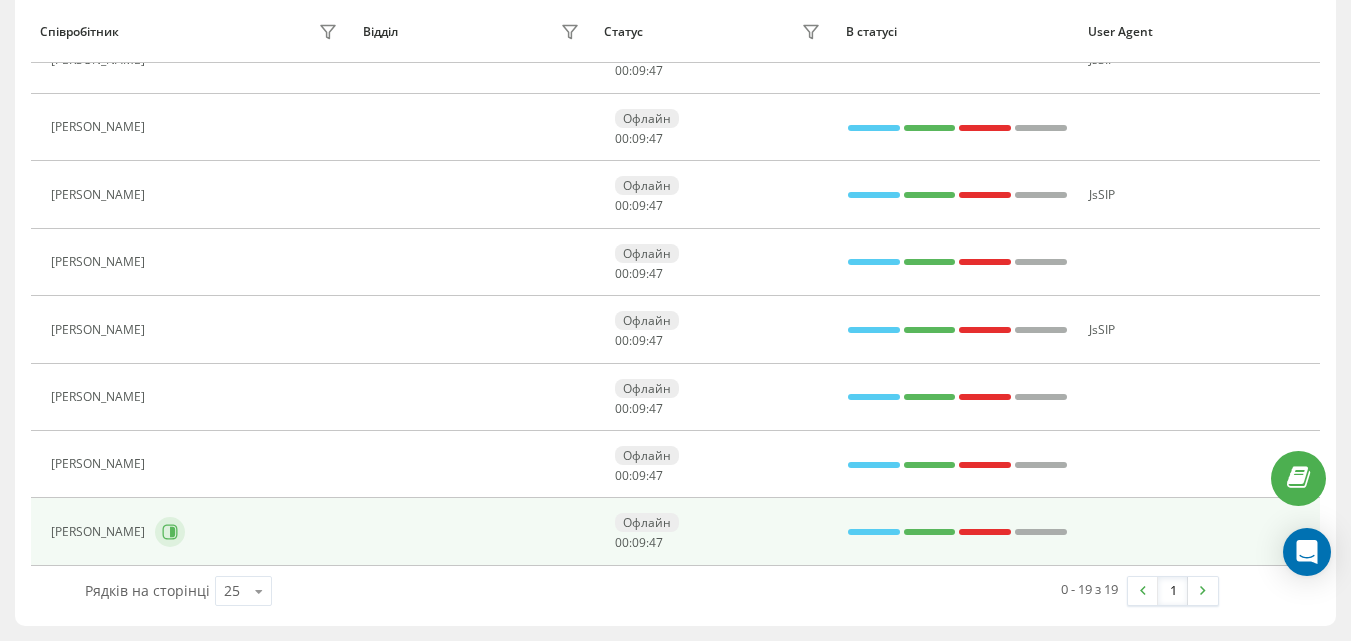 click 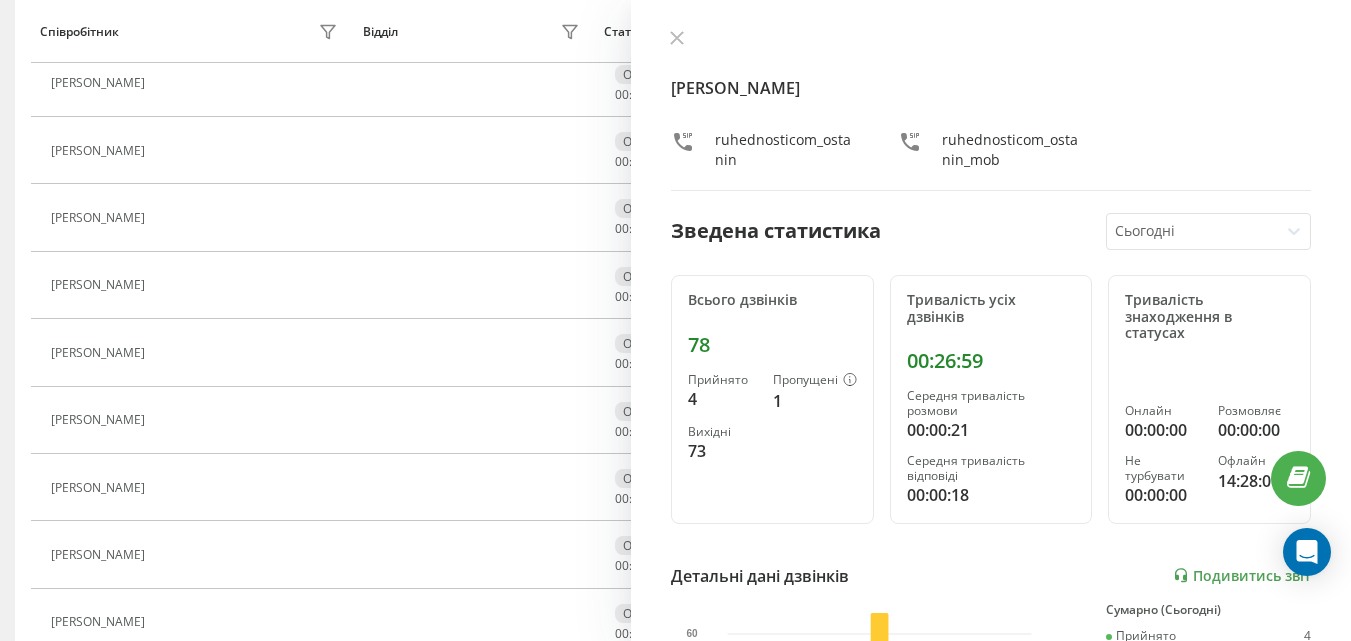 scroll, scrollTop: 533, scrollLeft: 0, axis: vertical 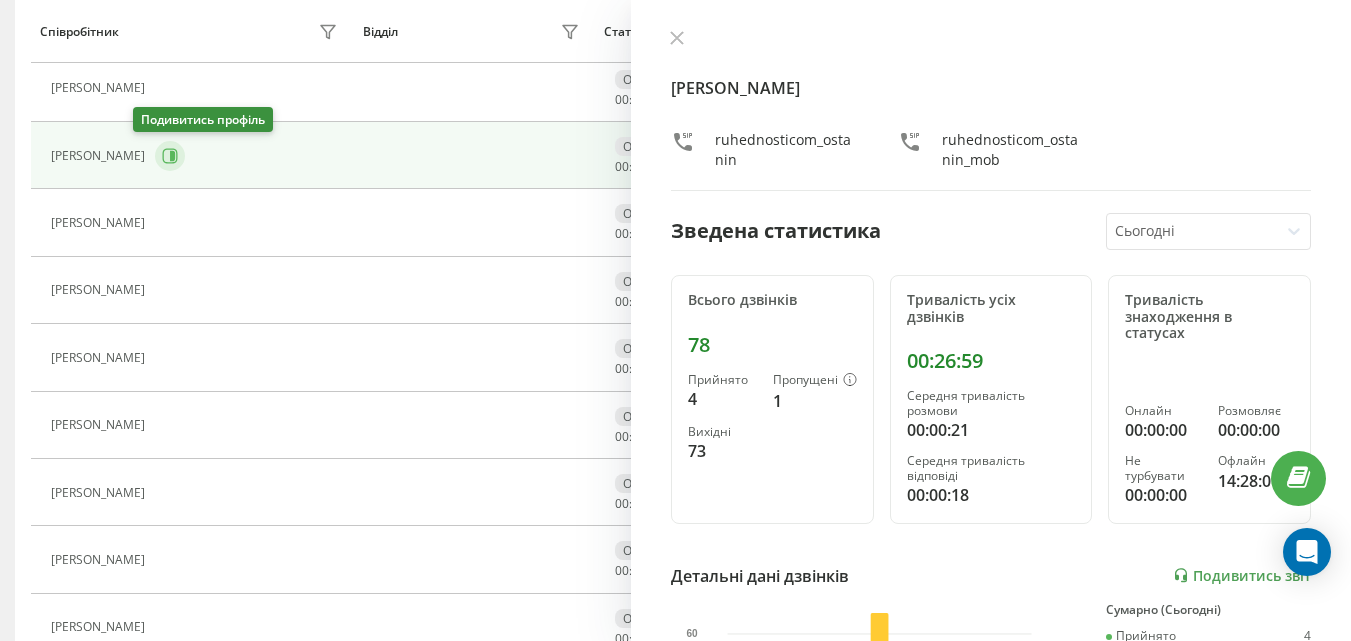 click 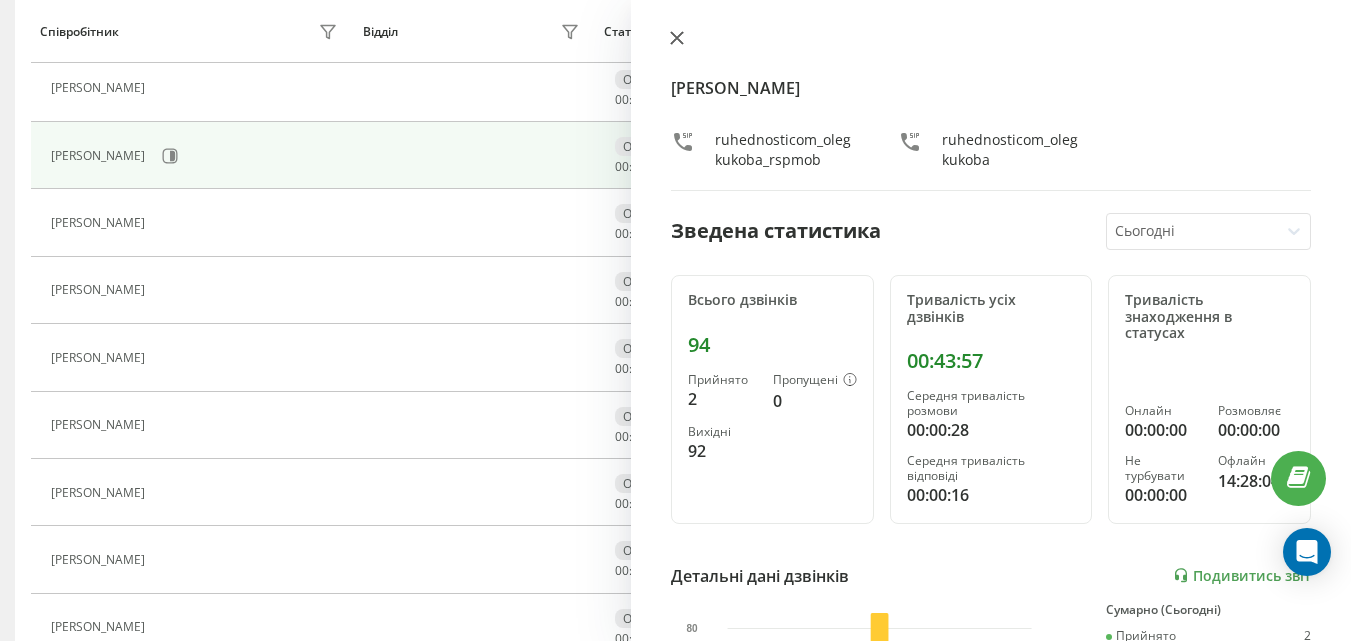 click at bounding box center [677, 39] 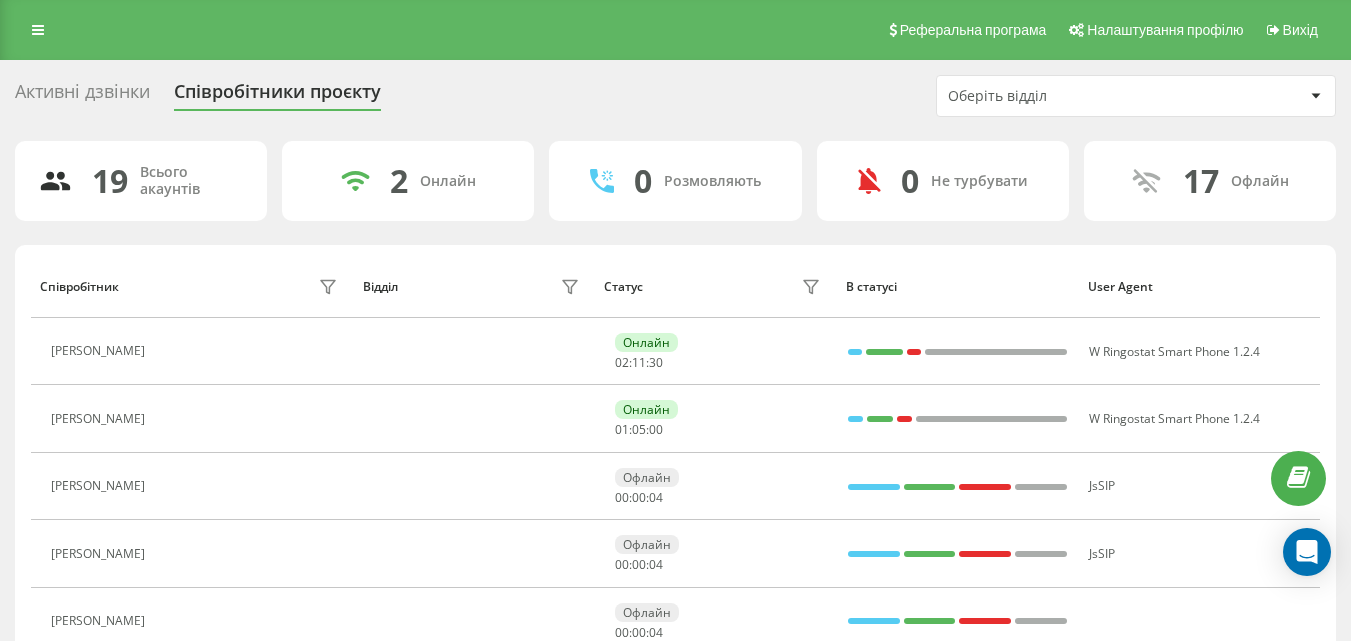 scroll, scrollTop: 533, scrollLeft: 0, axis: vertical 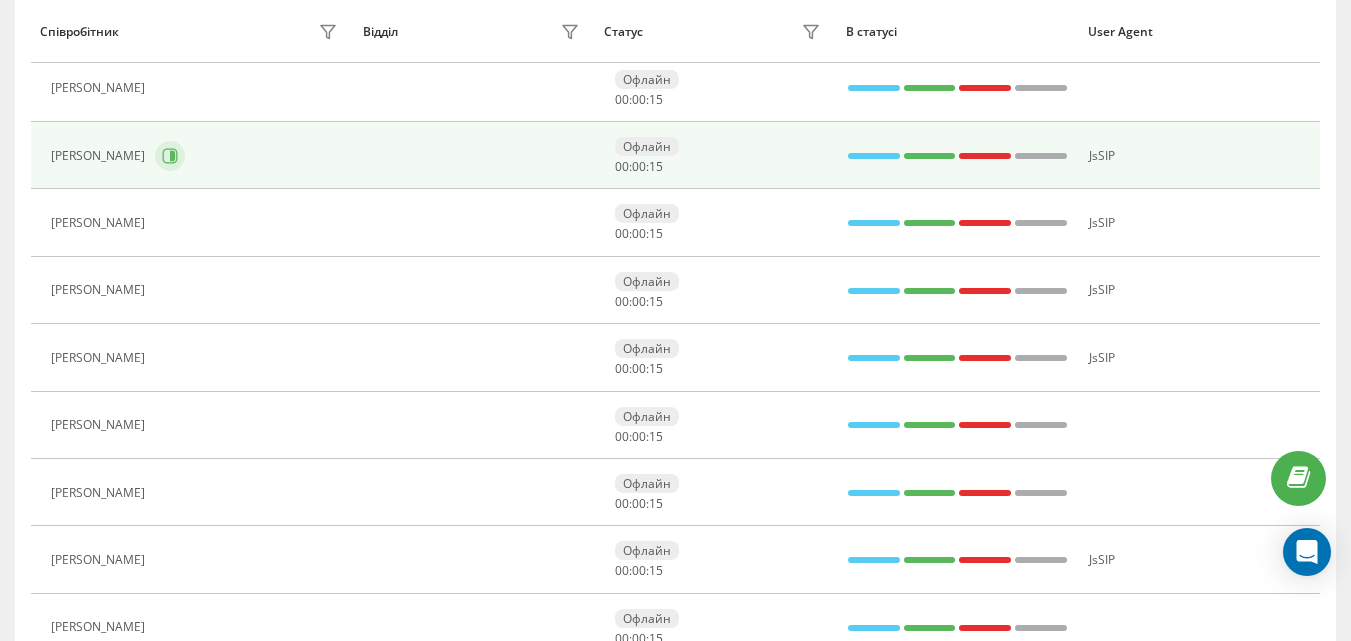 click at bounding box center [170, 156] 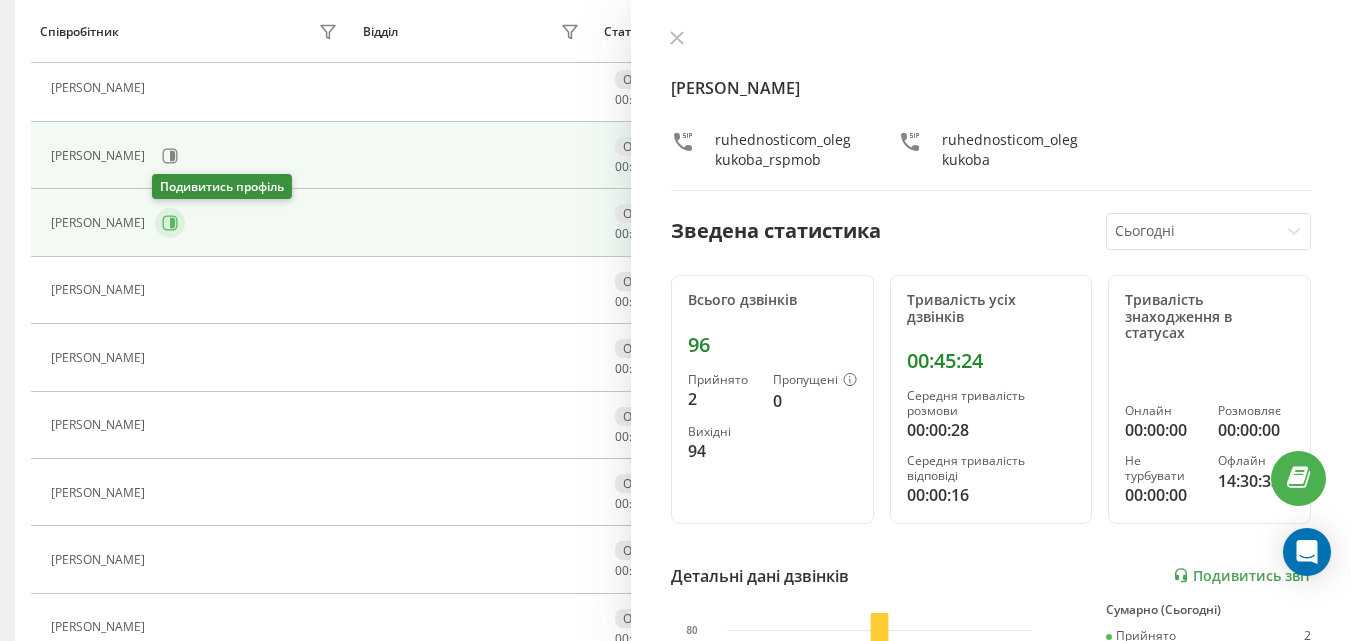 click 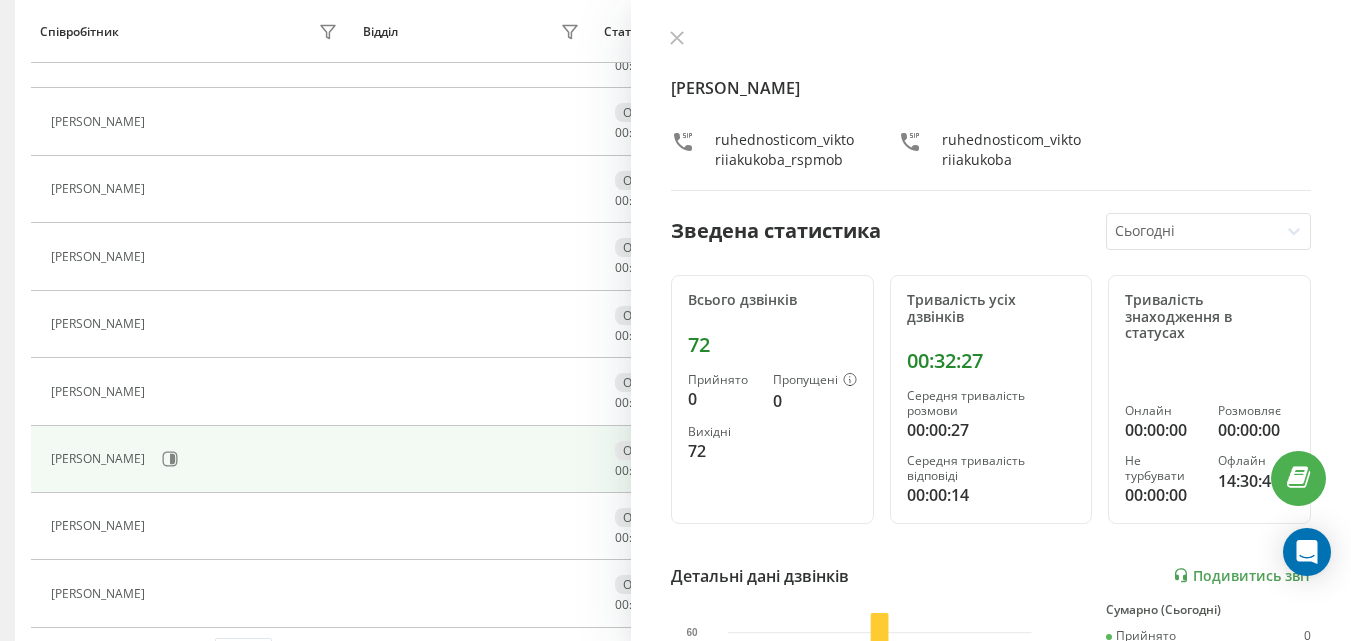 scroll, scrollTop: 1033, scrollLeft: 0, axis: vertical 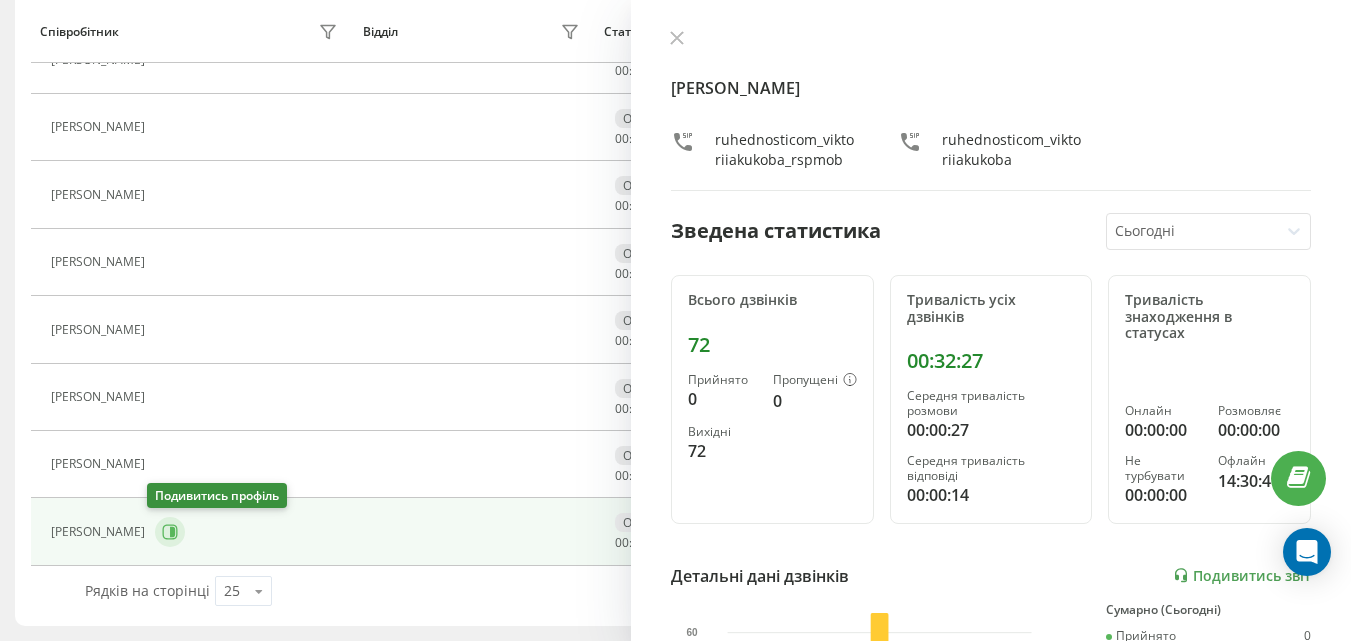 click 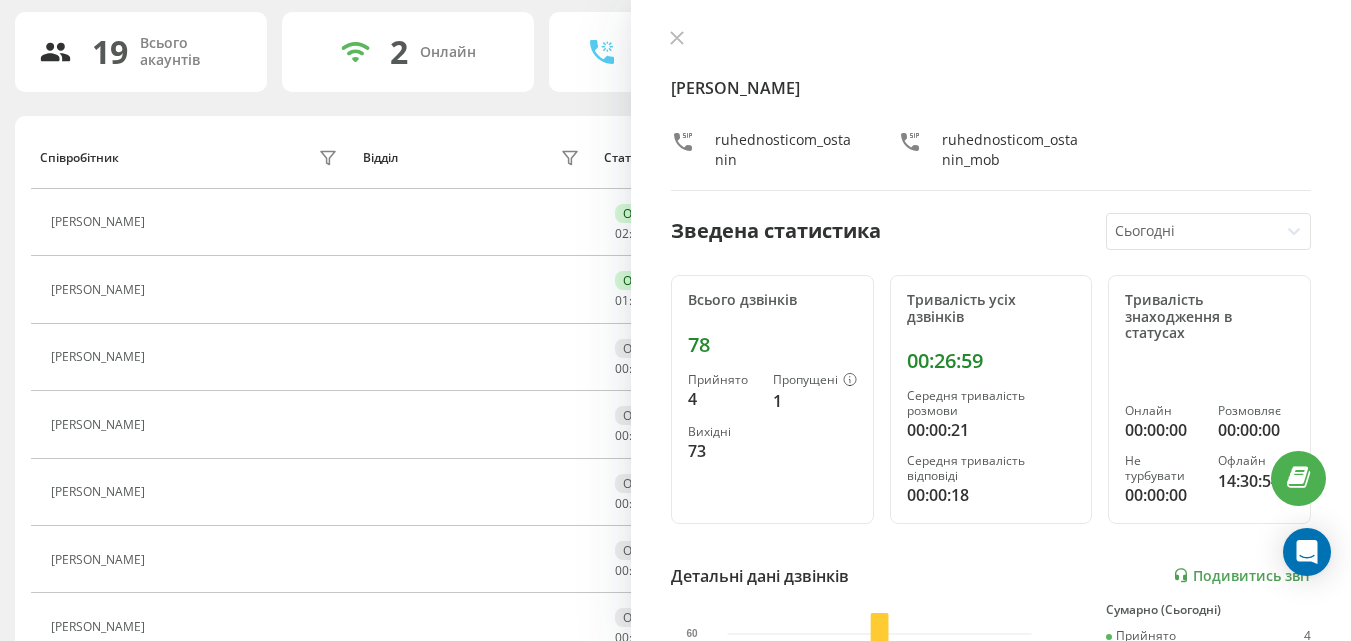 scroll, scrollTop: 0, scrollLeft: 0, axis: both 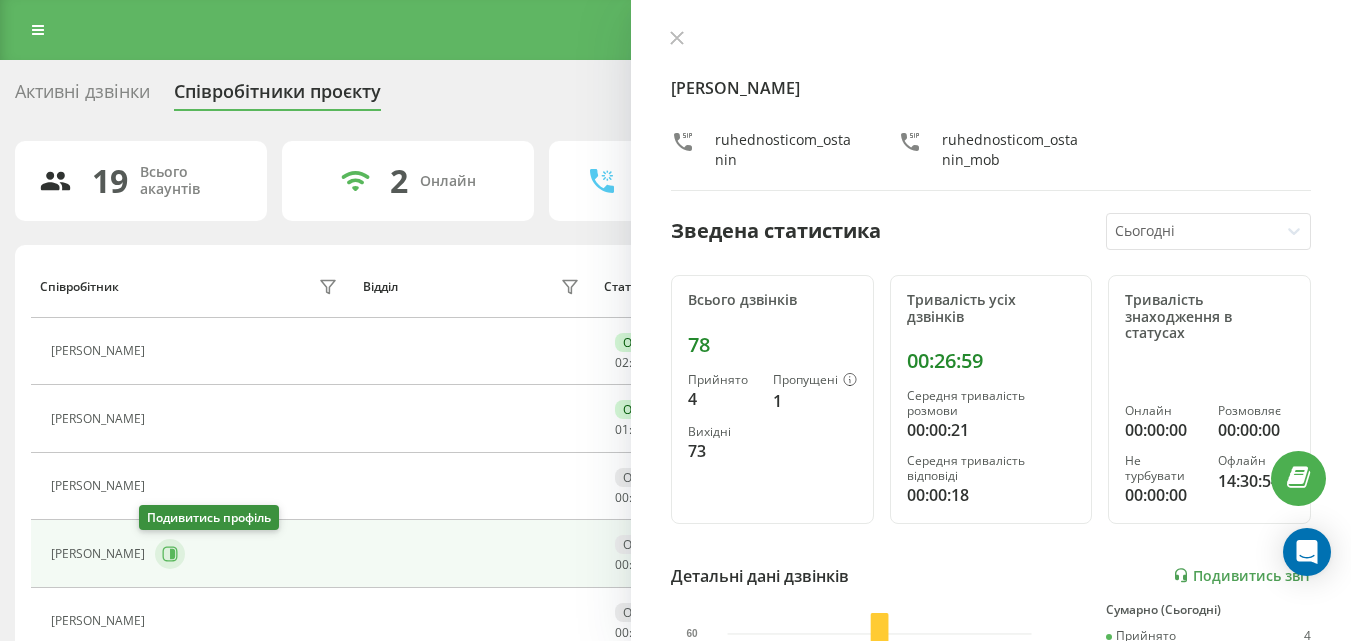 click 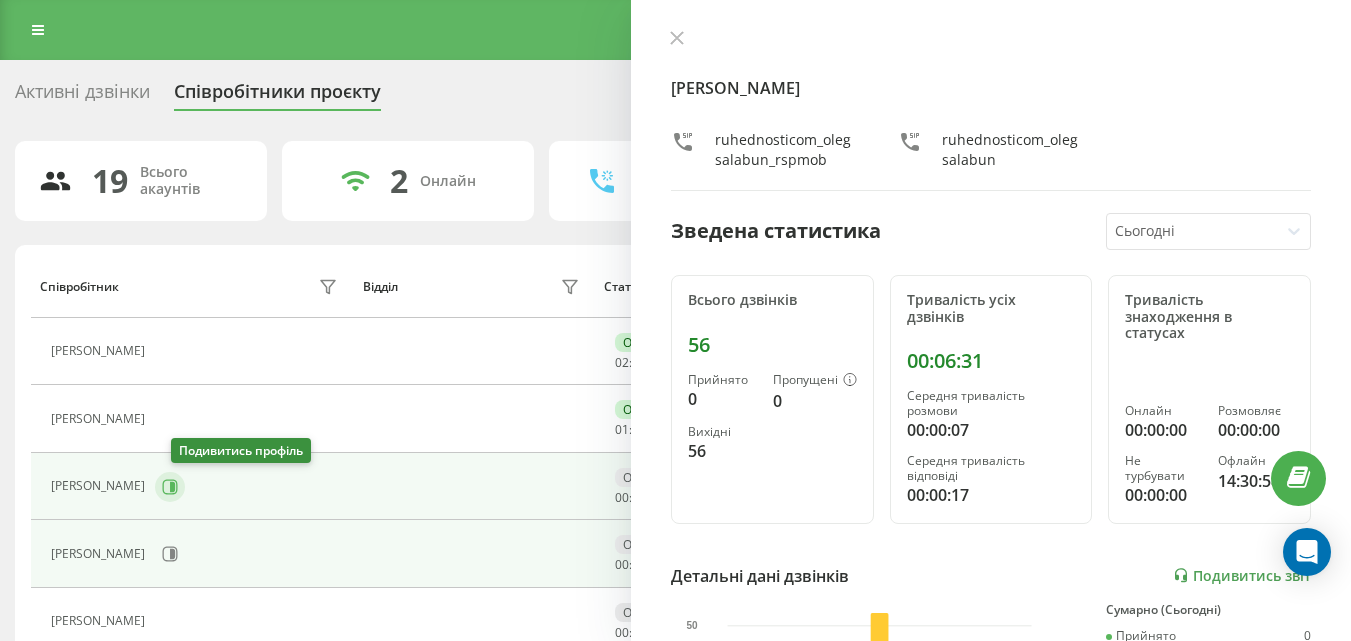 click 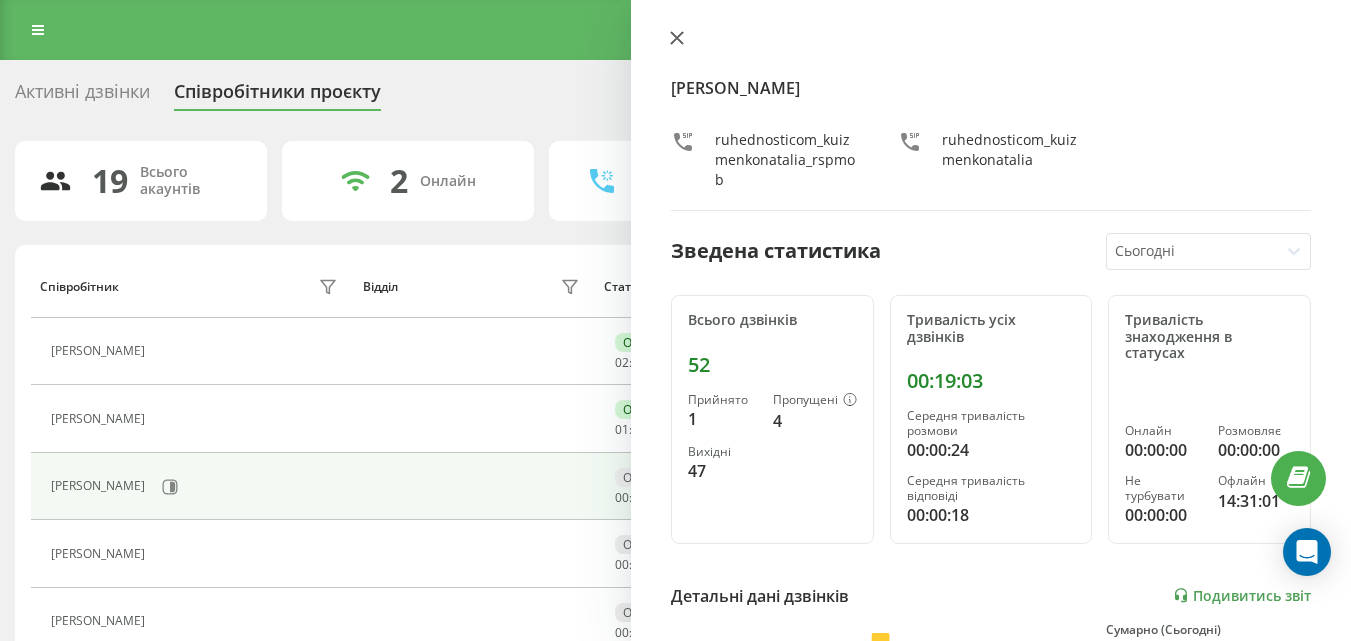 click at bounding box center (677, 39) 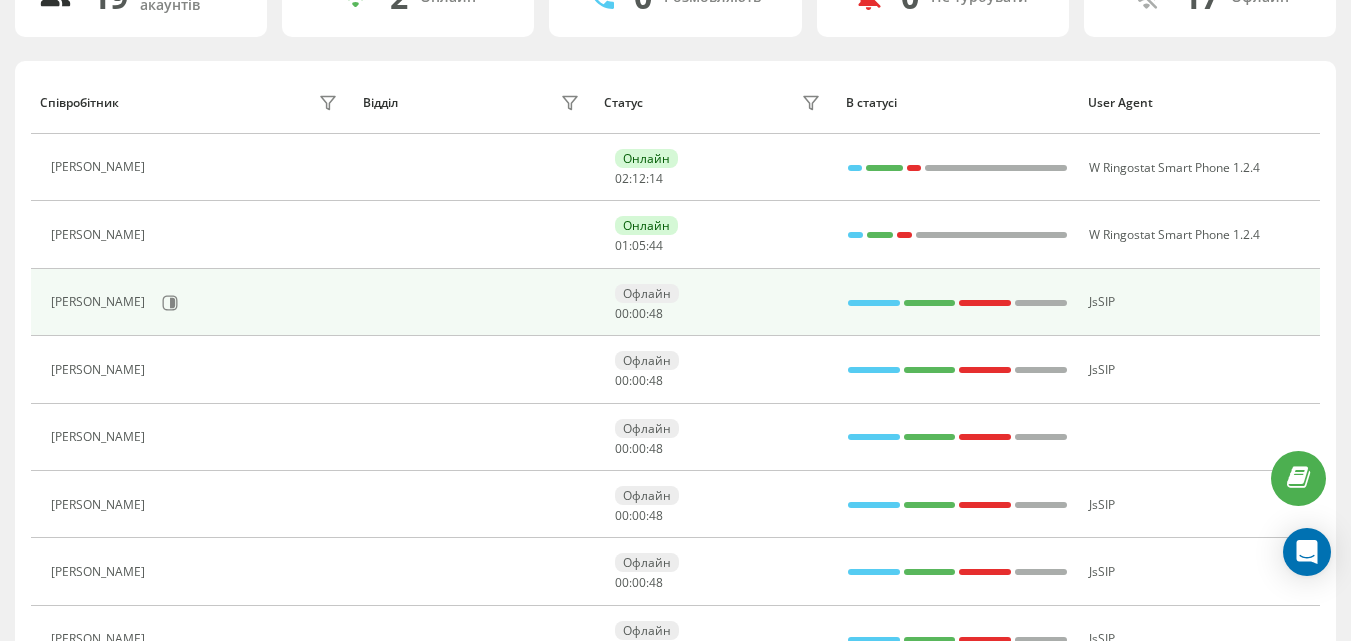 scroll, scrollTop: 400, scrollLeft: 0, axis: vertical 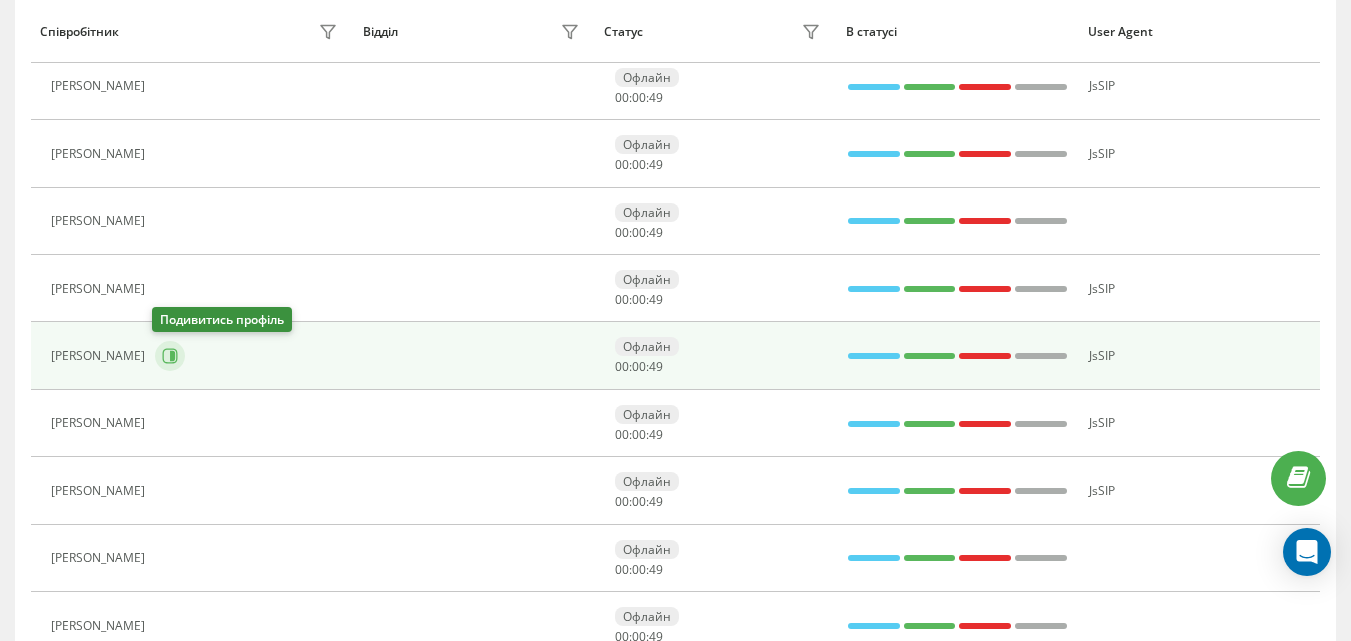click at bounding box center (170, 356) 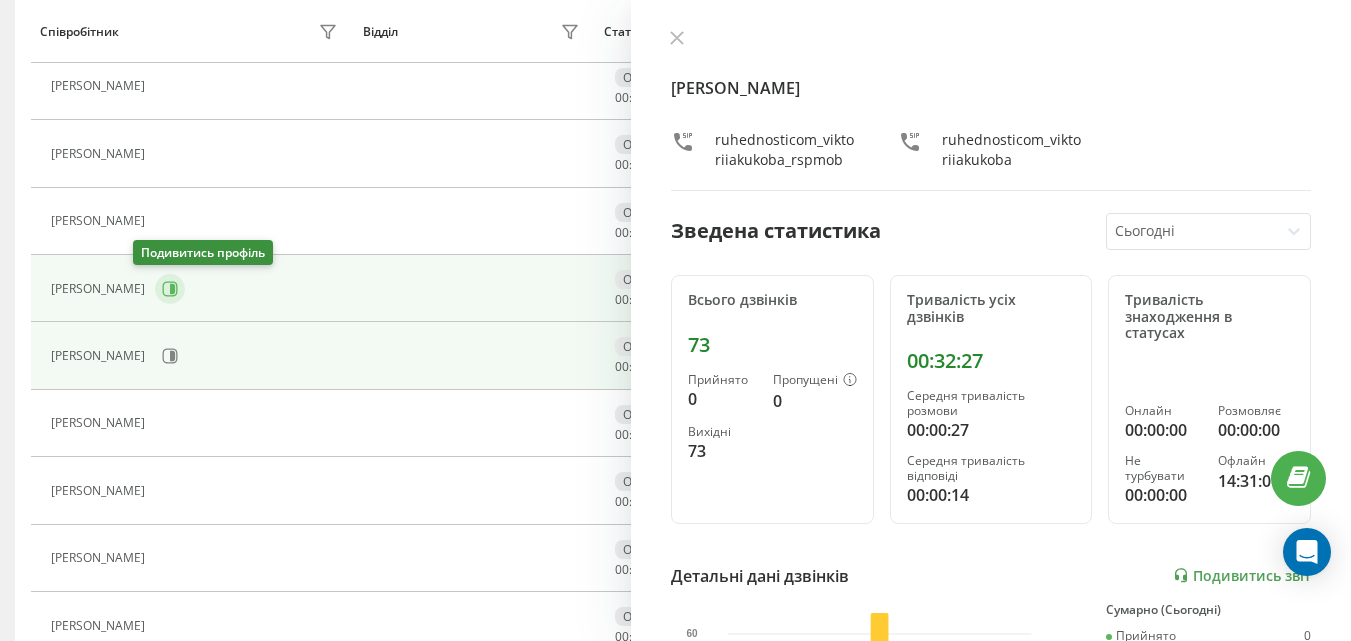 click 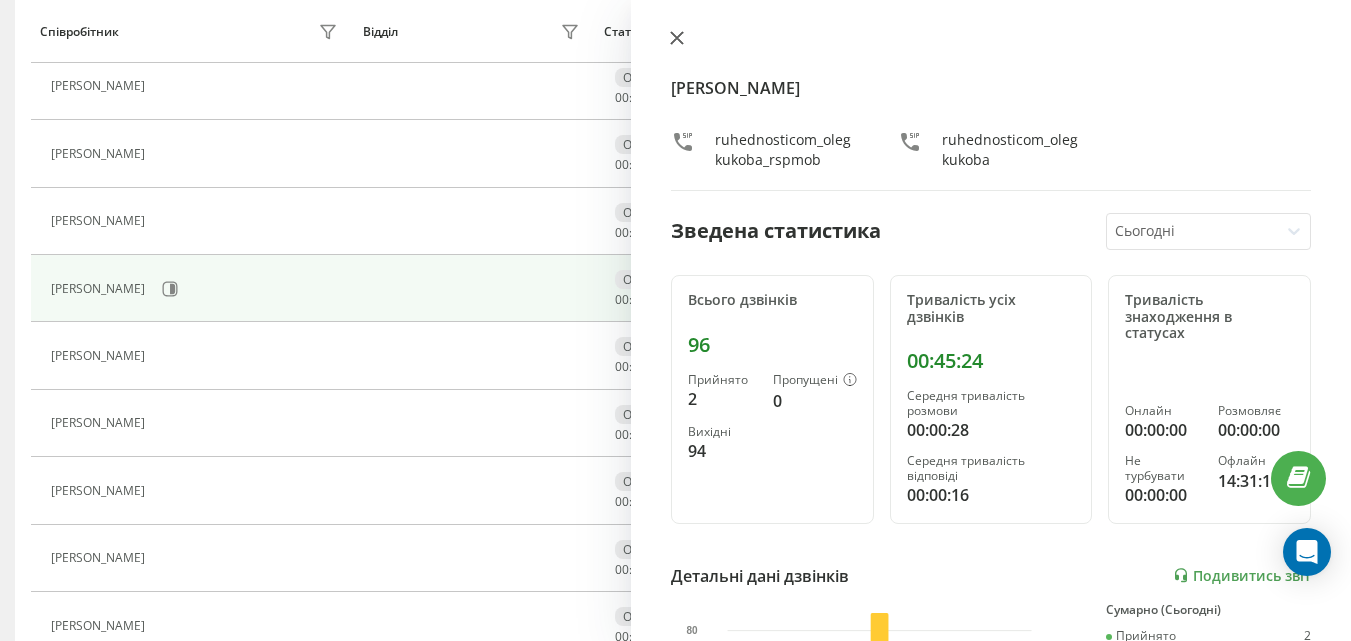 click 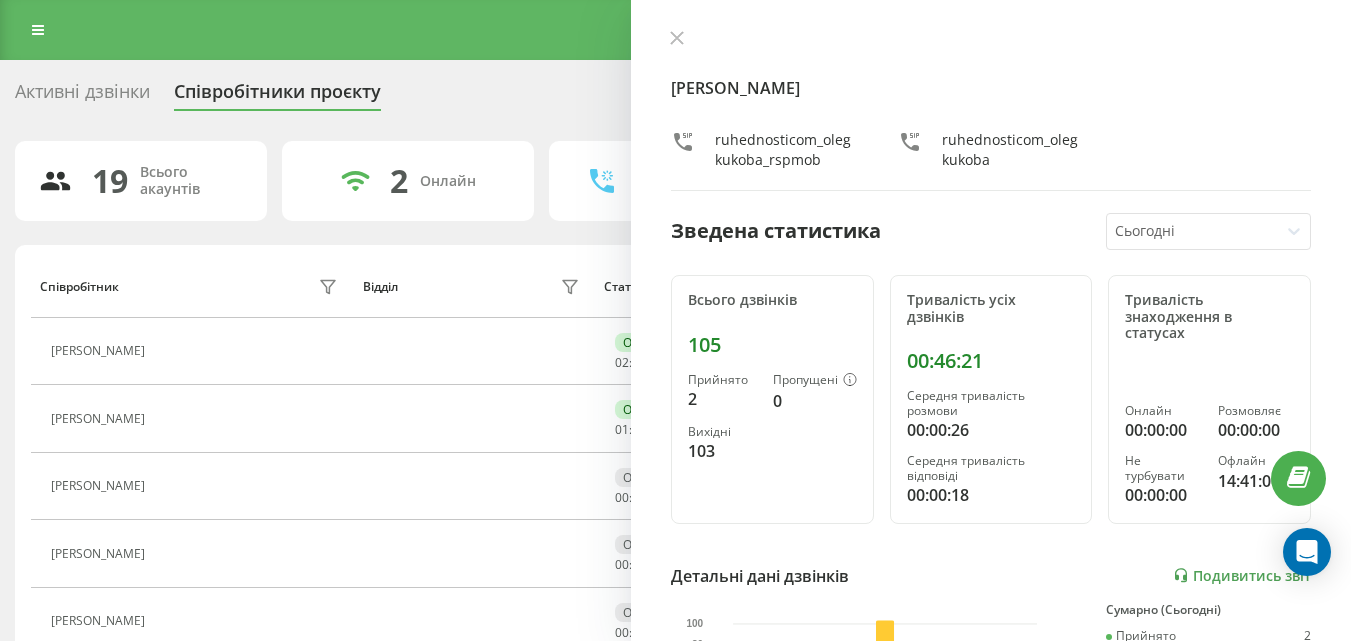 scroll, scrollTop: 400, scrollLeft: 0, axis: vertical 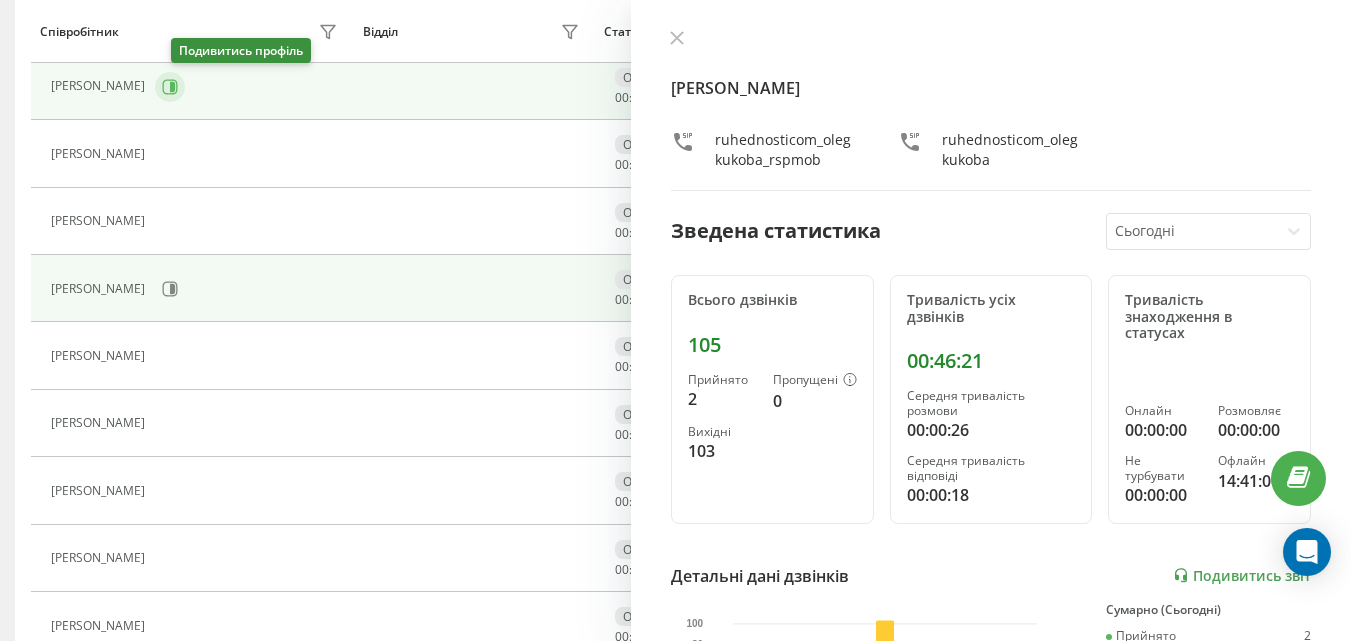click at bounding box center [170, 87] 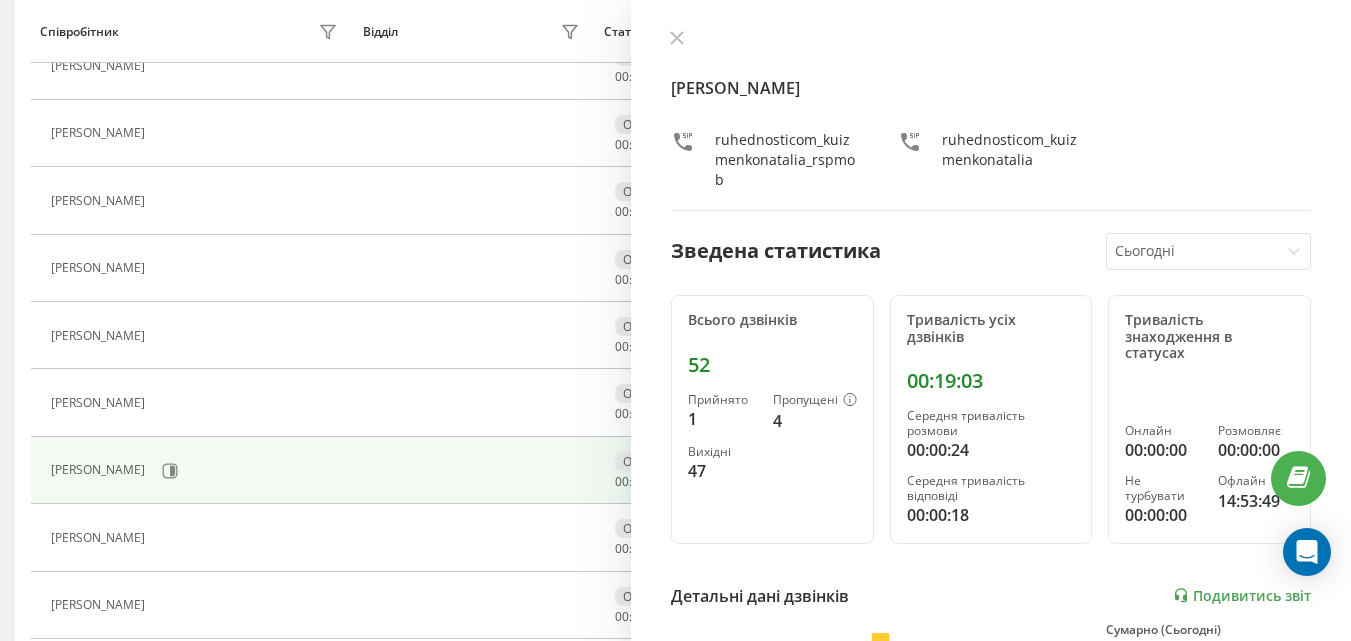 scroll, scrollTop: 700, scrollLeft: 0, axis: vertical 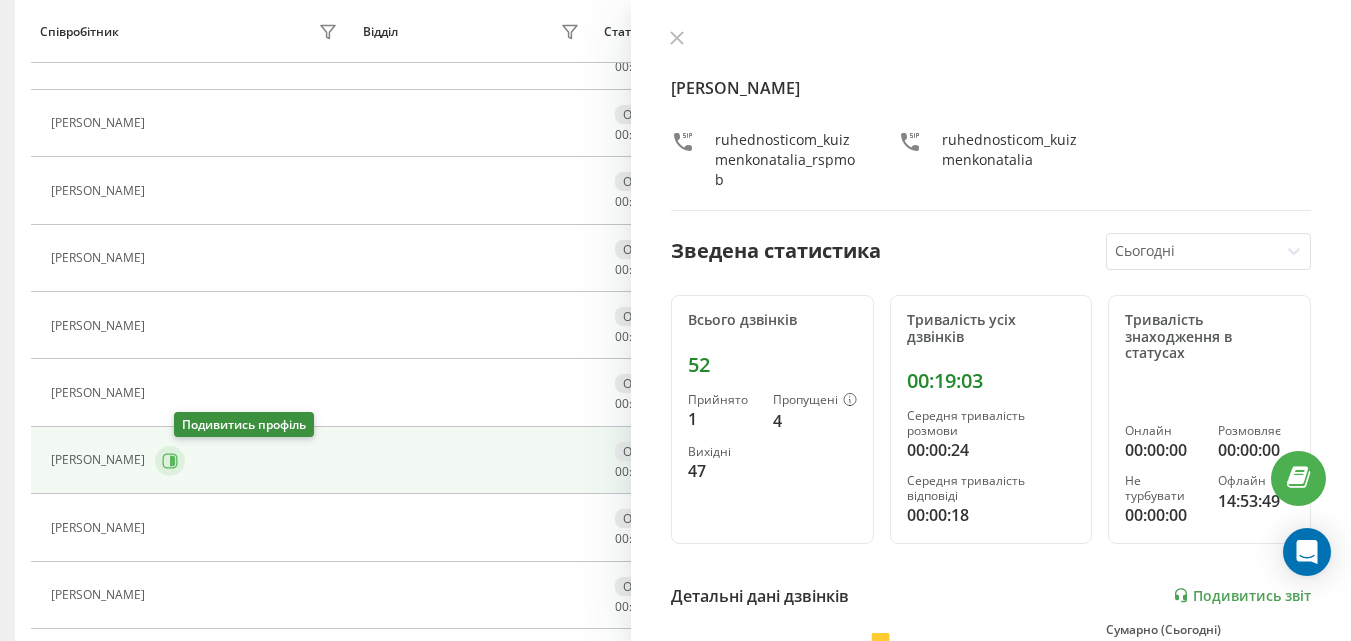 click 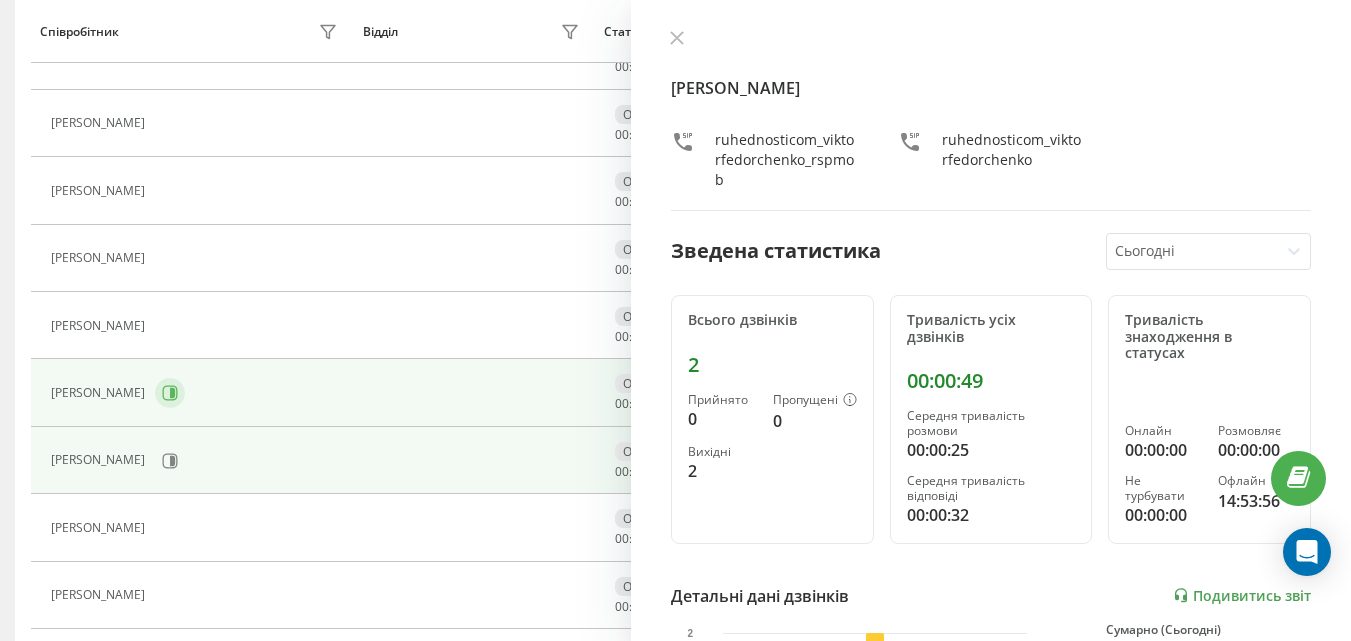 click at bounding box center [170, 393] 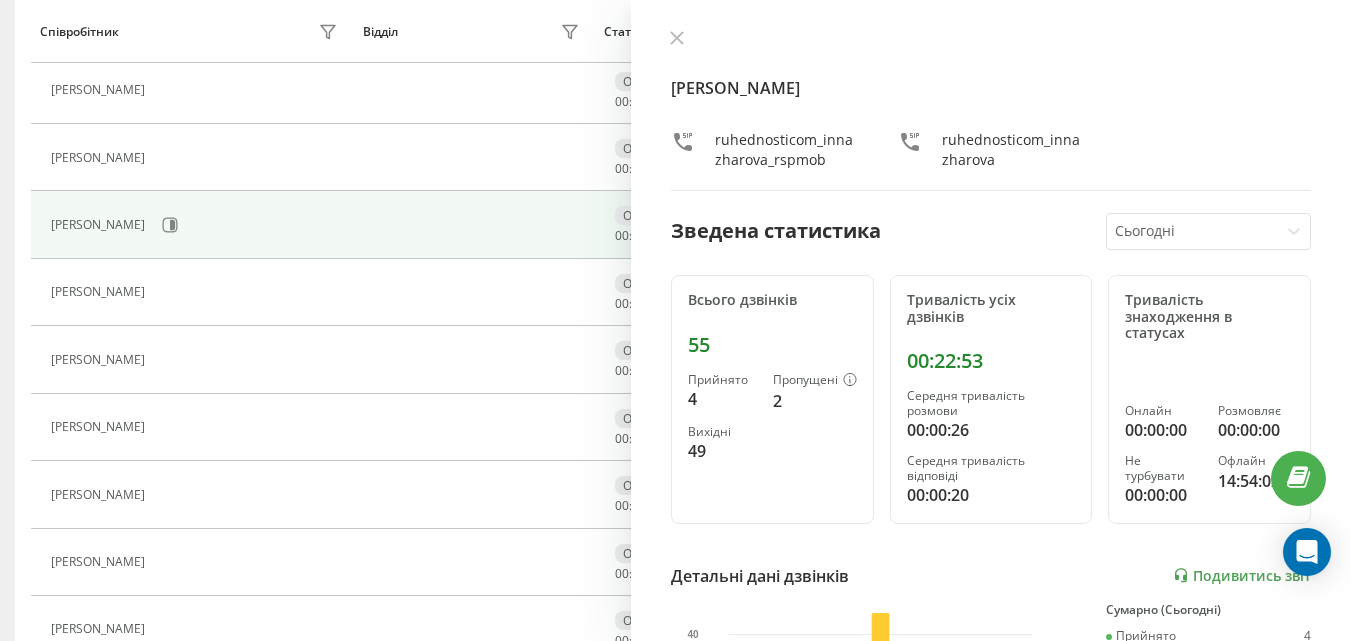 scroll, scrollTop: 733, scrollLeft: 0, axis: vertical 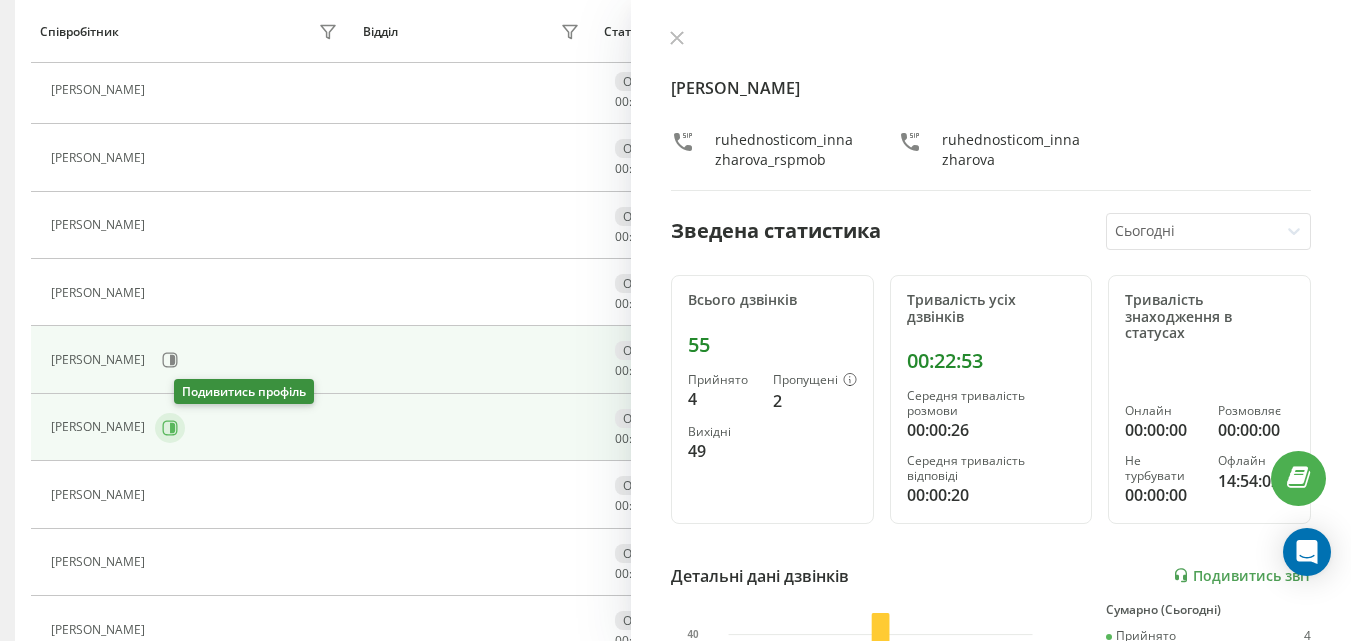 click at bounding box center (170, 428) 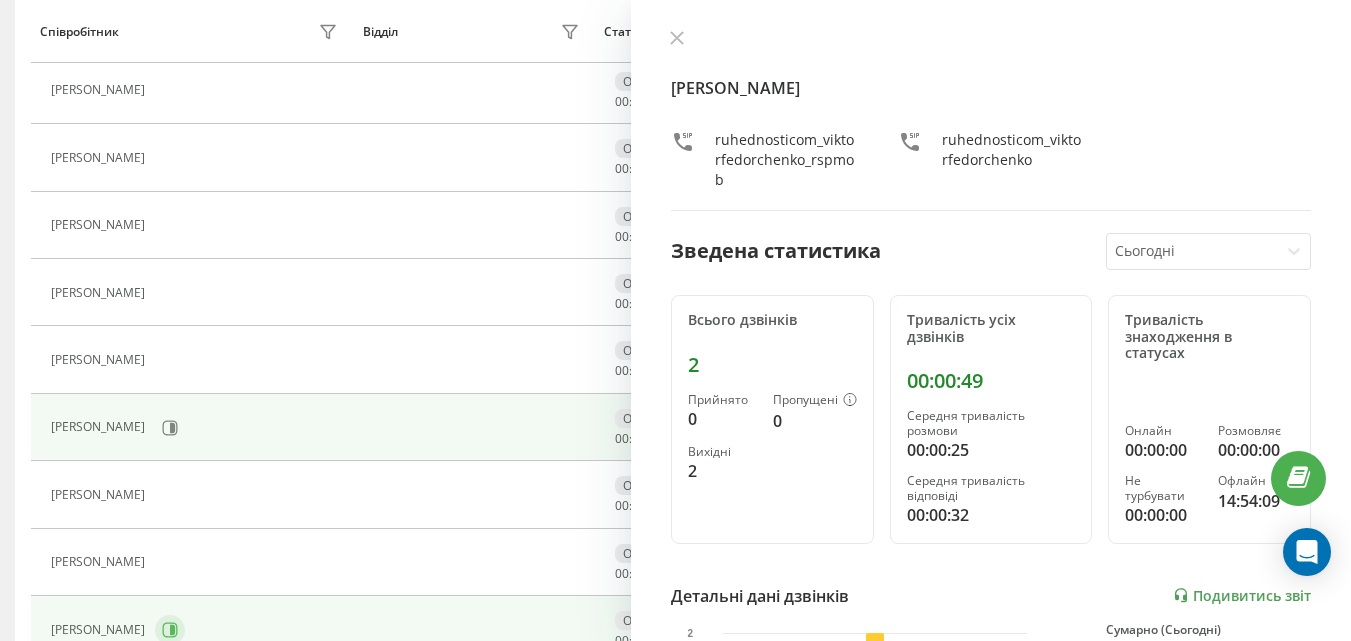 scroll, scrollTop: 1033, scrollLeft: 0, axis: vertical 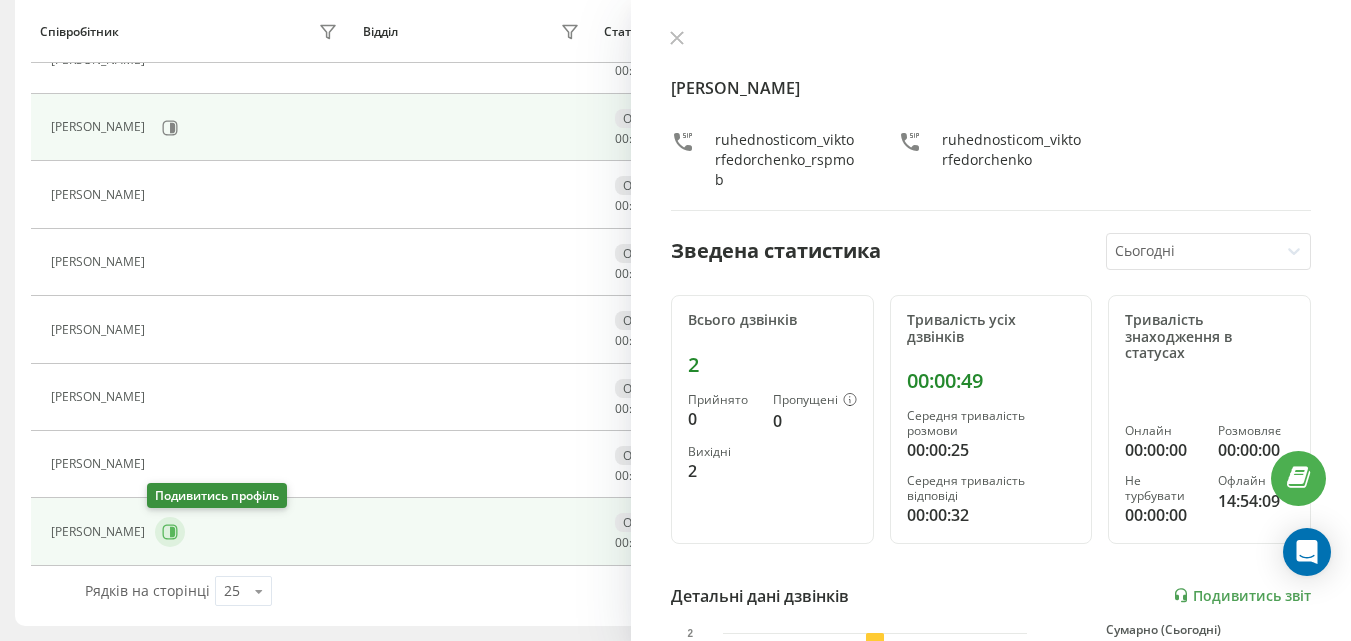 click at bounding box center [170, 532] 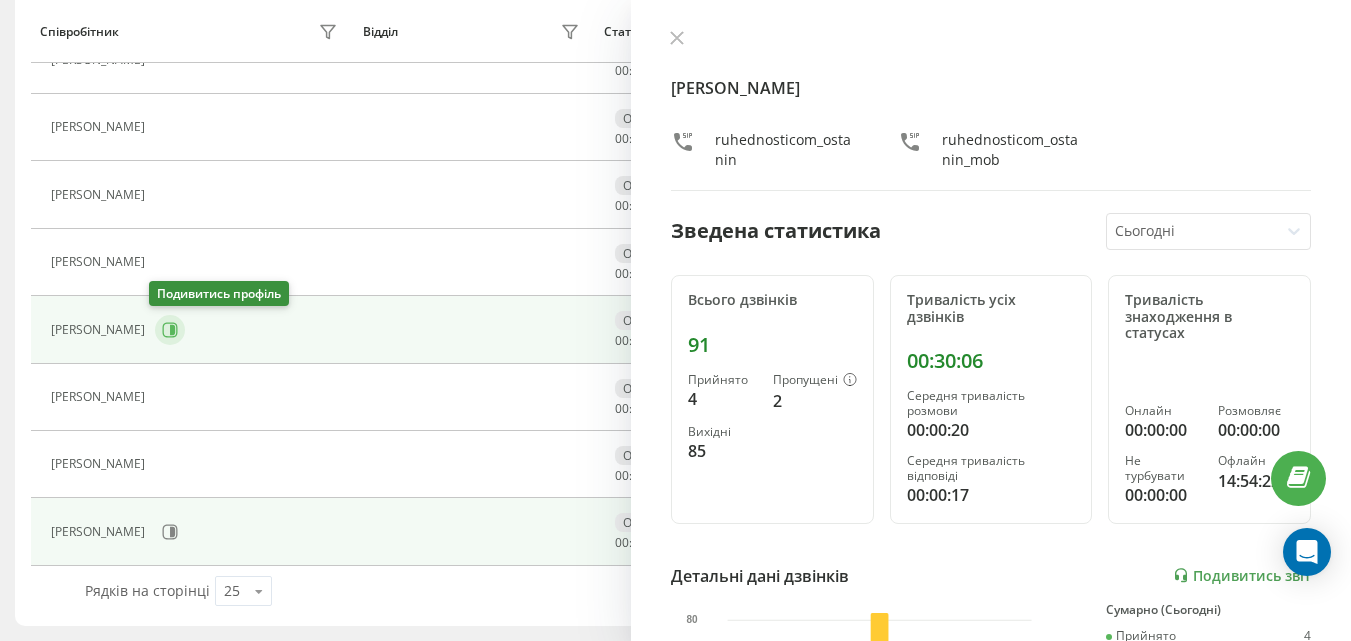 click 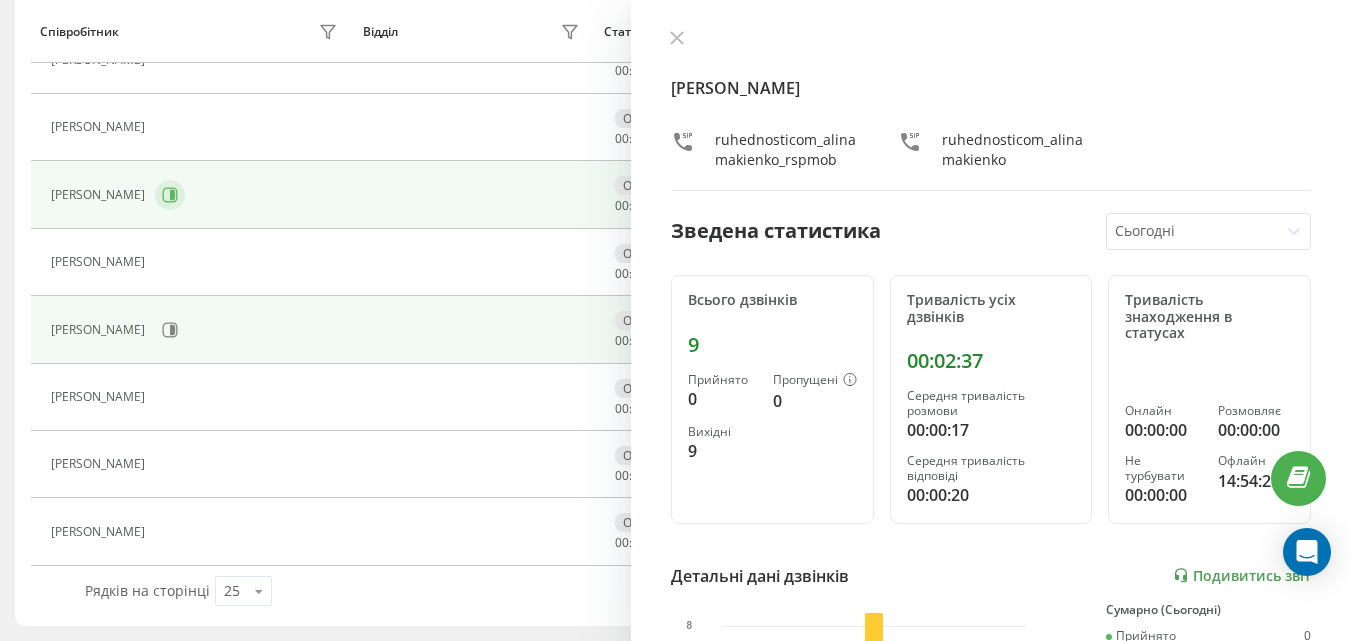 click 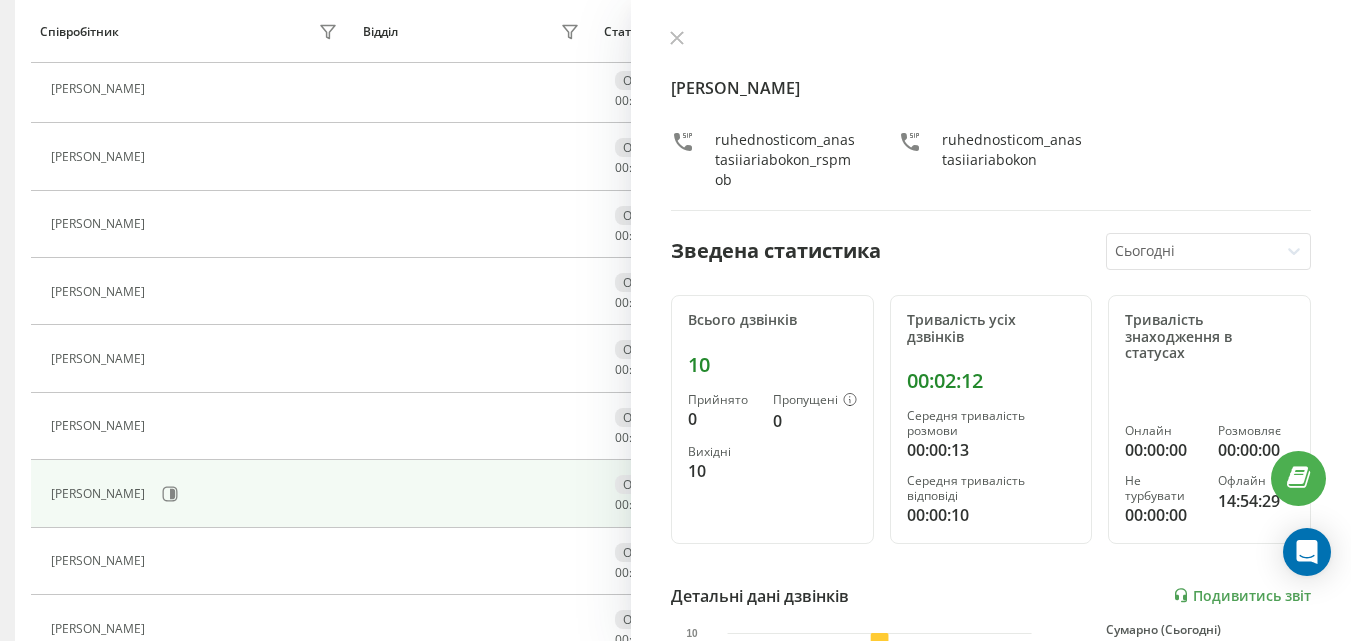 scroll, scrollTop: 733, scrollLeft: 0, axis: vertical 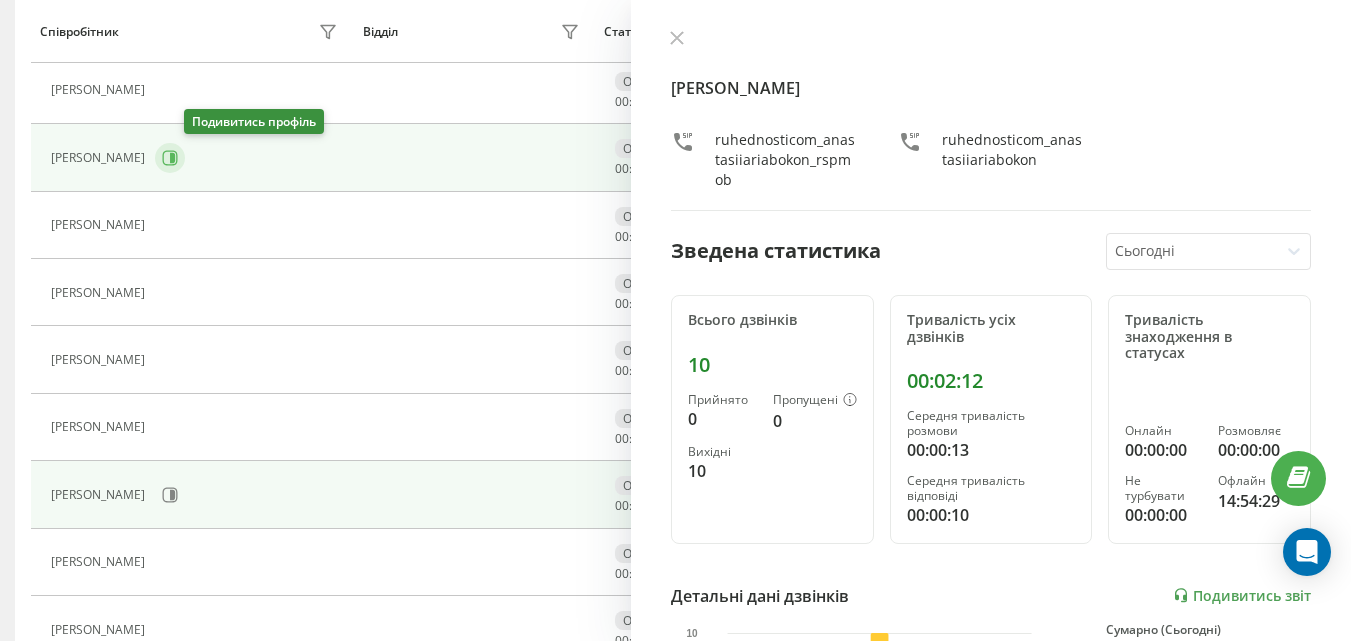 click 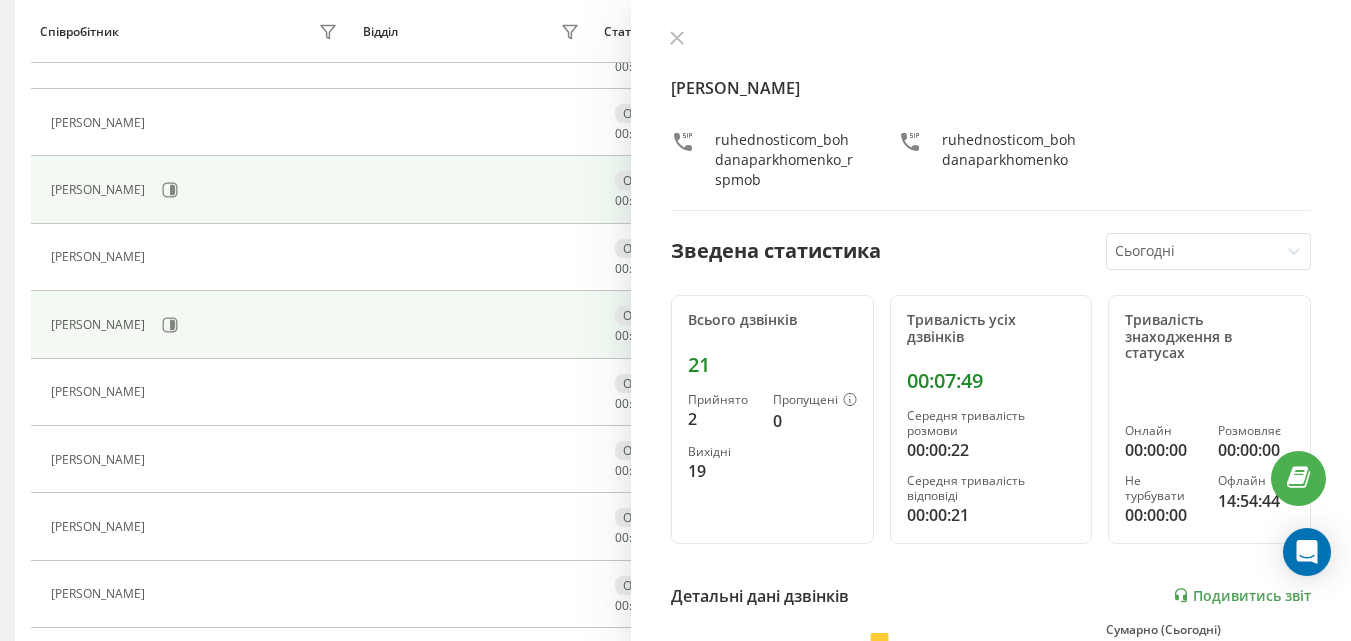 scroll, scrollTop: 533, scrollLeft: 0, axis: vertical 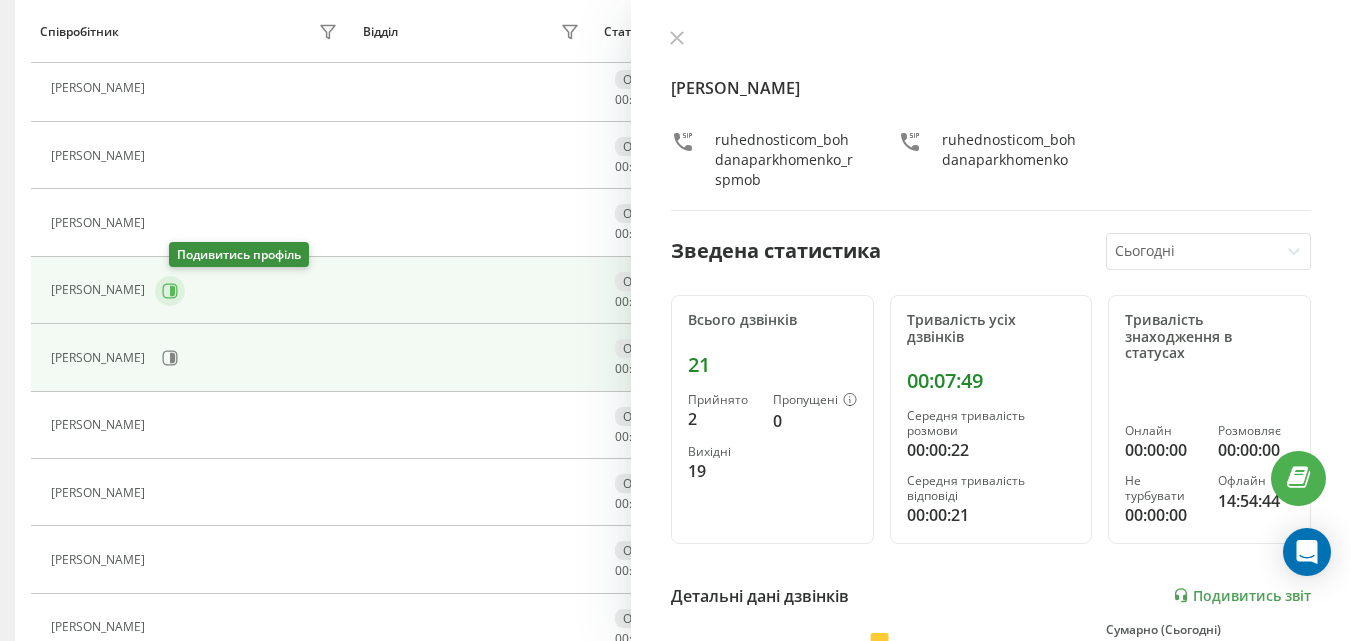 click 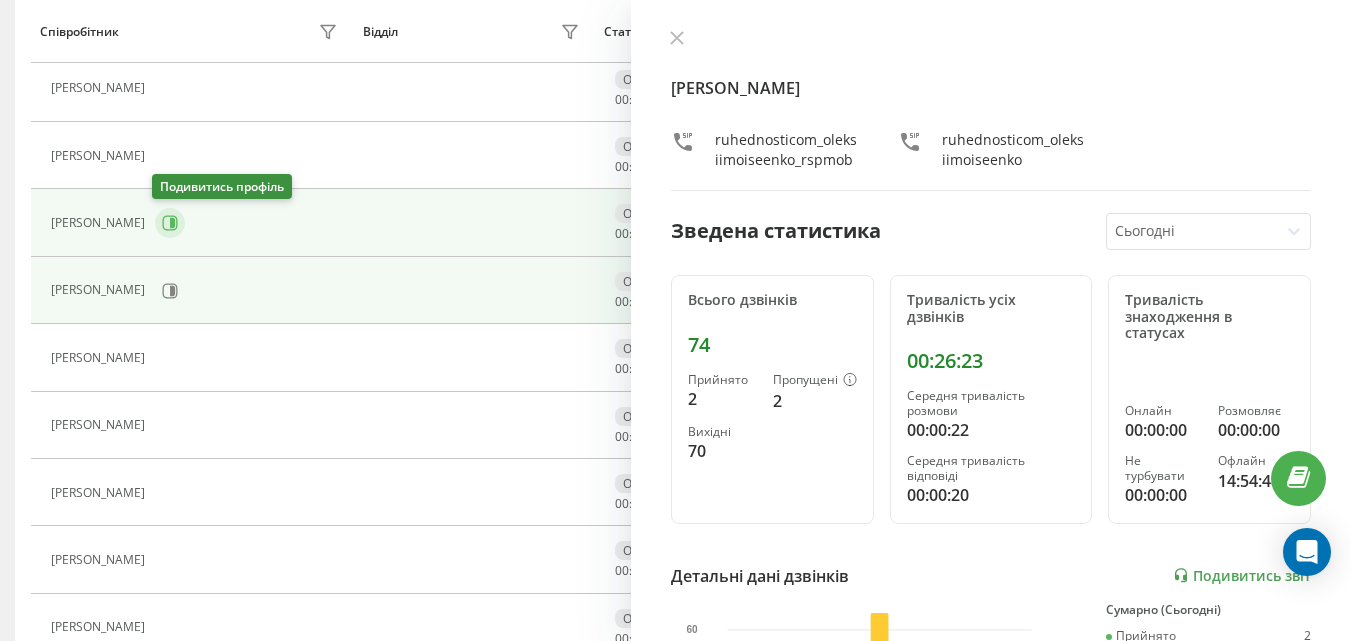 click 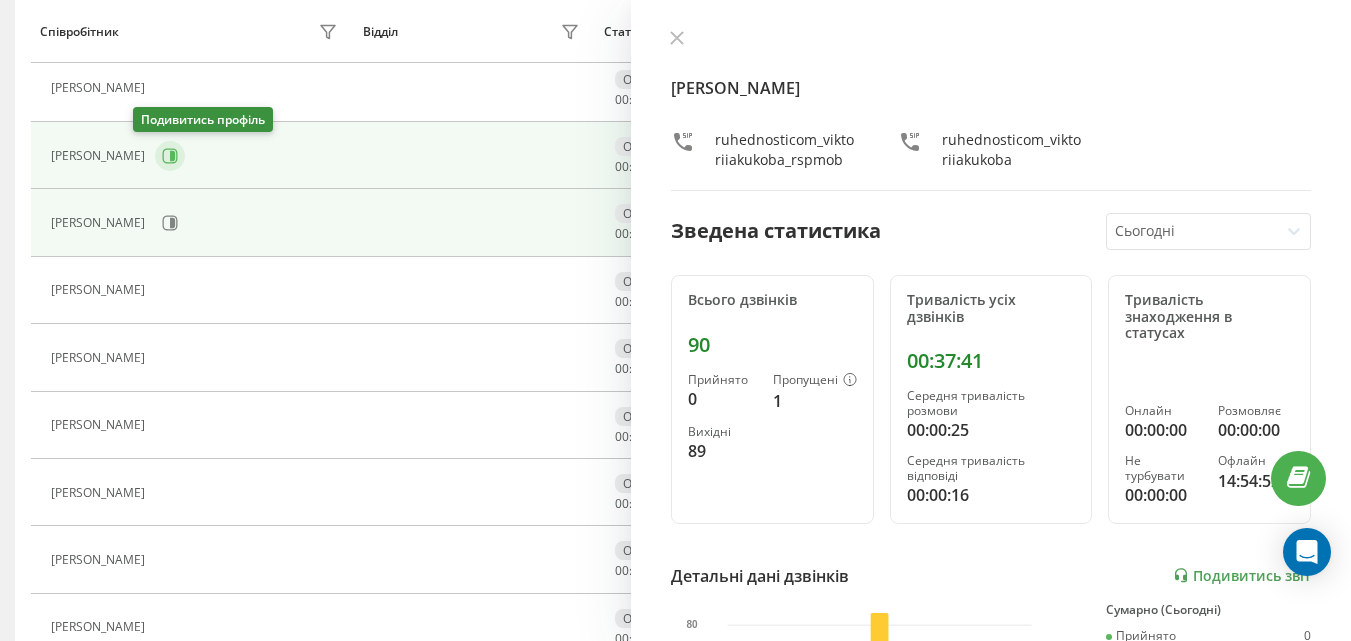 click at bounding box center [170, 156] 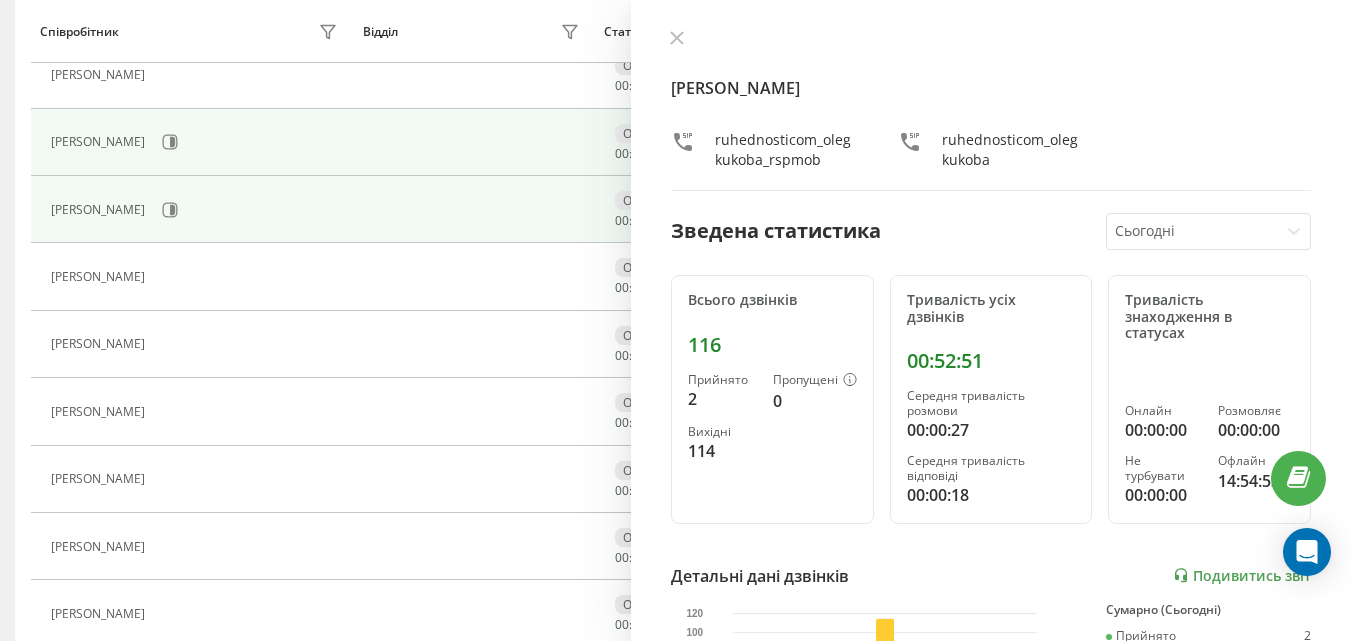 scroll, scrollTop: 433, scrollLeft: 0, axis: vertical 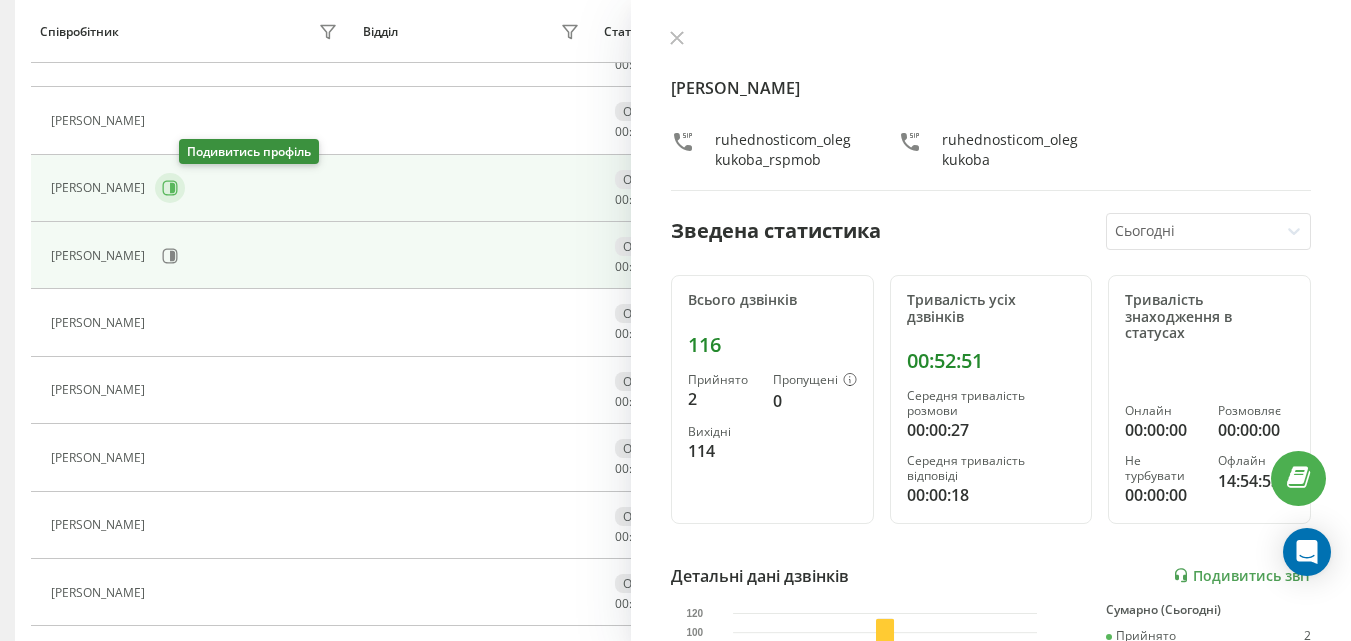 click 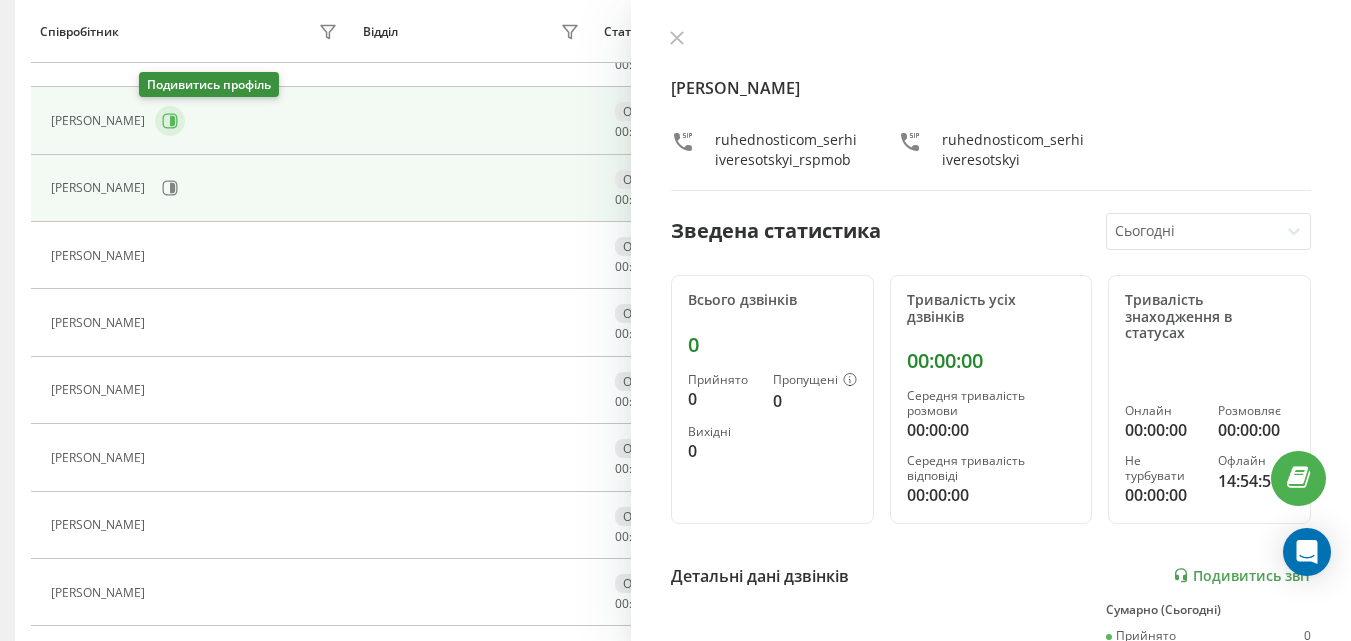 click at bounding box center [170, 121] 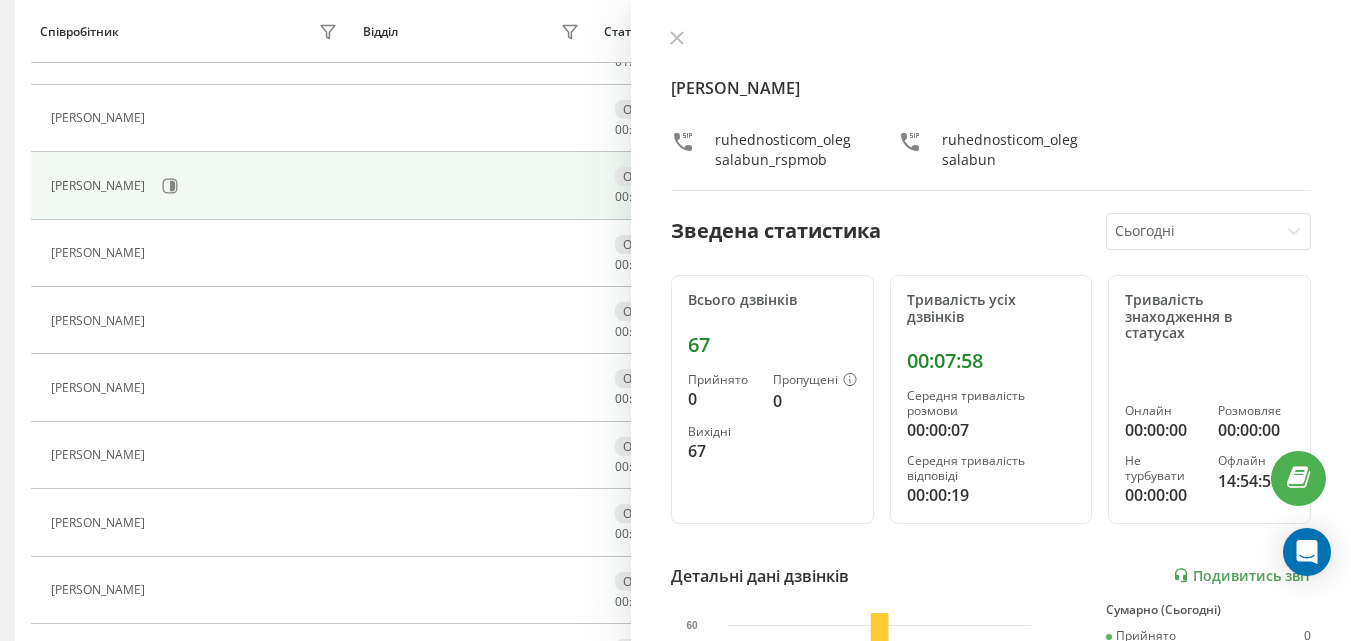 scroll, scrollTop: 333, scrollLeft: 0, axis: vertical 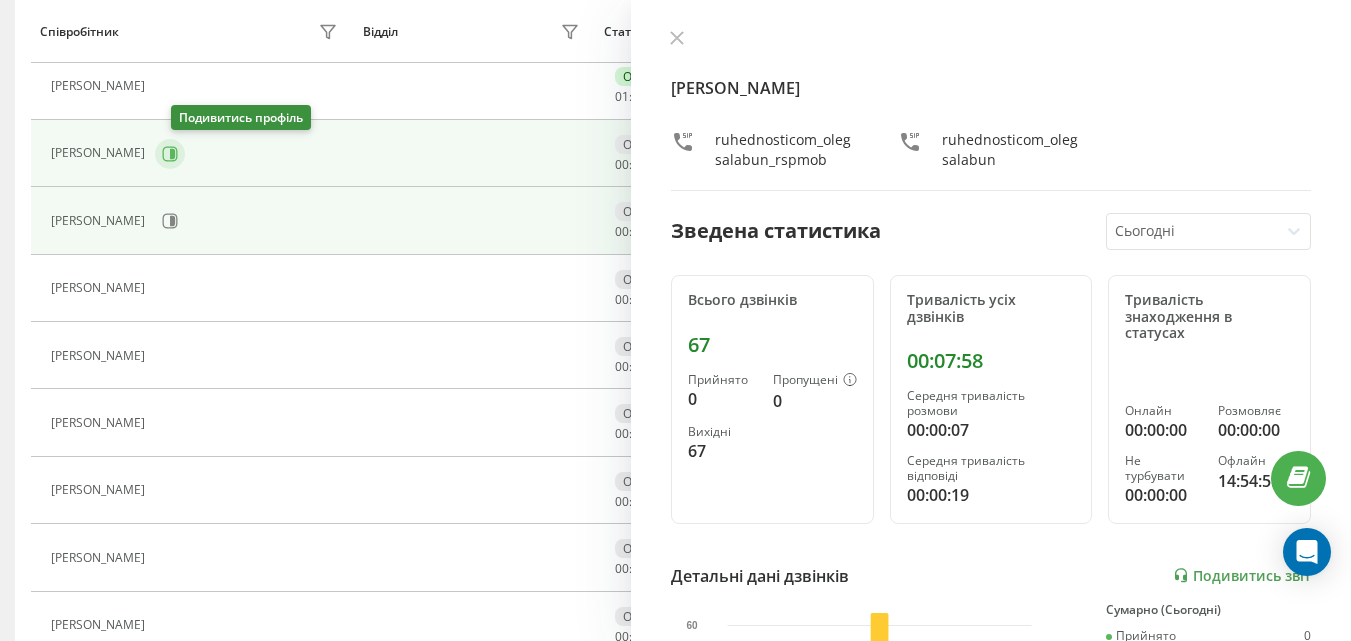 click 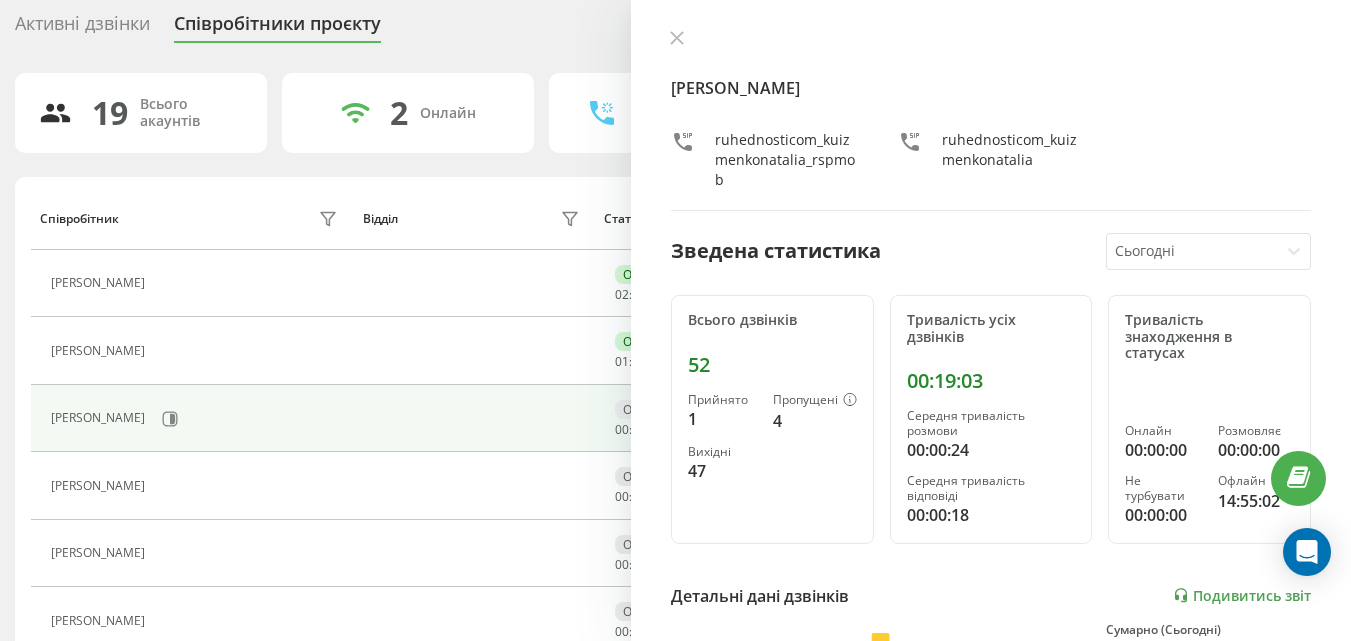 scroll, scrollTop: 33, scrollLeft: 0, axis: vertical 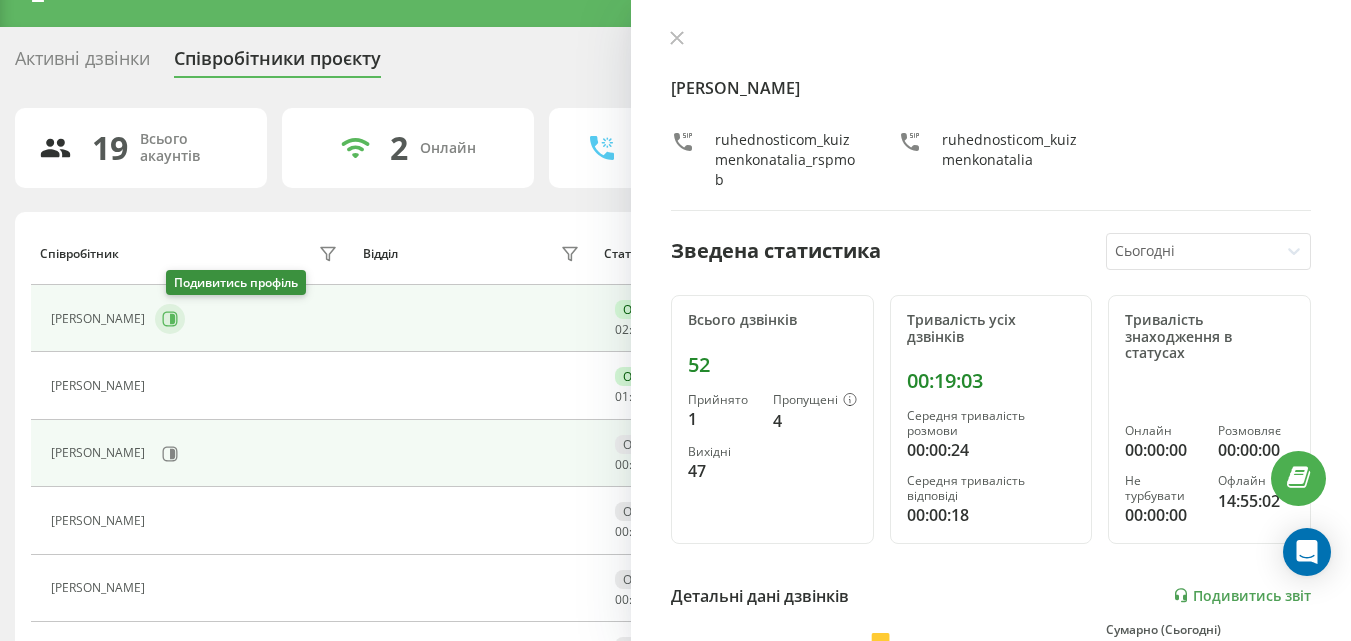 click 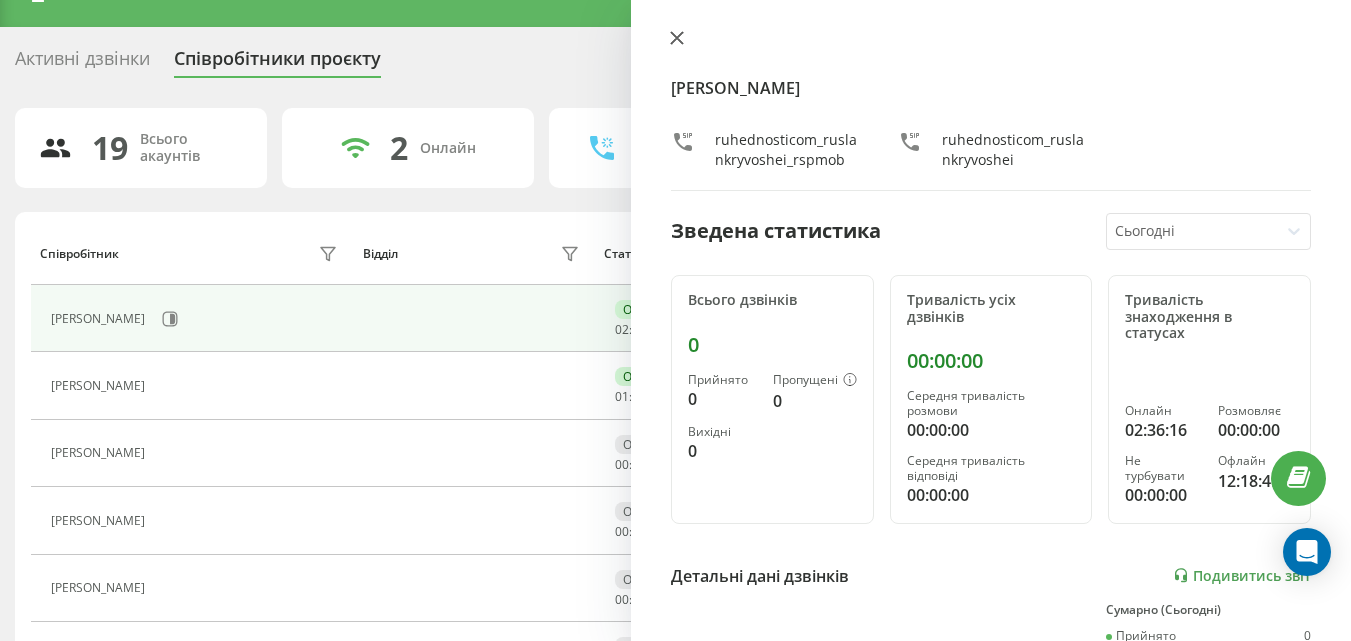 click 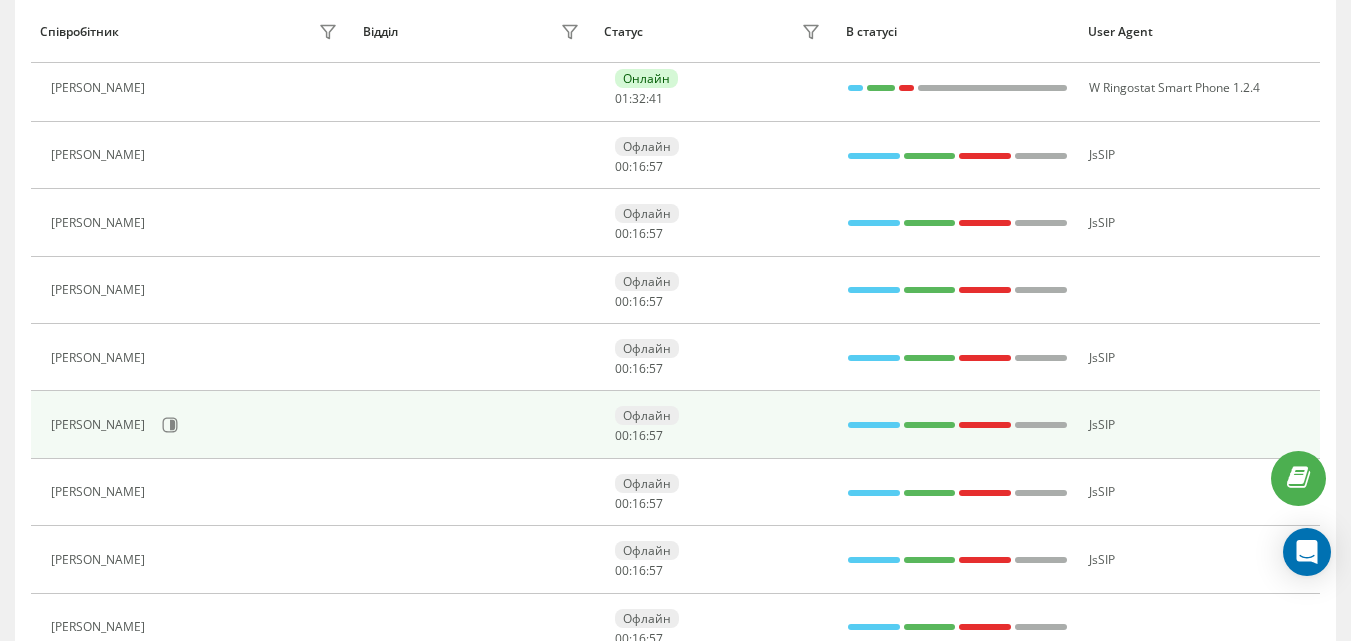 scroll, scrollTop: 333, scrollLeft: 0, axis: vertical 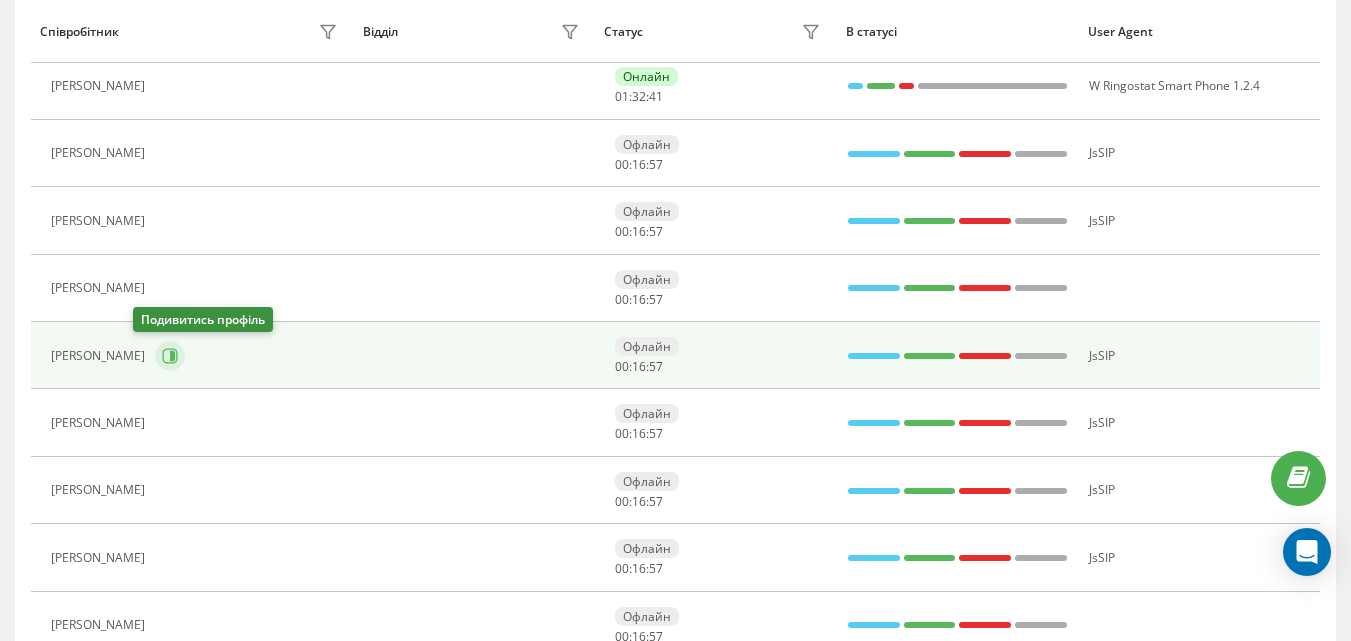 click 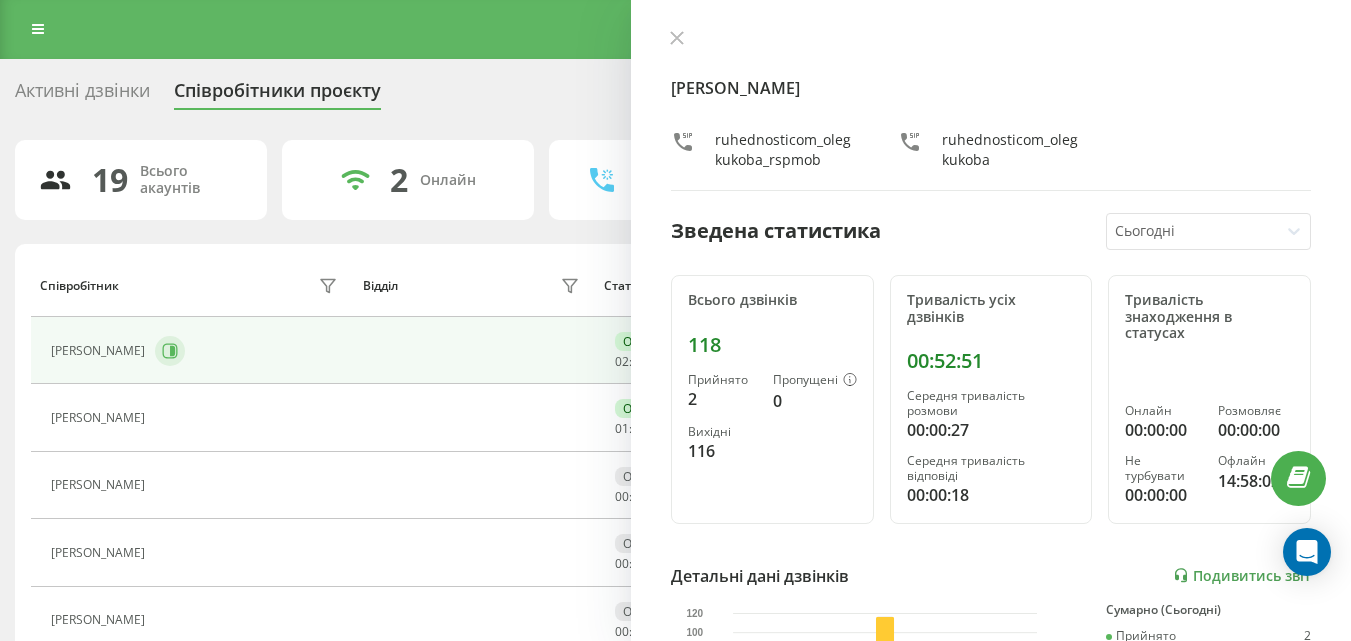 scroll, scrollTop: 0, scrollLeft: 0, axis: both 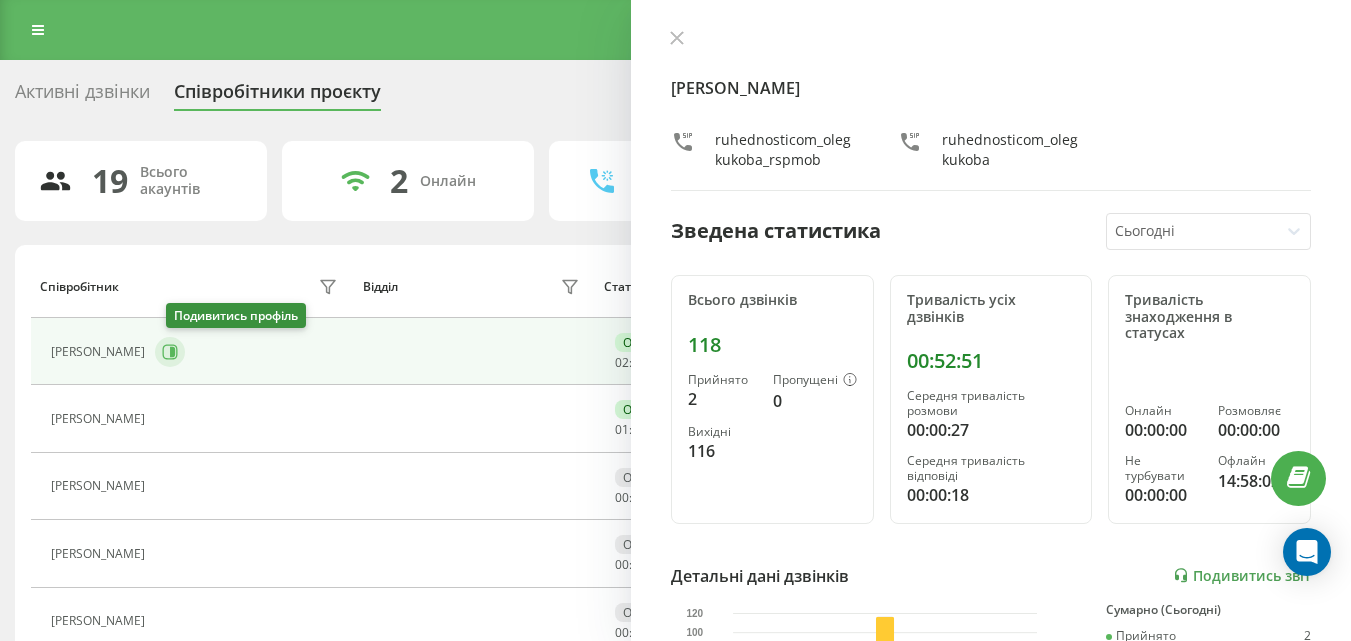 click at bounding box center (170, 352) 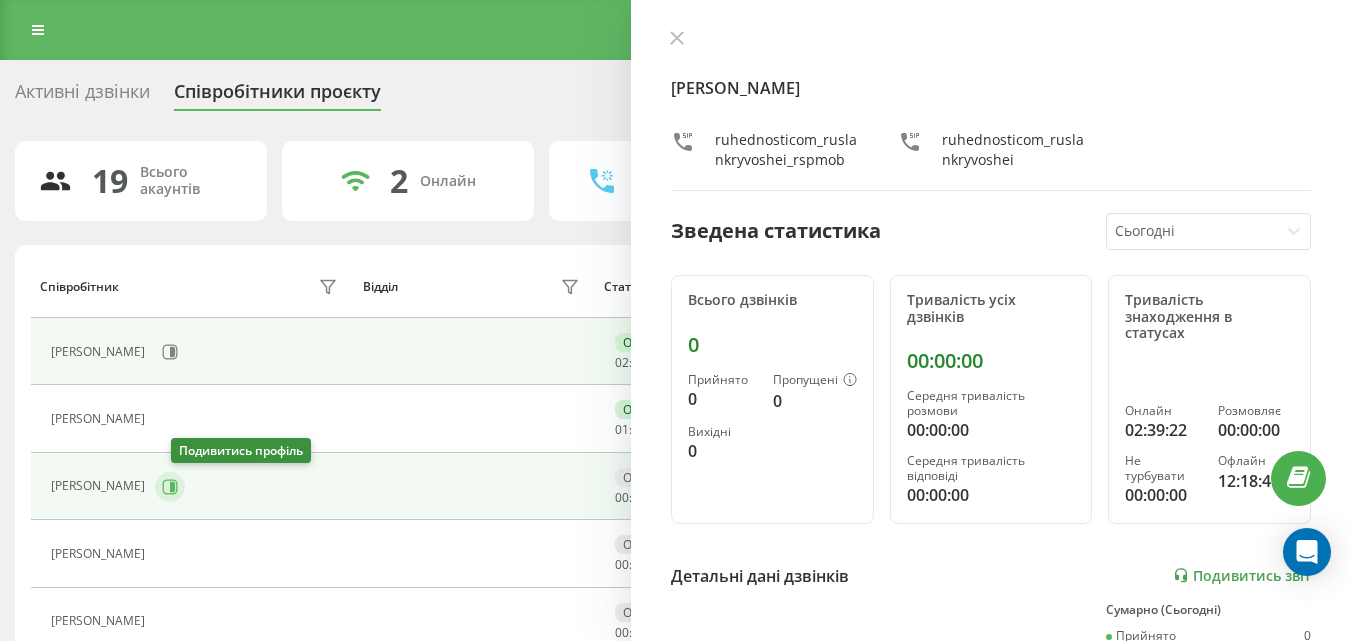 click at bounding box center (170, 487) 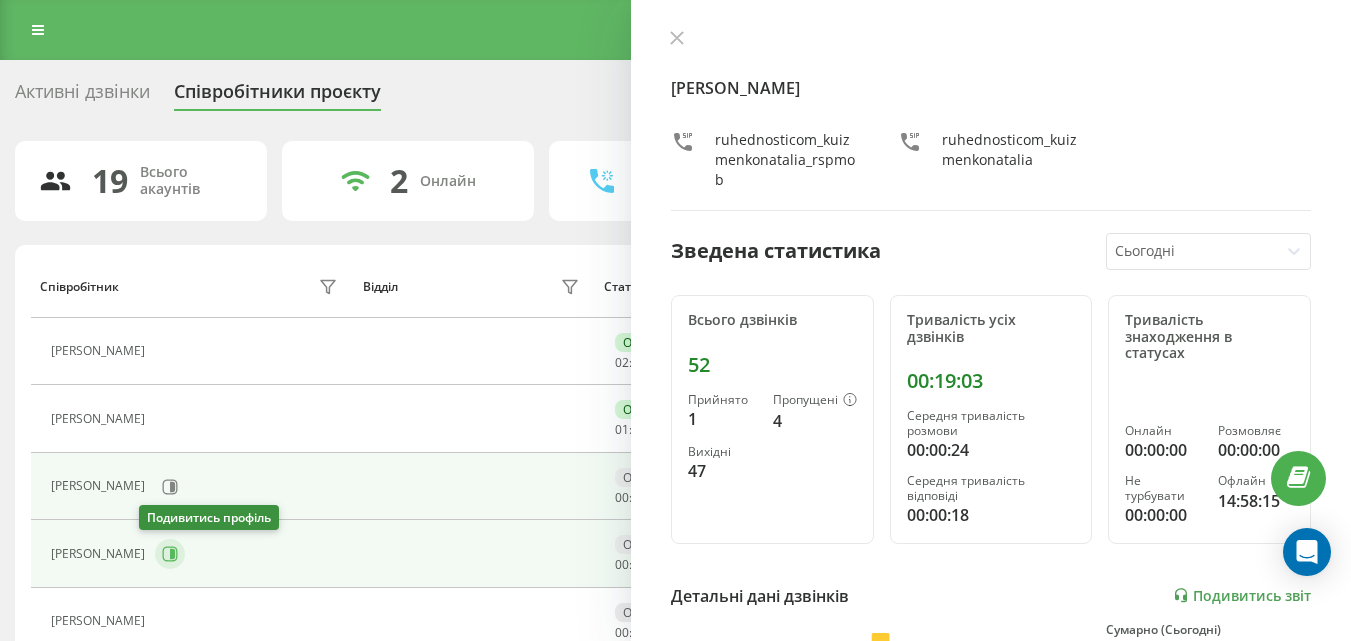 click at bounding box center [170, 554] 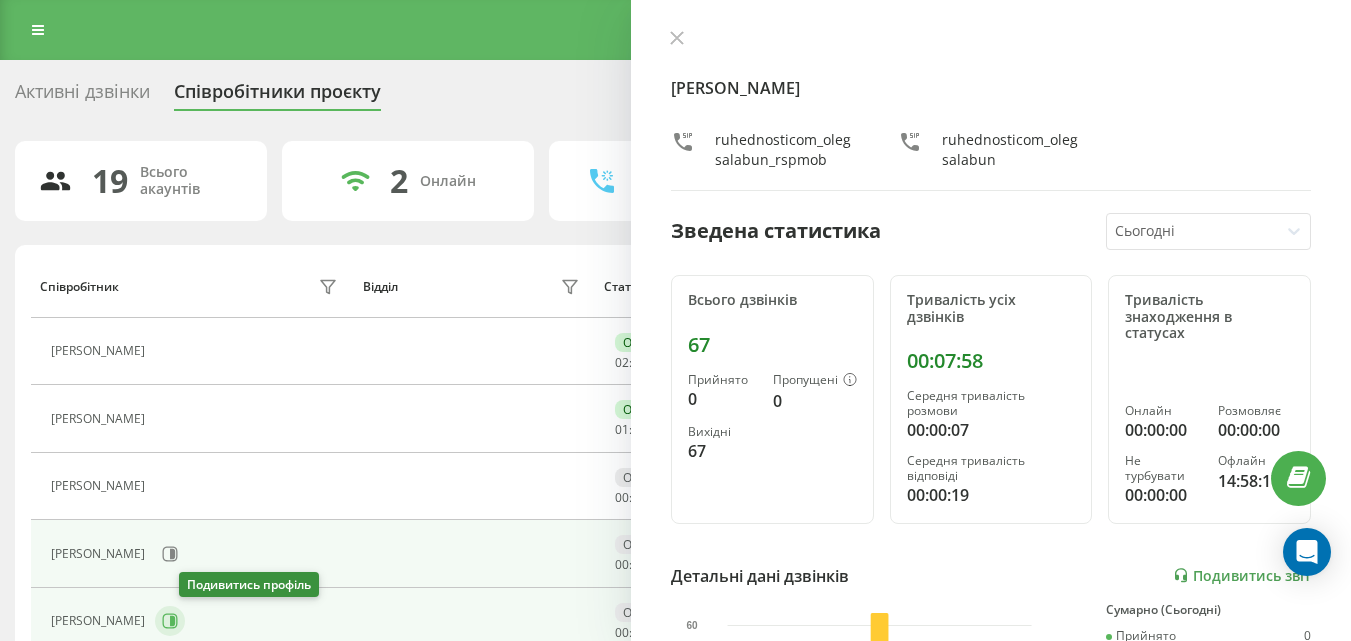 click 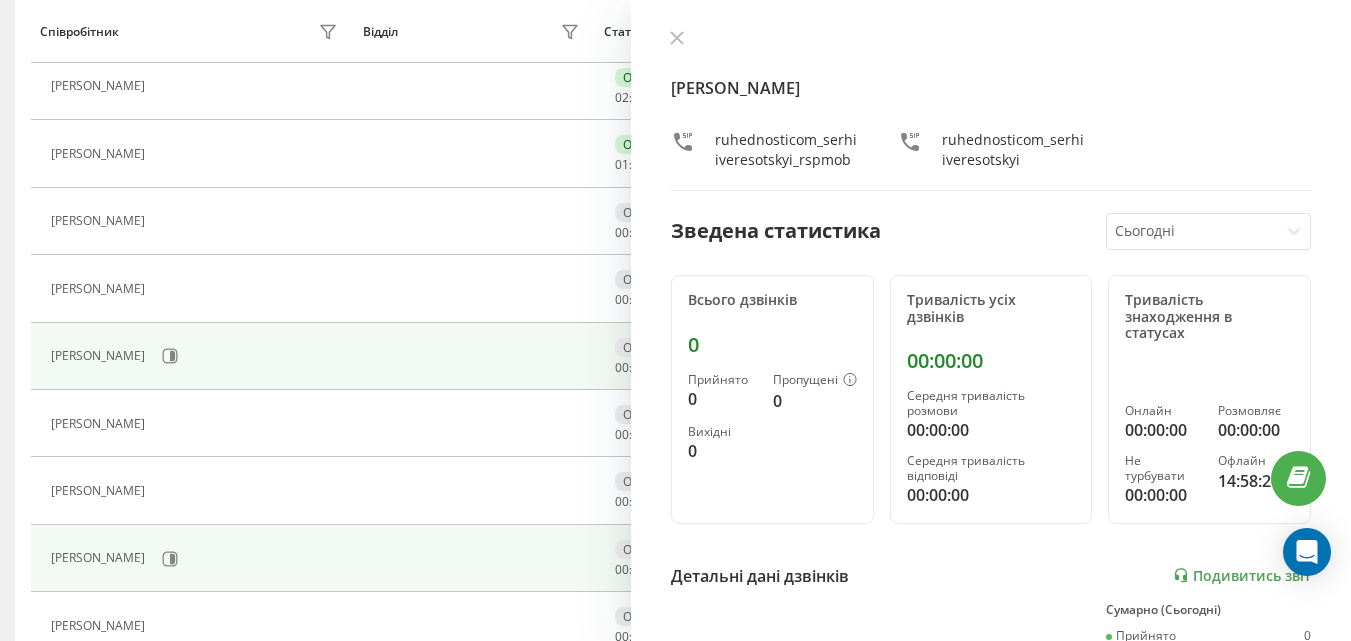 scroll, scrollTop: 300, scrollLeft: 0, axis: vertical 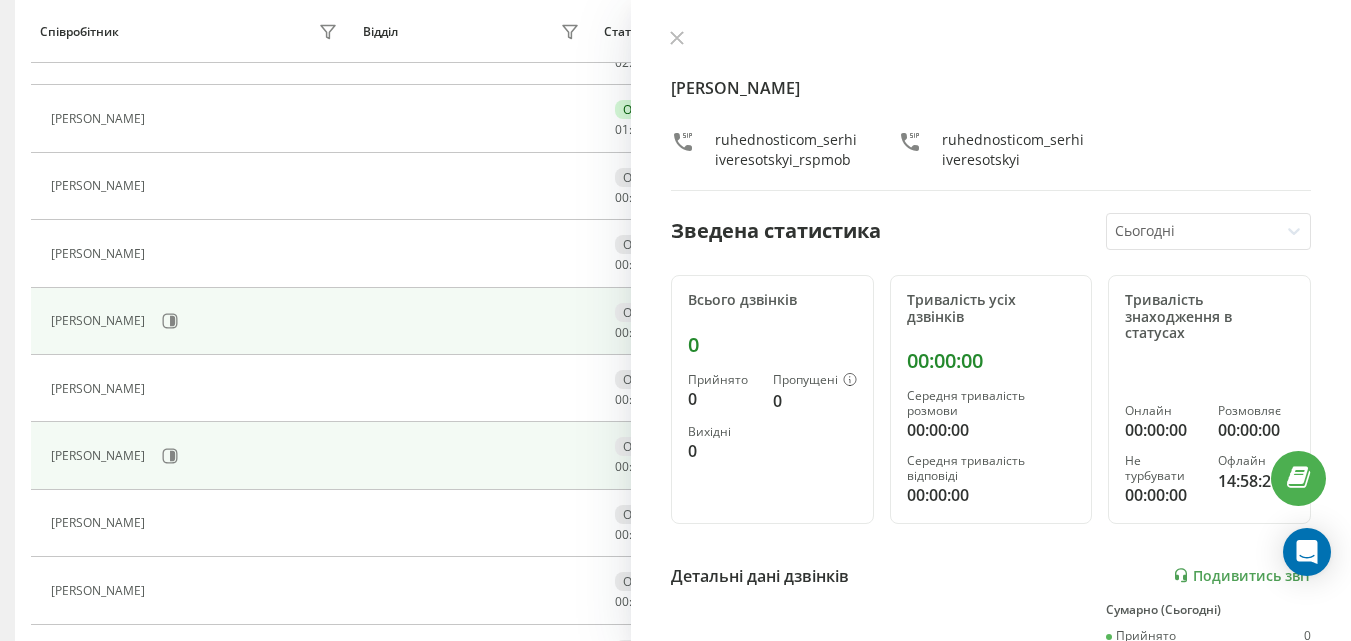 click on "[PERSON_NAME]" at bounding box center [196, 456] 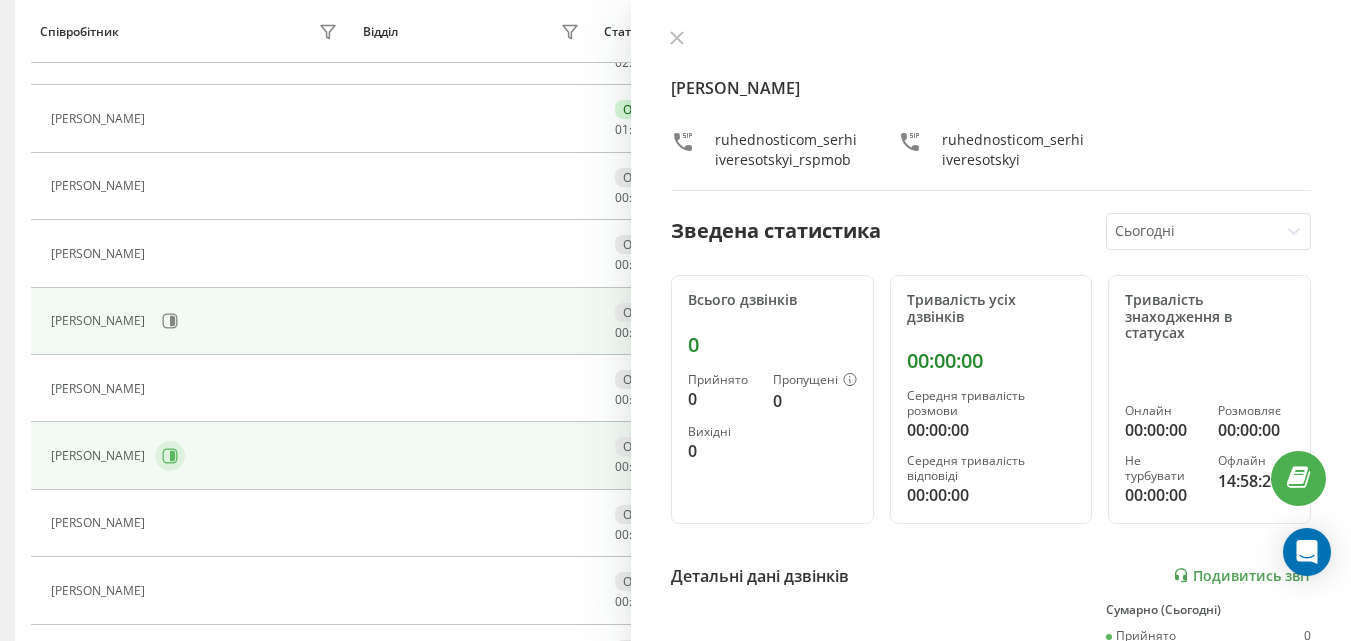 click at bounding box center [170, 456] 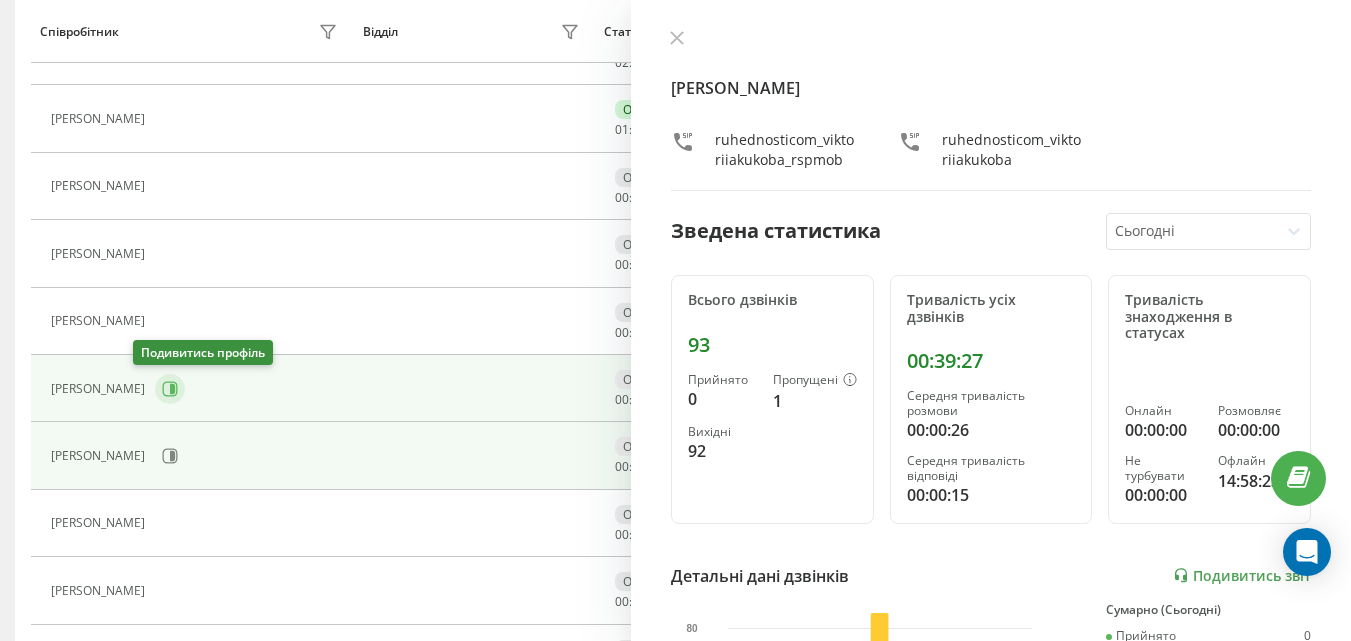 click 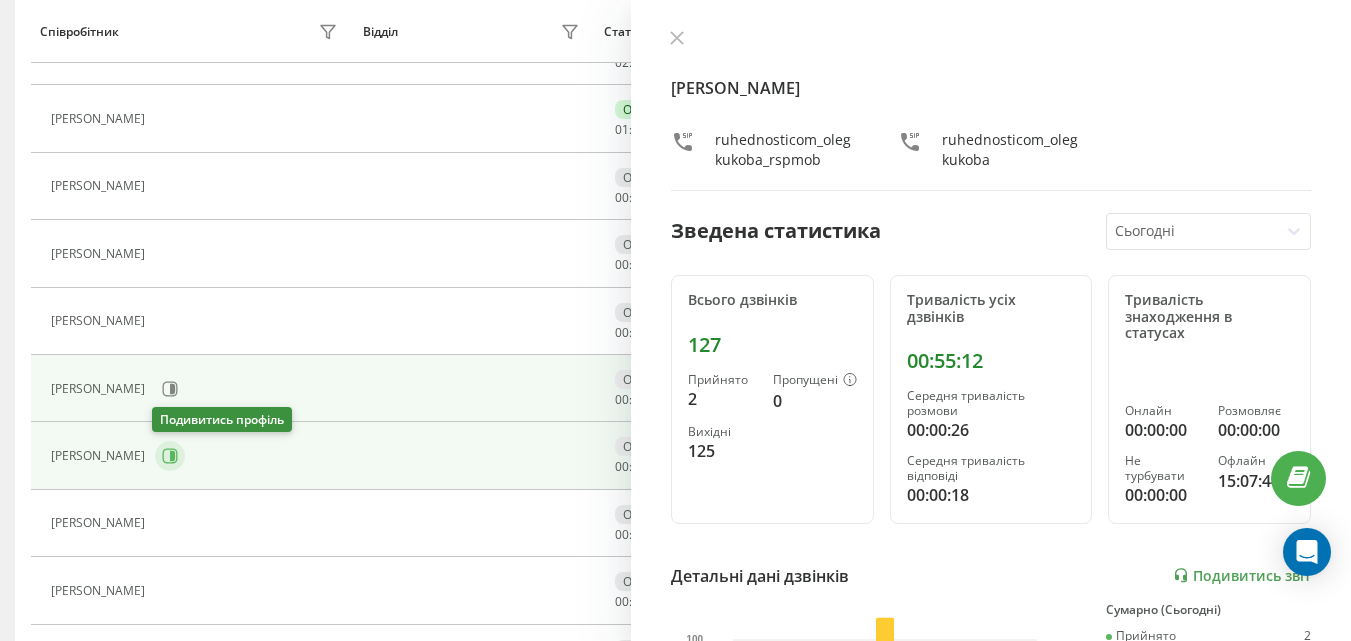 click 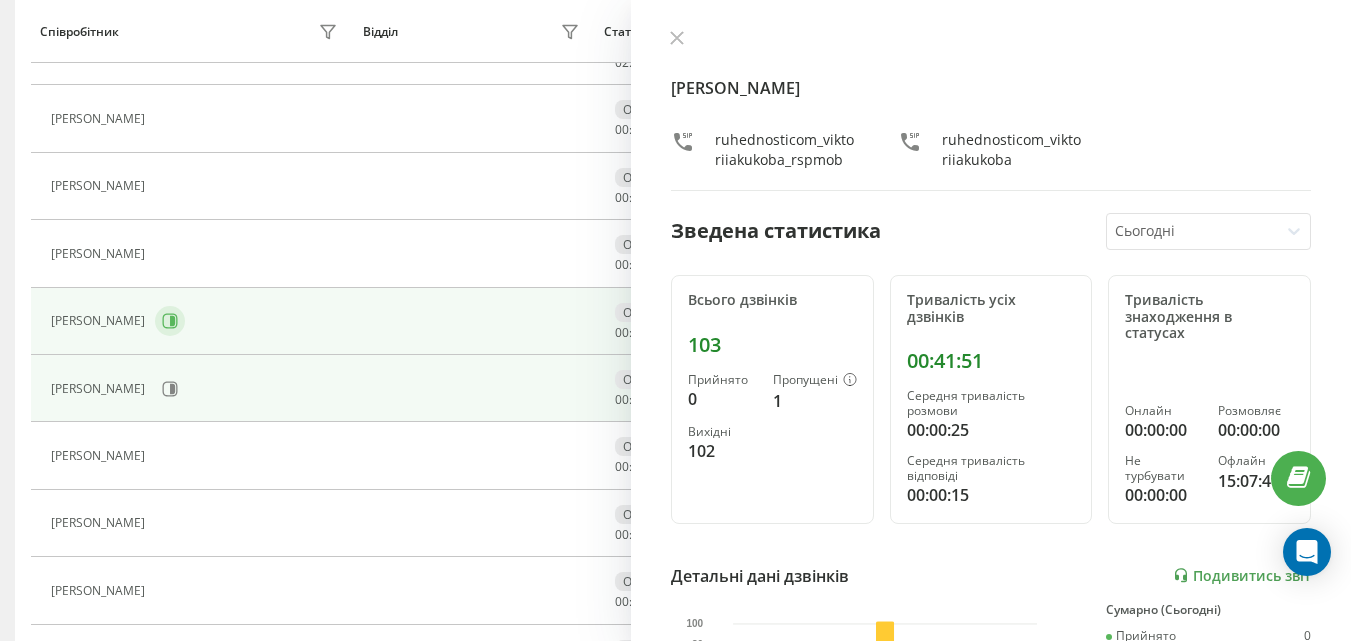 click at bounding box center [170, 321] 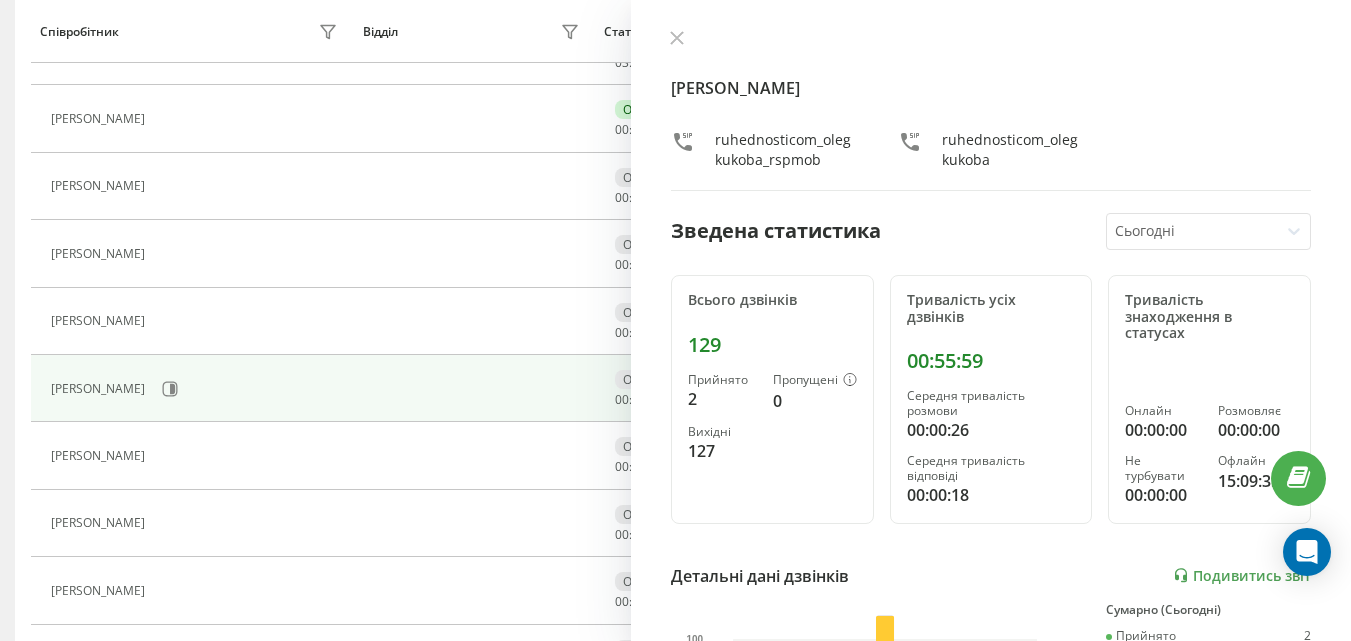 click at bounding box center (991, 40) 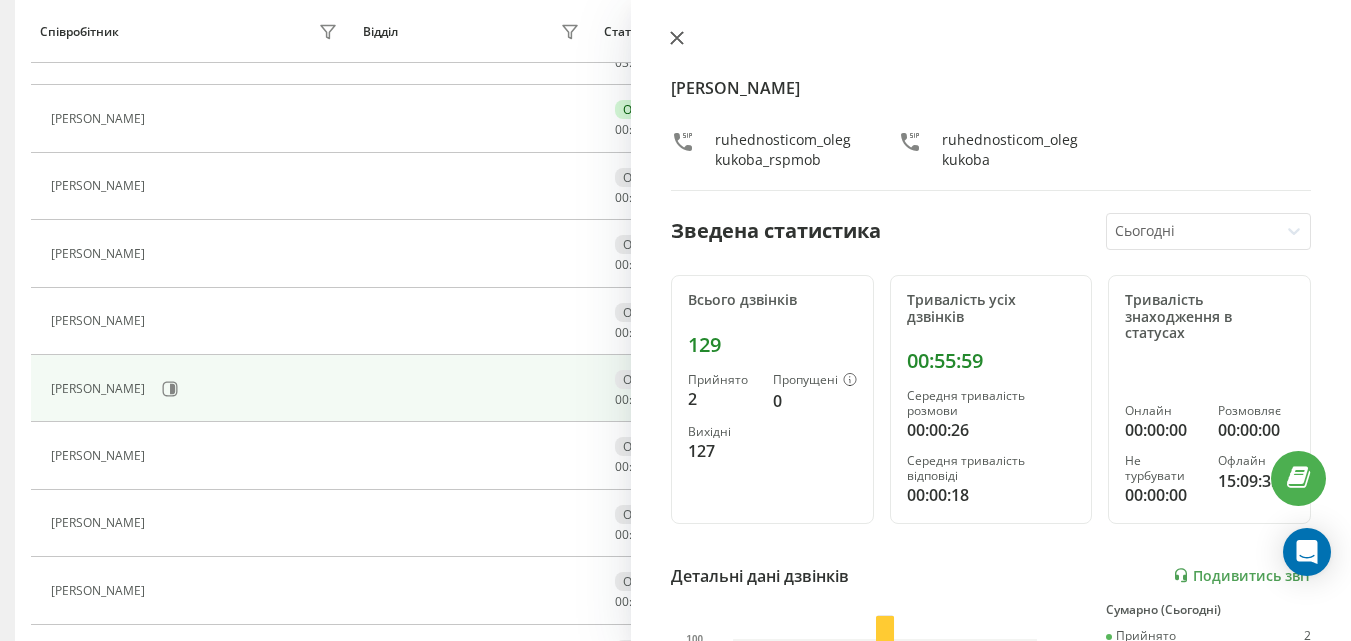 click at bounding box center [677, 39] 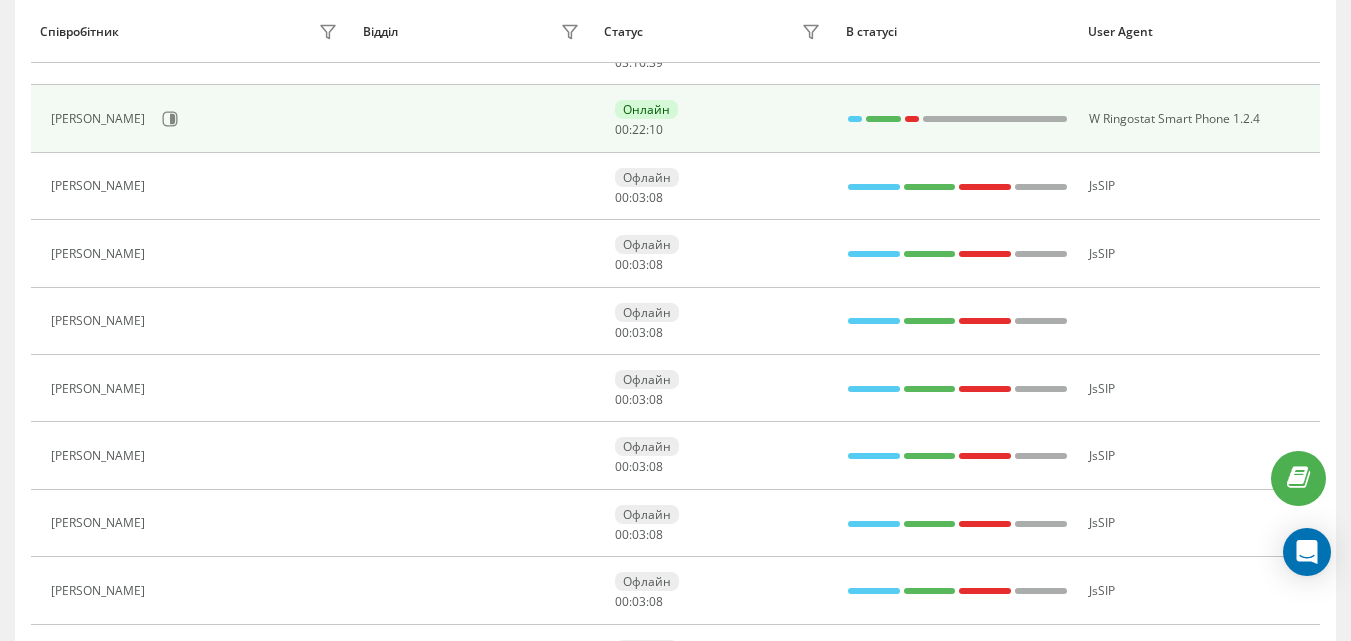 click at bounding box center (170, 119) 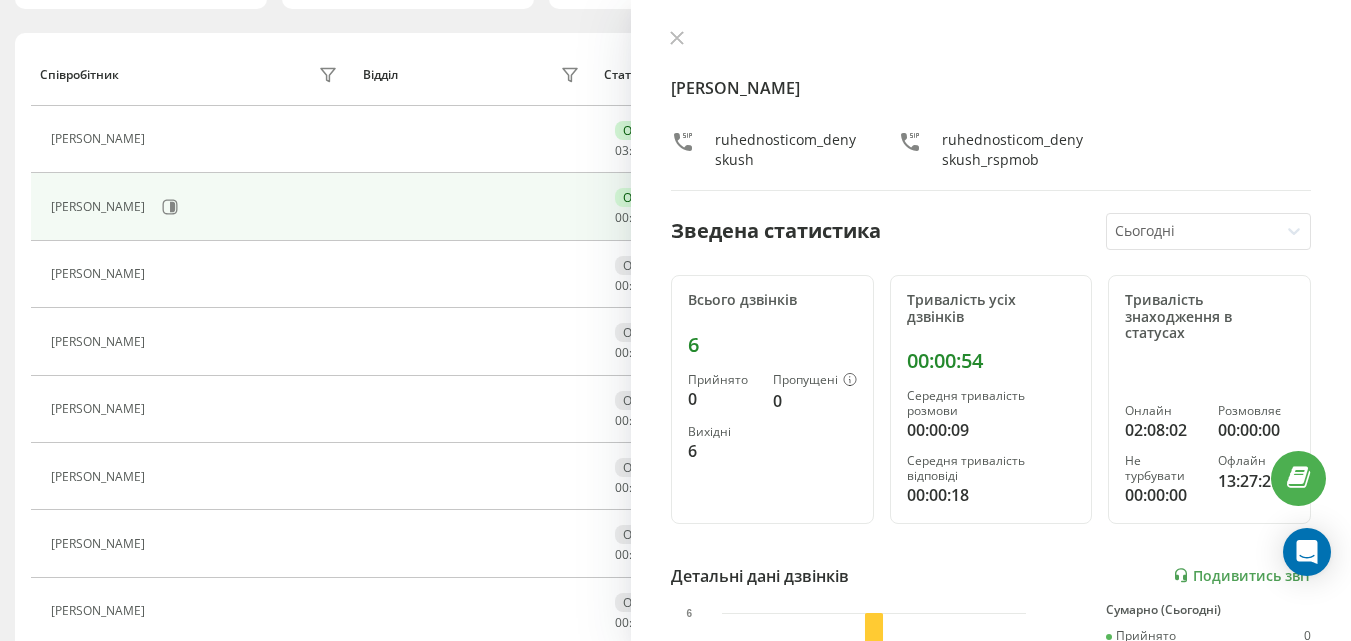 scroll, scrollTop: 200, scrollLeft: 0, axis: vertical 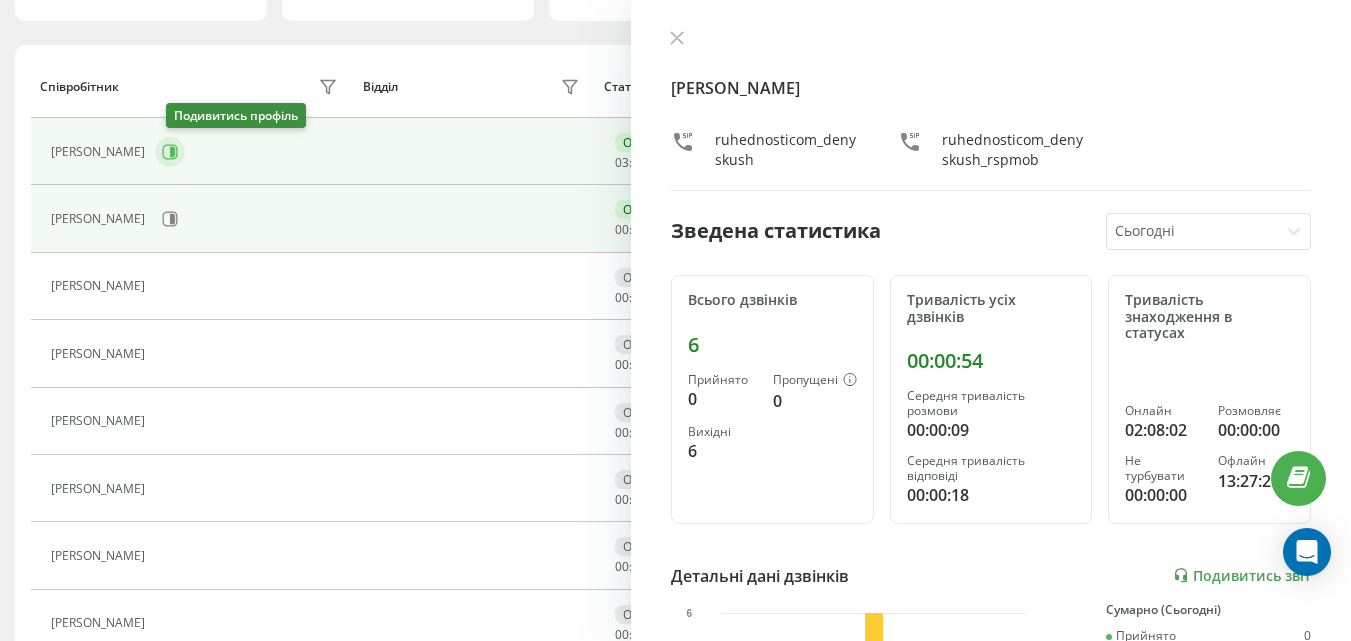 click at bounding box center (170, 152) 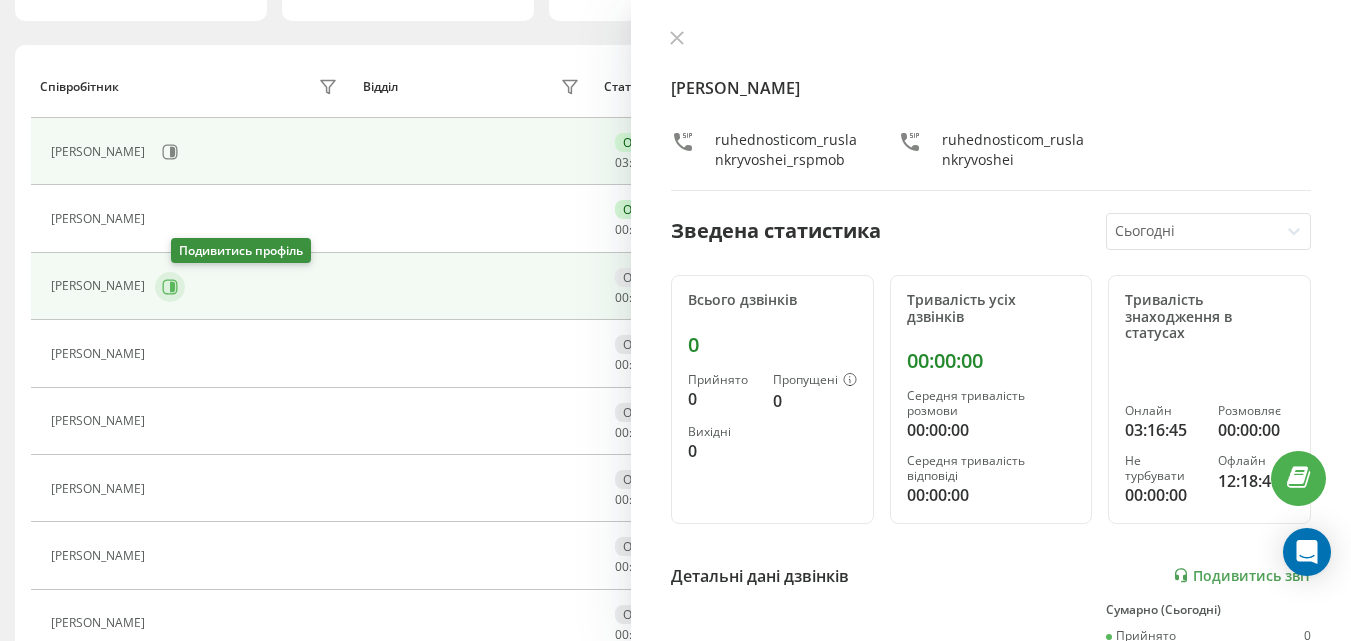 click 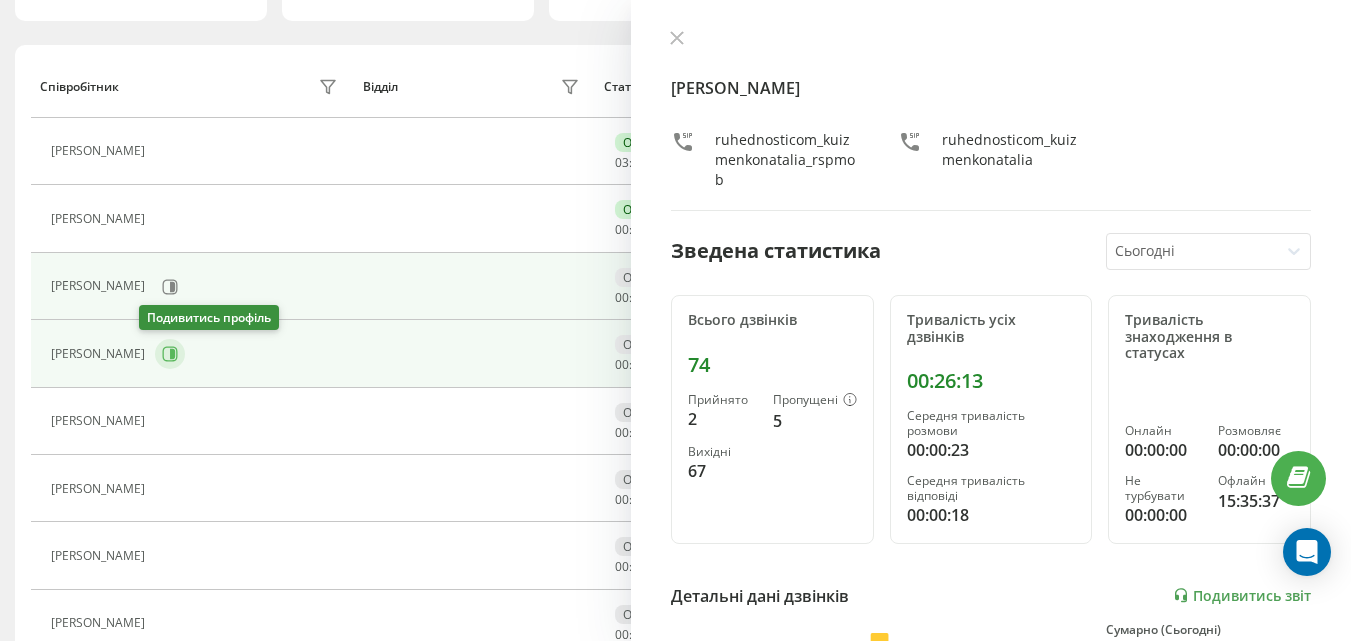 click 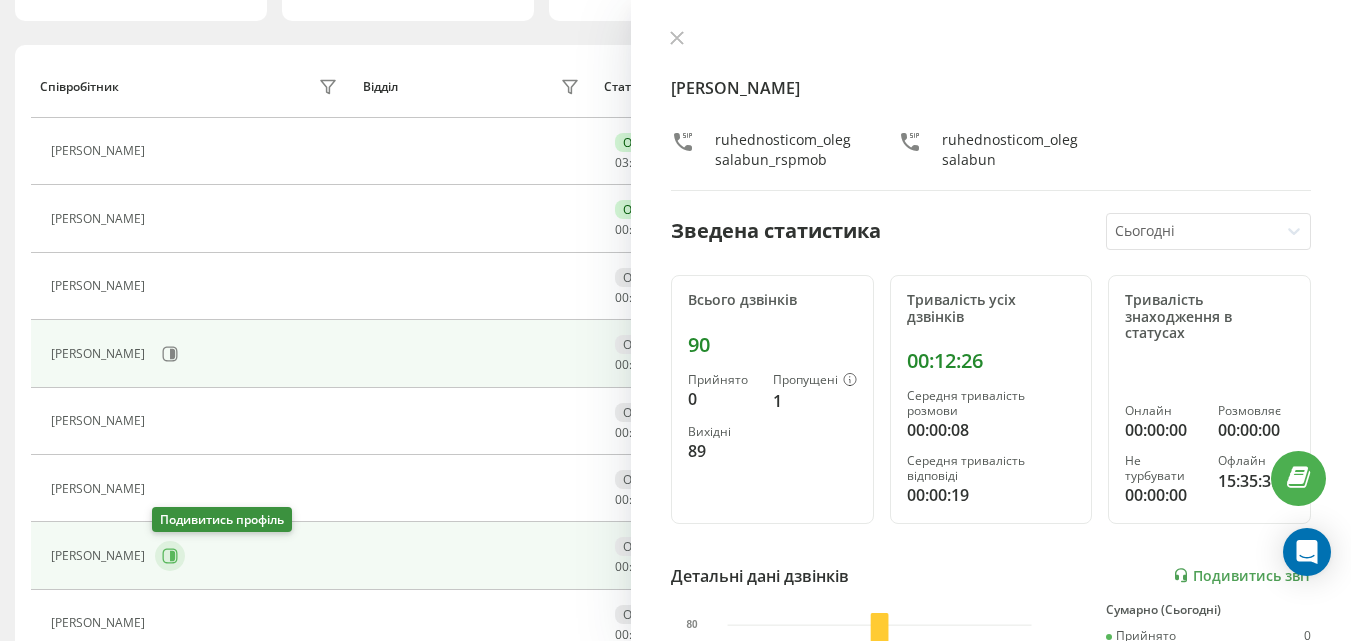 click at bounding box center [170, 556] 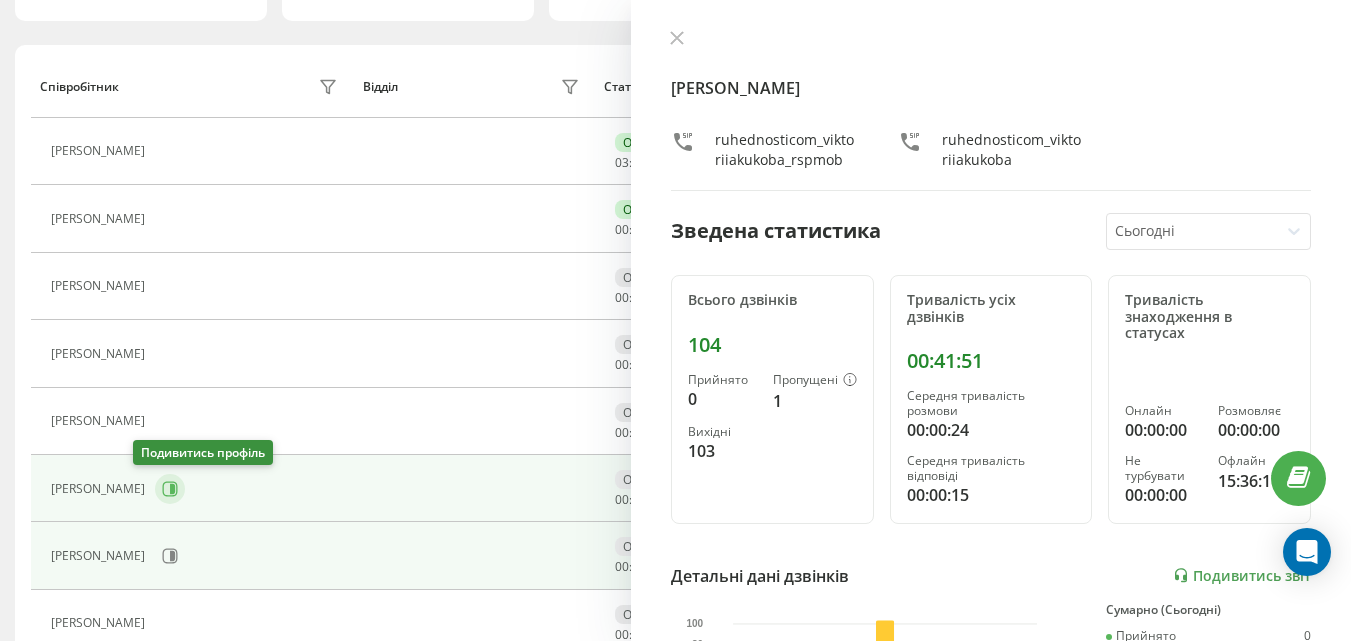 click 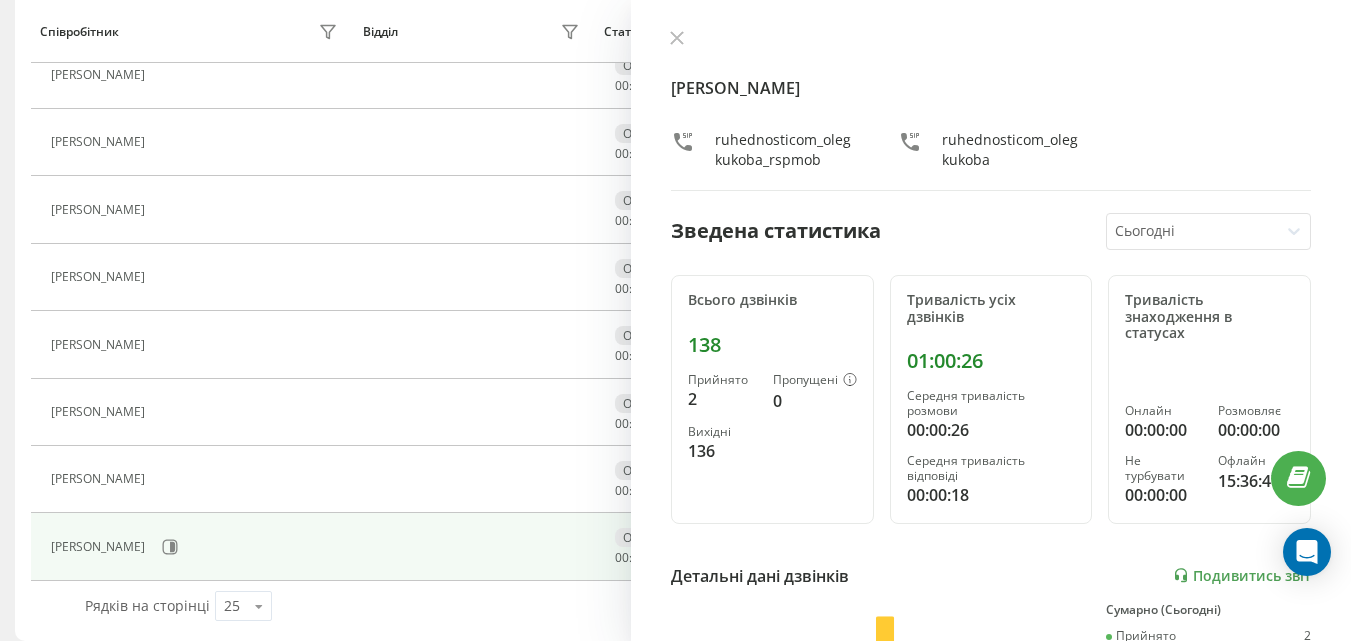scroll, scrollTop: 1033, scrollLeft: 0, axis: vertical 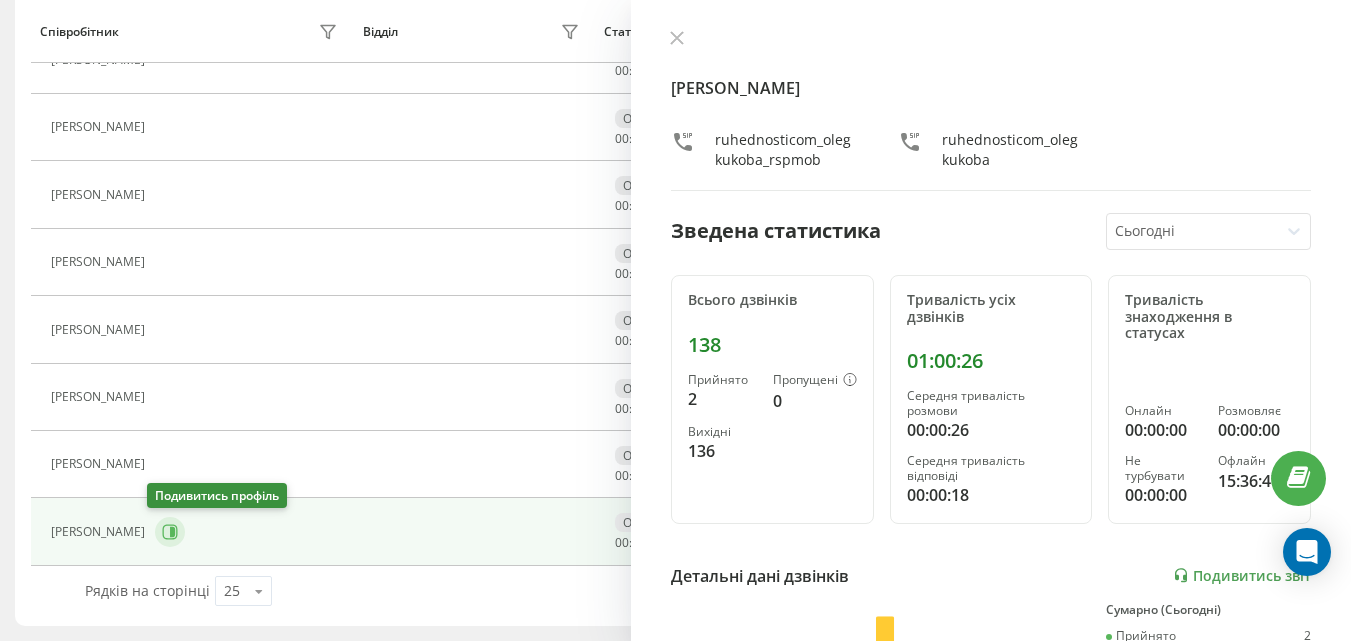 click 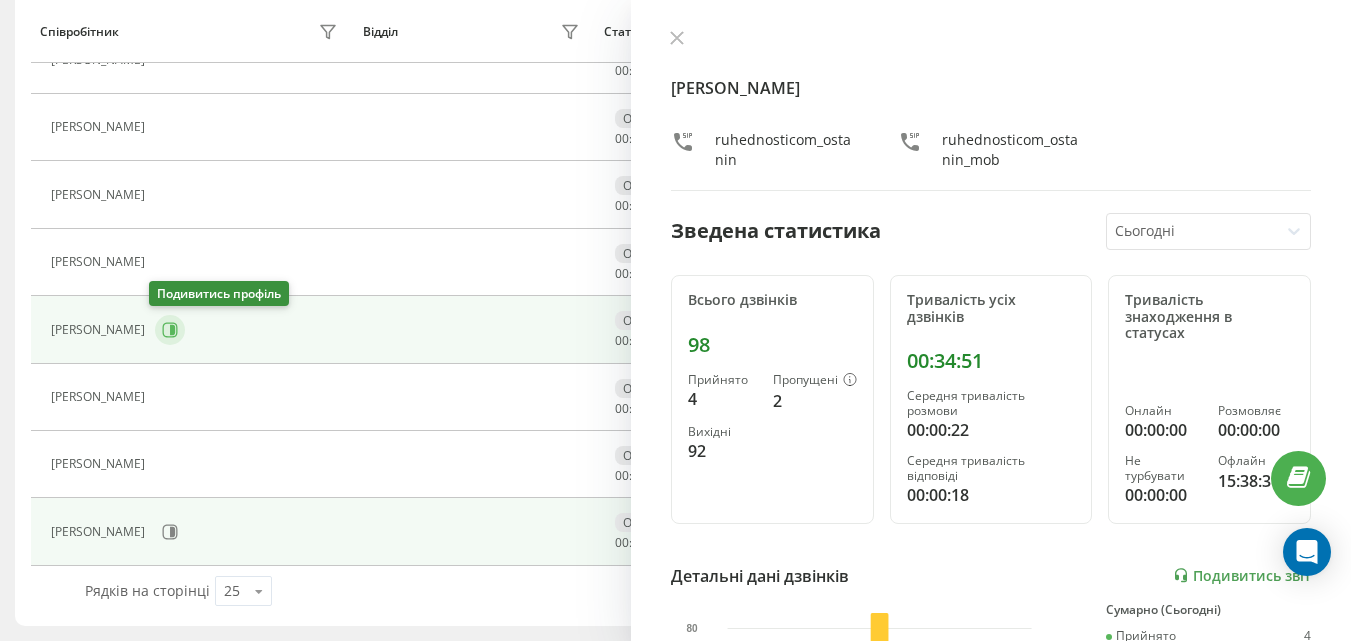 click at bounding box center [170, 330] 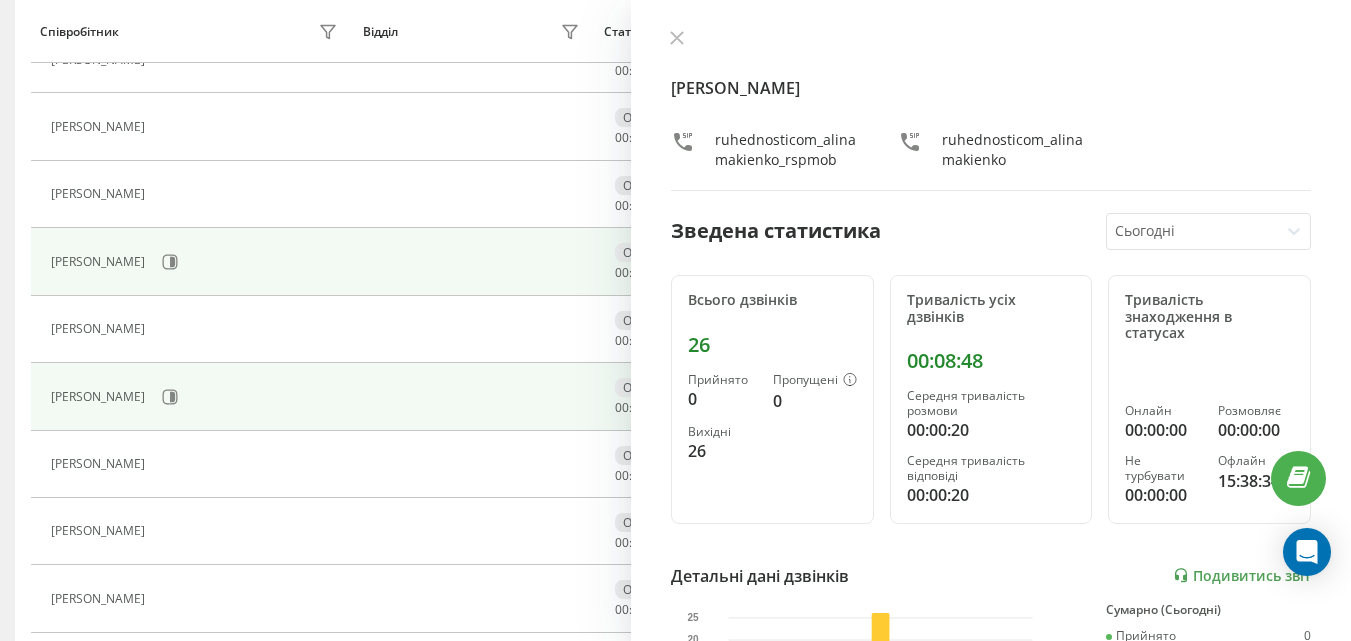 scroll, scrollTop: 933, scrollLeft: 0, axis: vertical 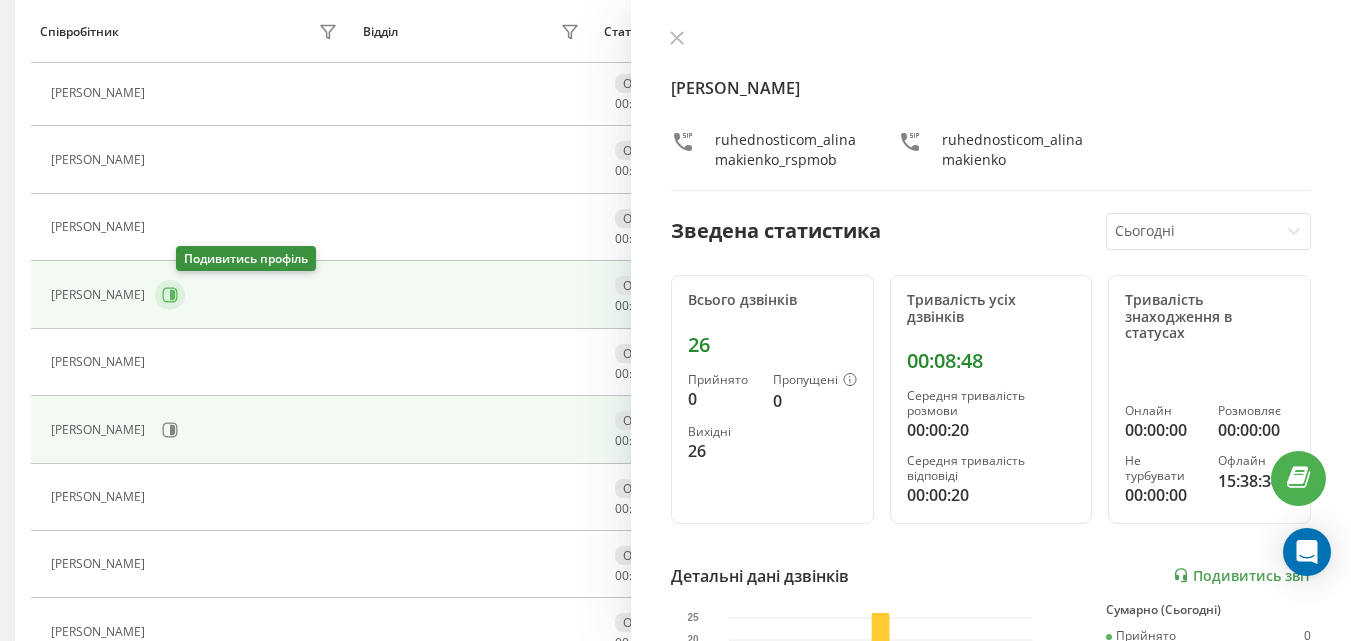 click 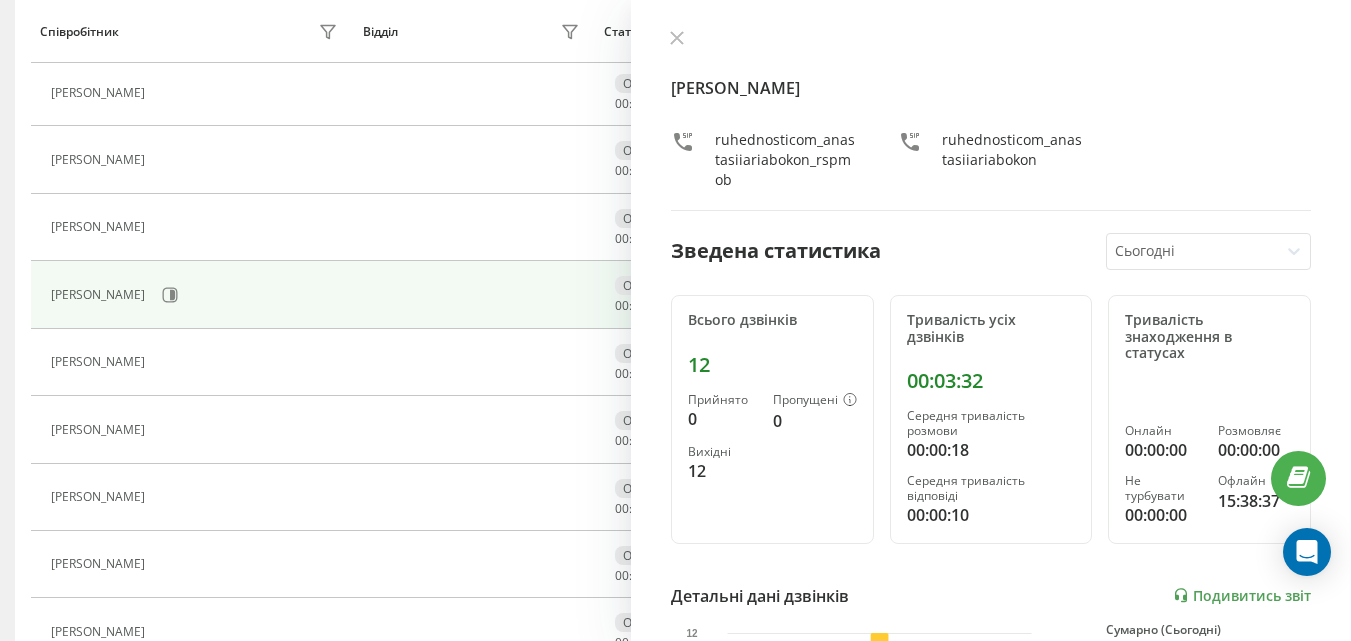 scroll, scrollTop: 833, scrollLeft: 0, axis: vertical 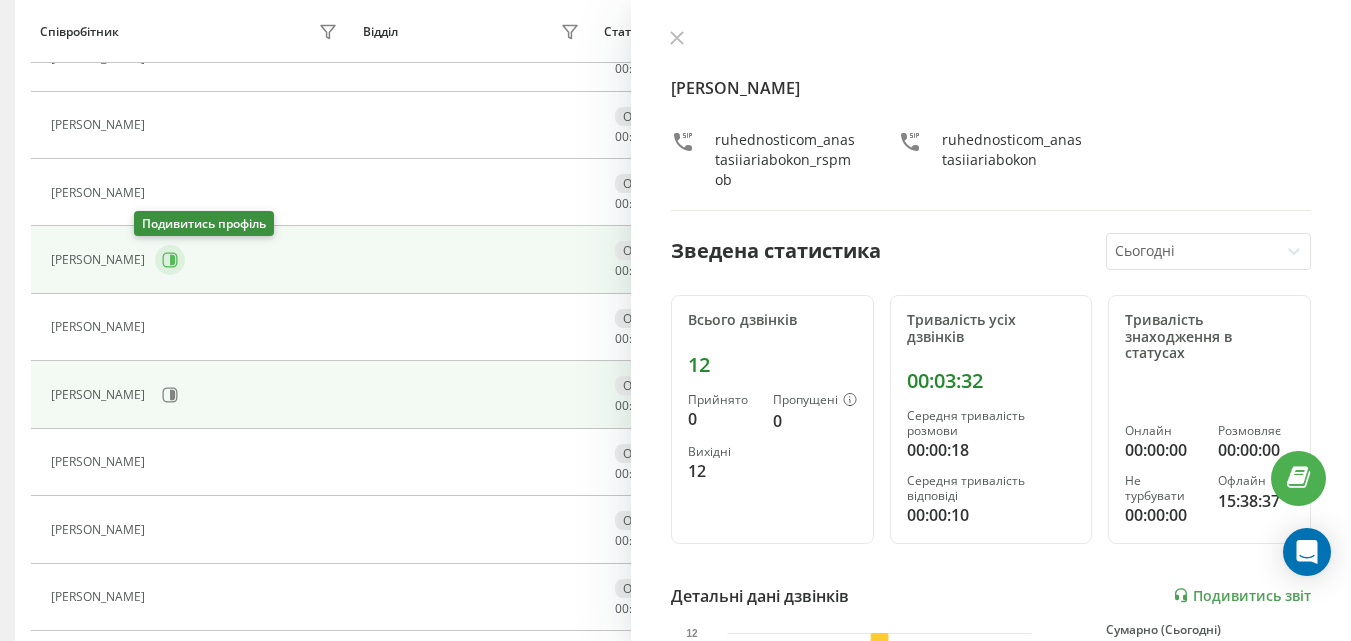 click at bounding box center [170, 260] 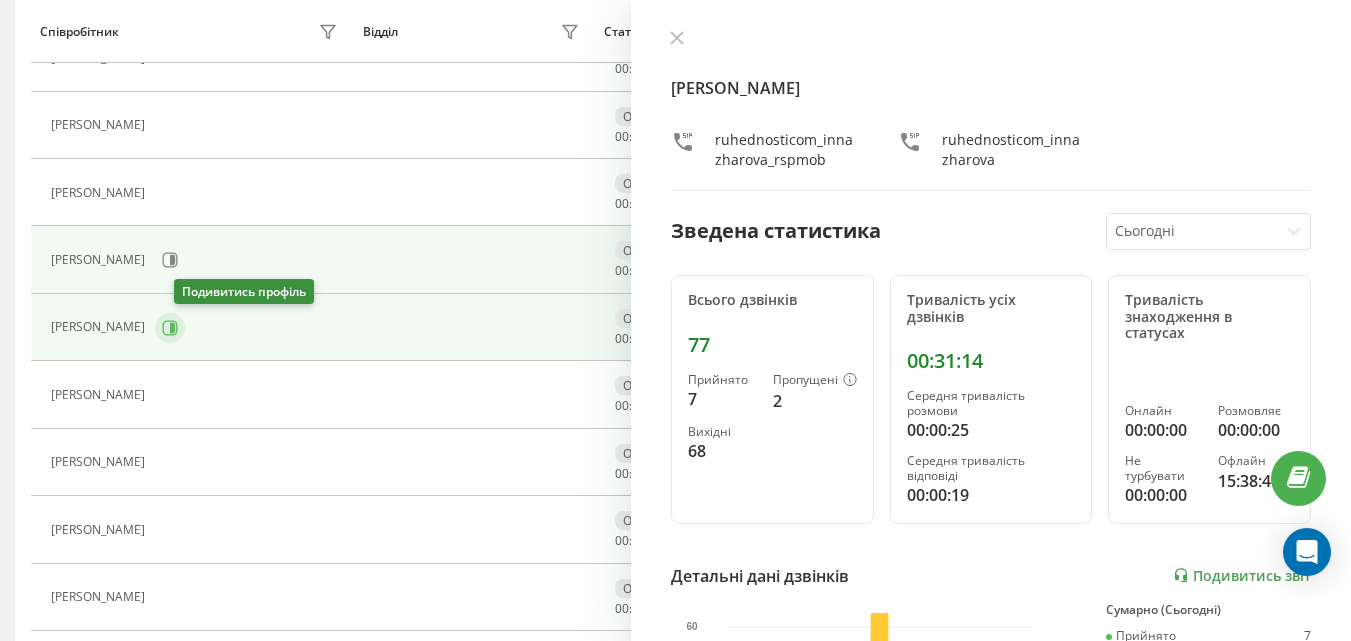 click at bounding box center [170, 328] 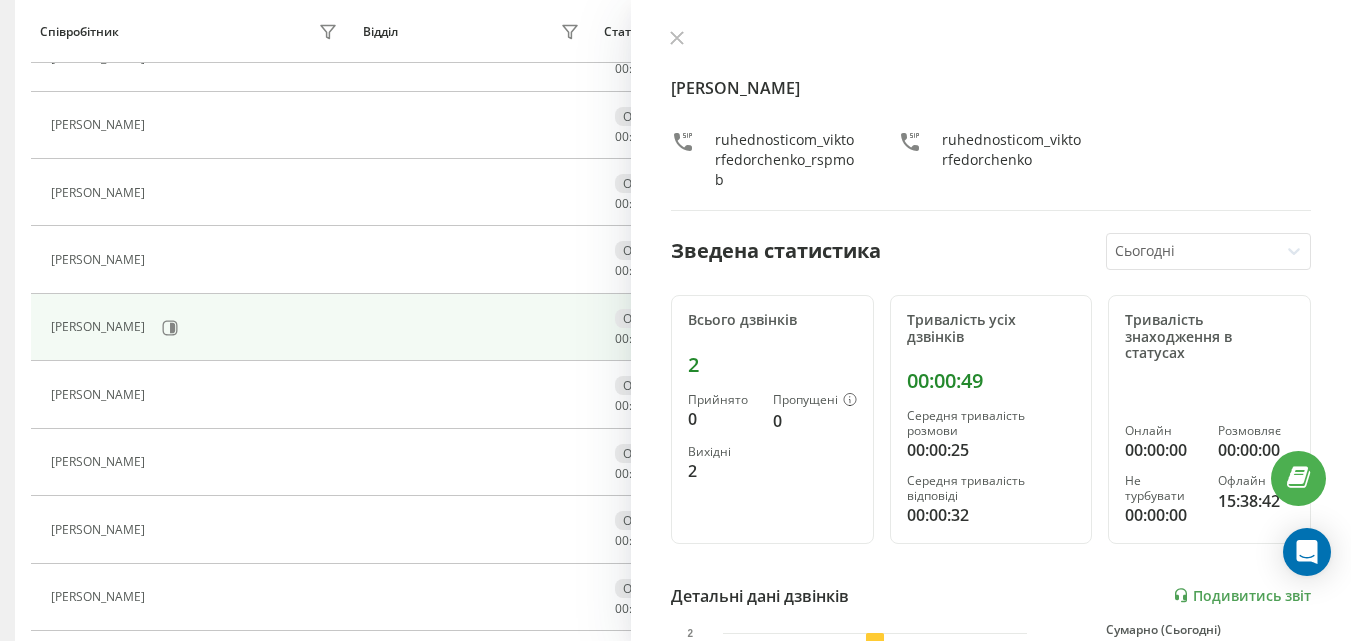 scroll, scrollTop: 733, scrollLeft: 0, axis: vertical 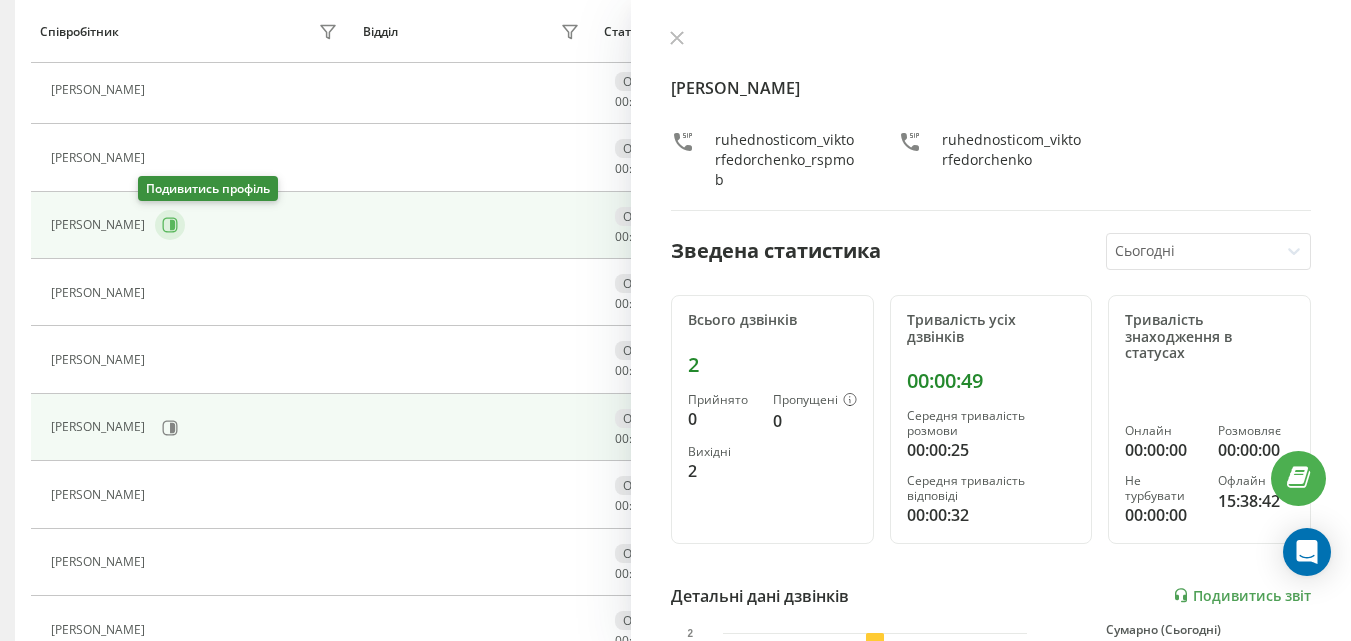 click 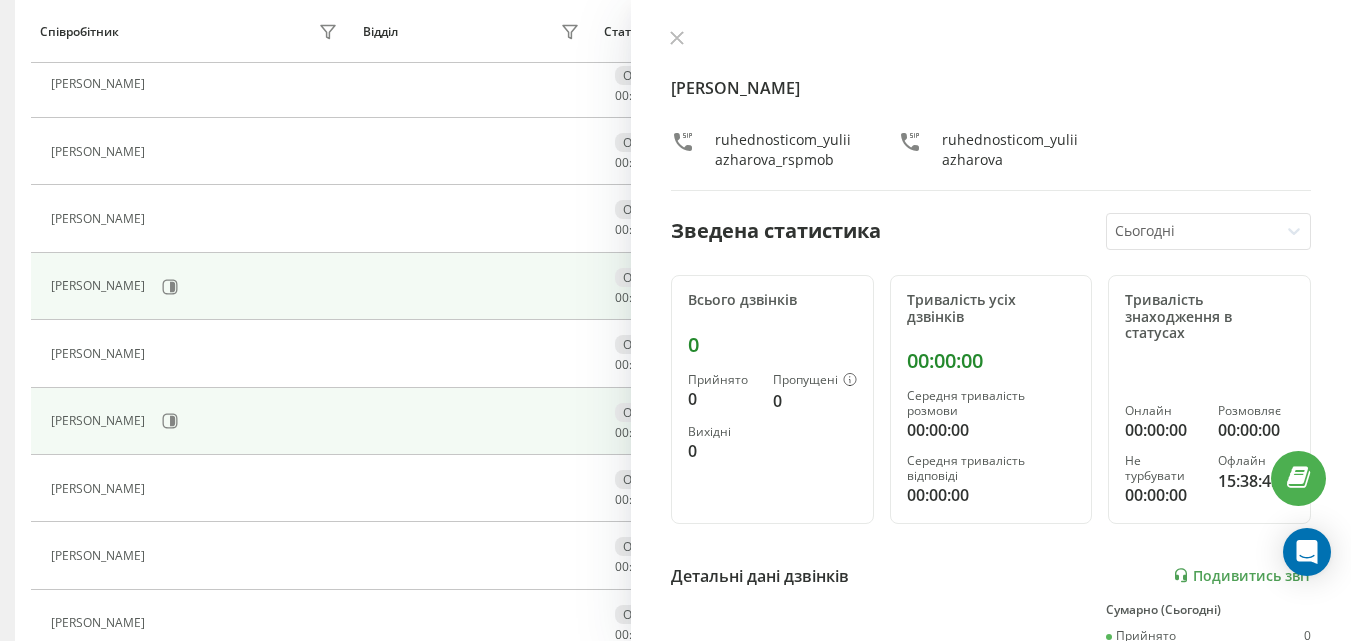scroll, scrollTop: 533, scrollLeft: 0, axis: vertical 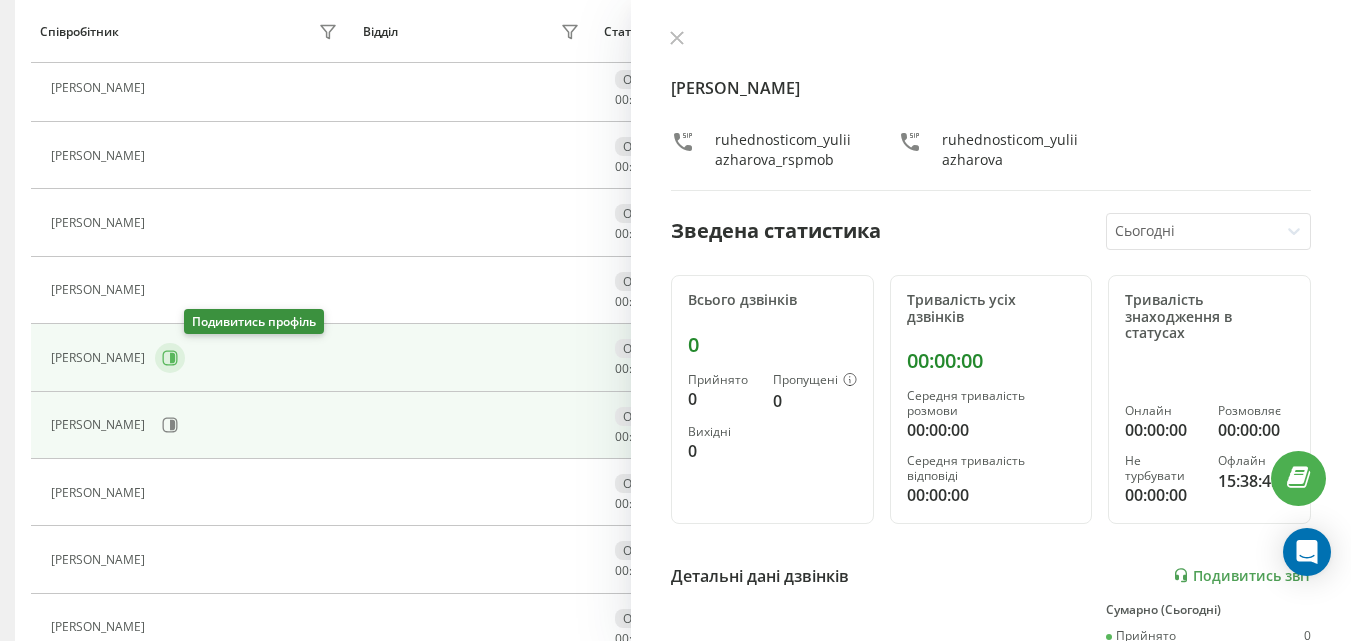 click at bounding box center [170, 358] 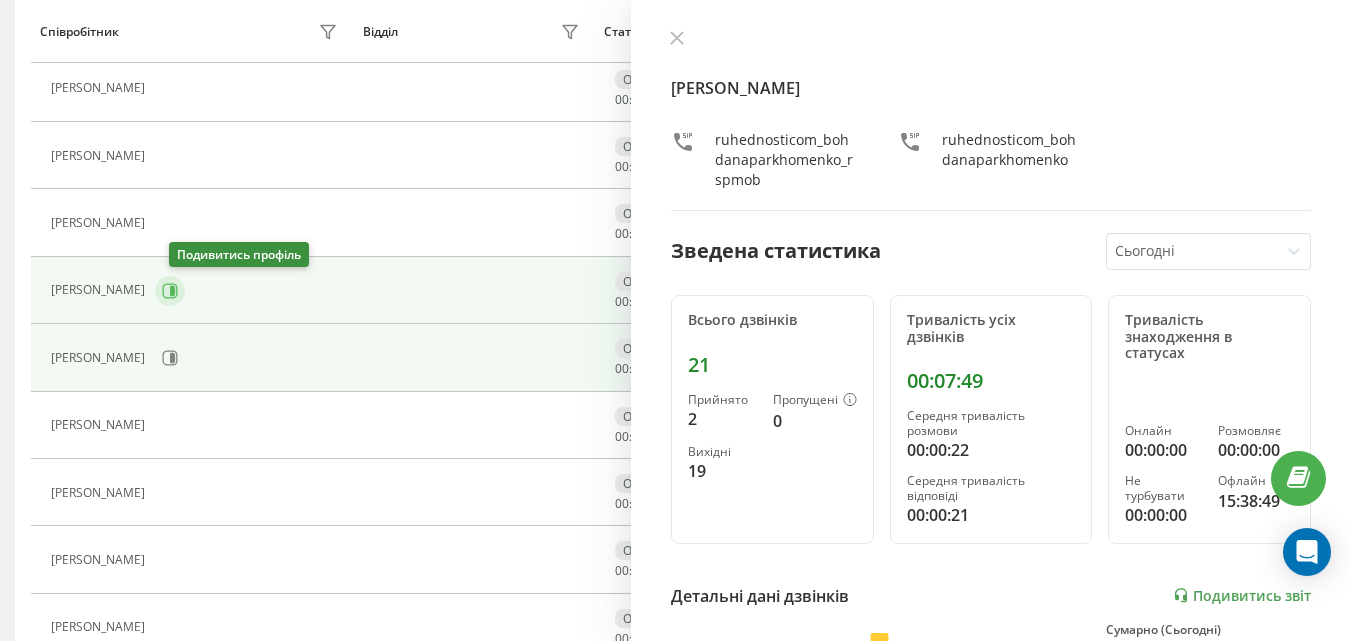 scroll, scrollTop: 433, scrollLeft: 0, axis: vertical 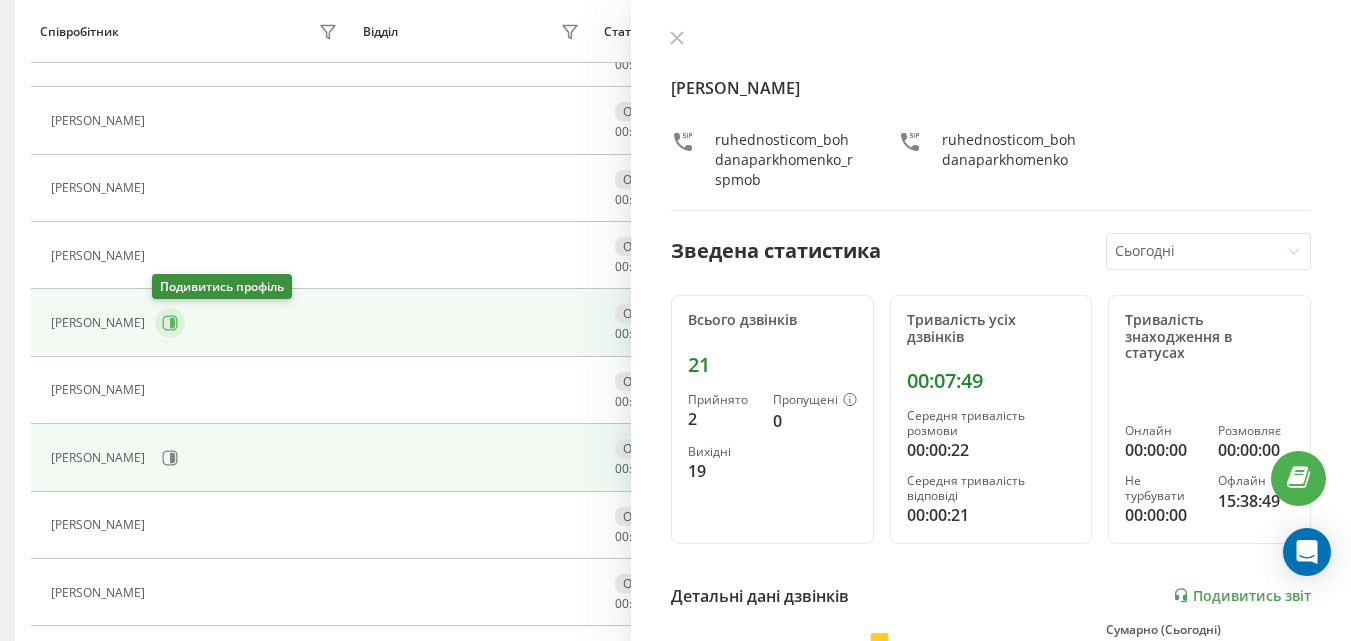 click at bounding box center [170, 323] 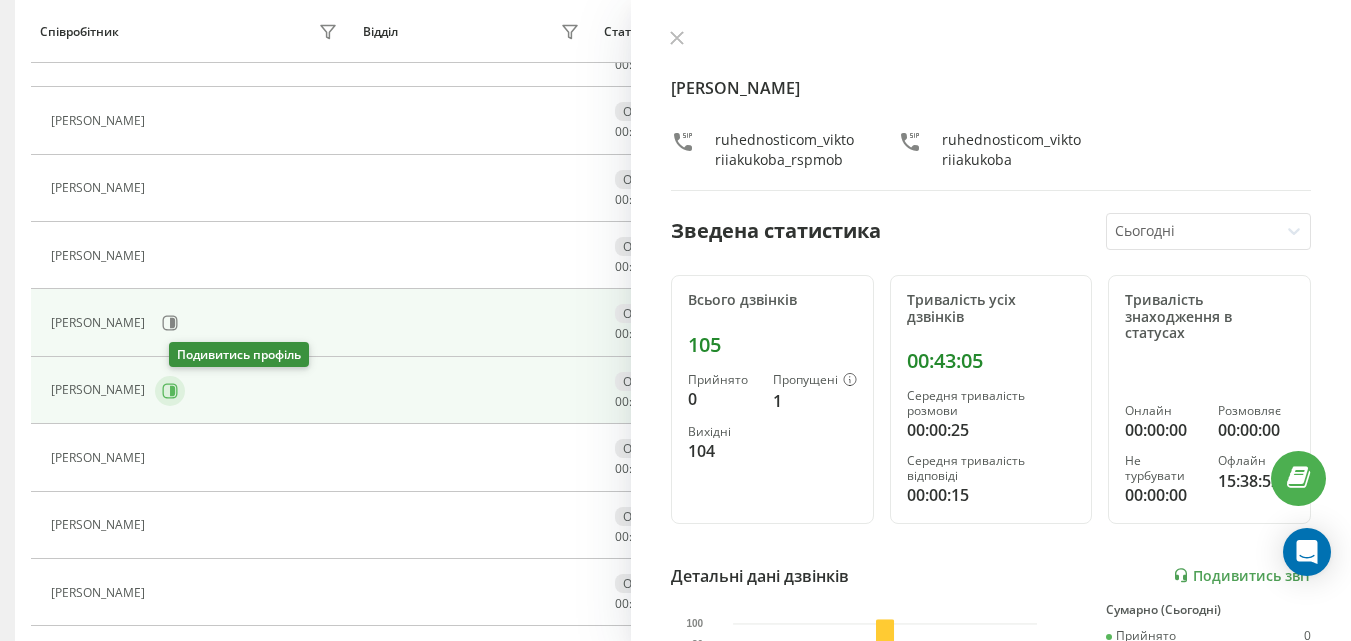 click 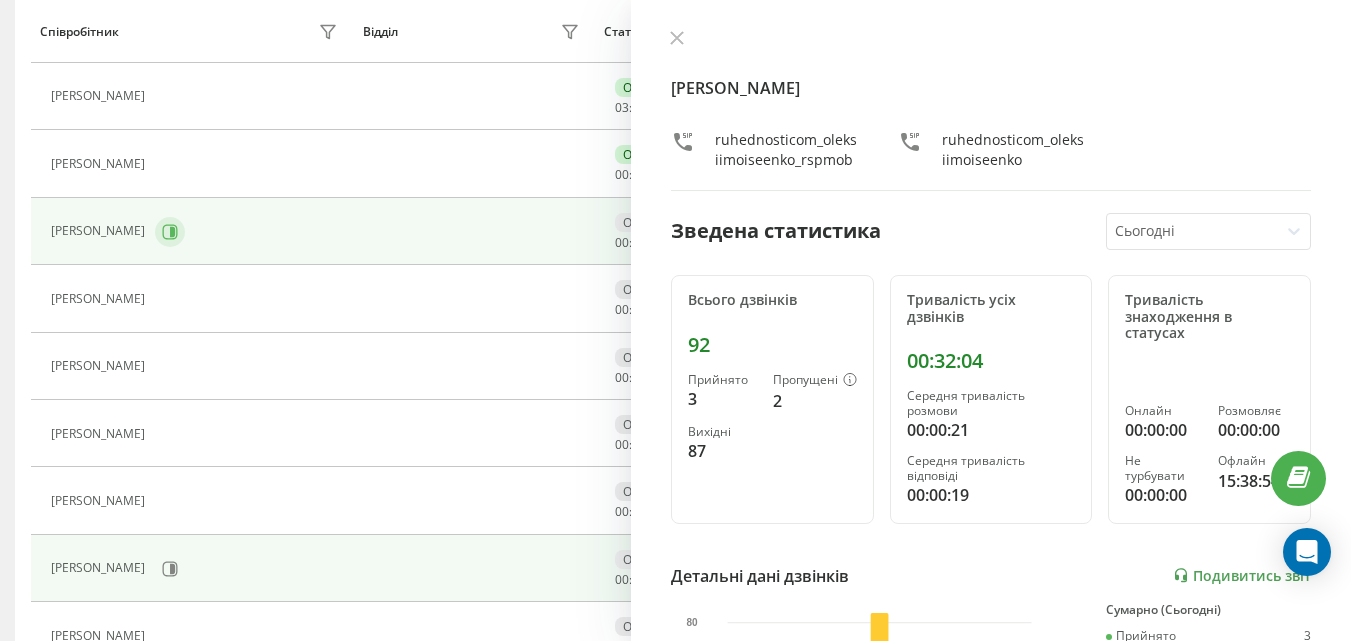 scroll, scrollTop: 233, scrollLeft: 0, axis: vertical 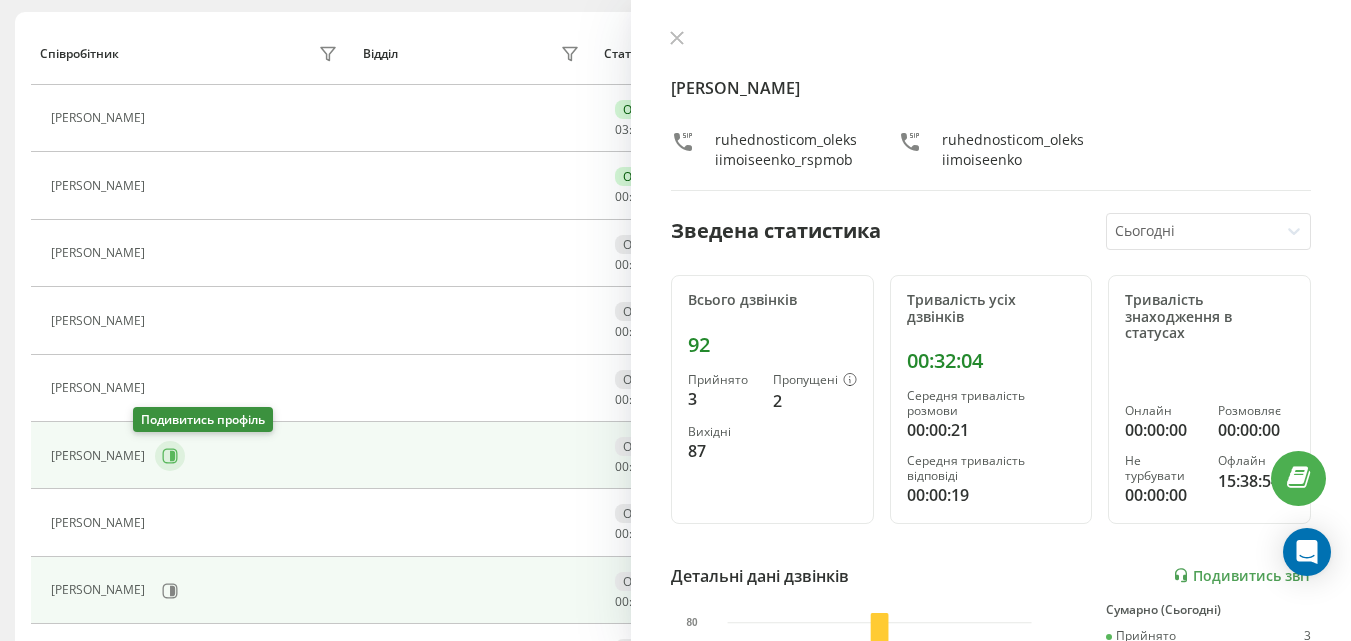 click at bounding box center (170, 456) 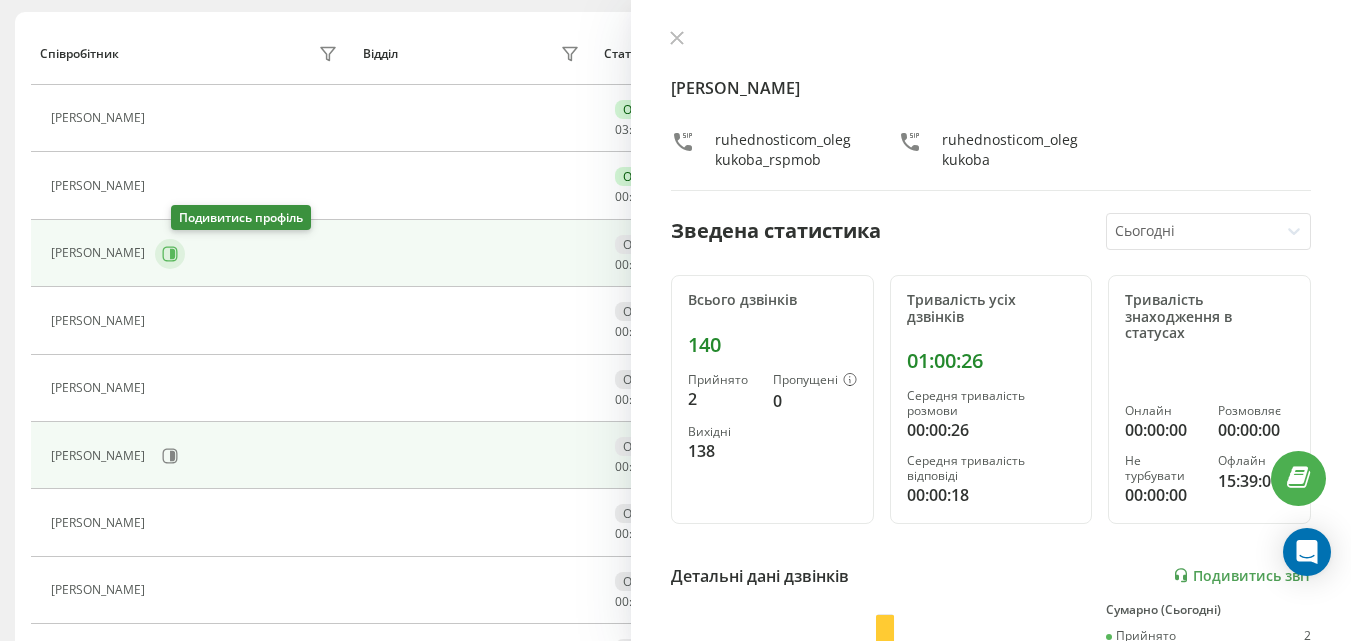 click at bounding box center [170, 254] 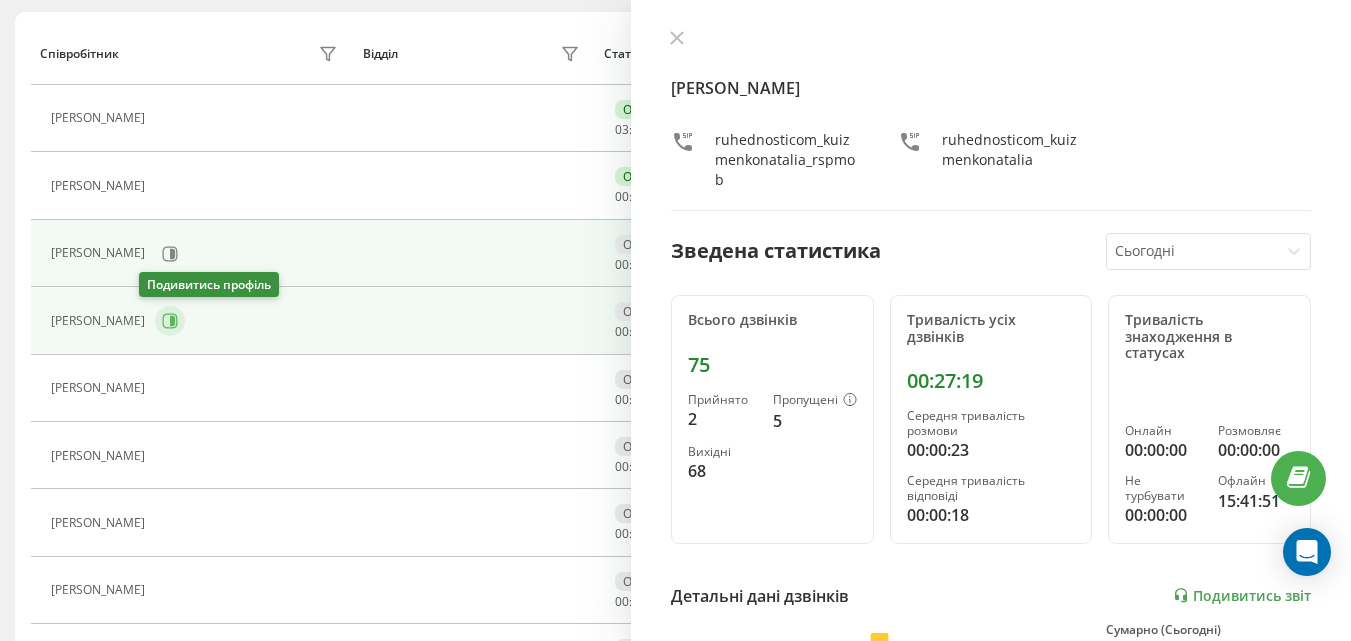 click 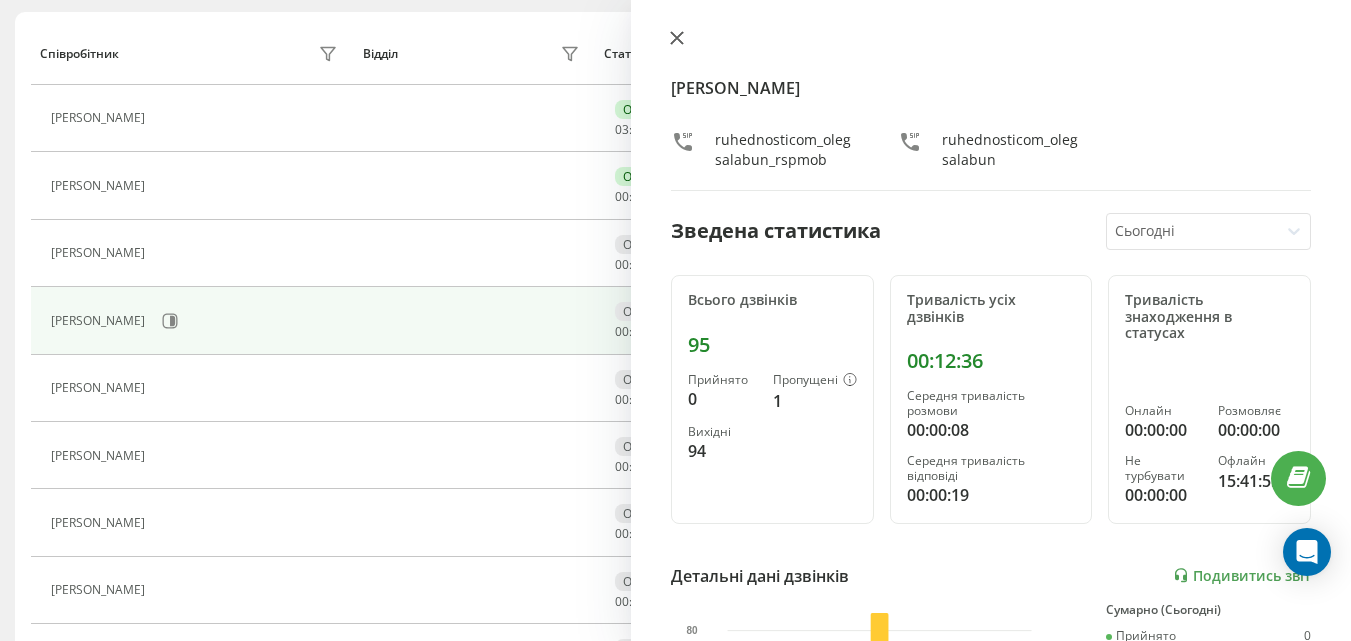 click 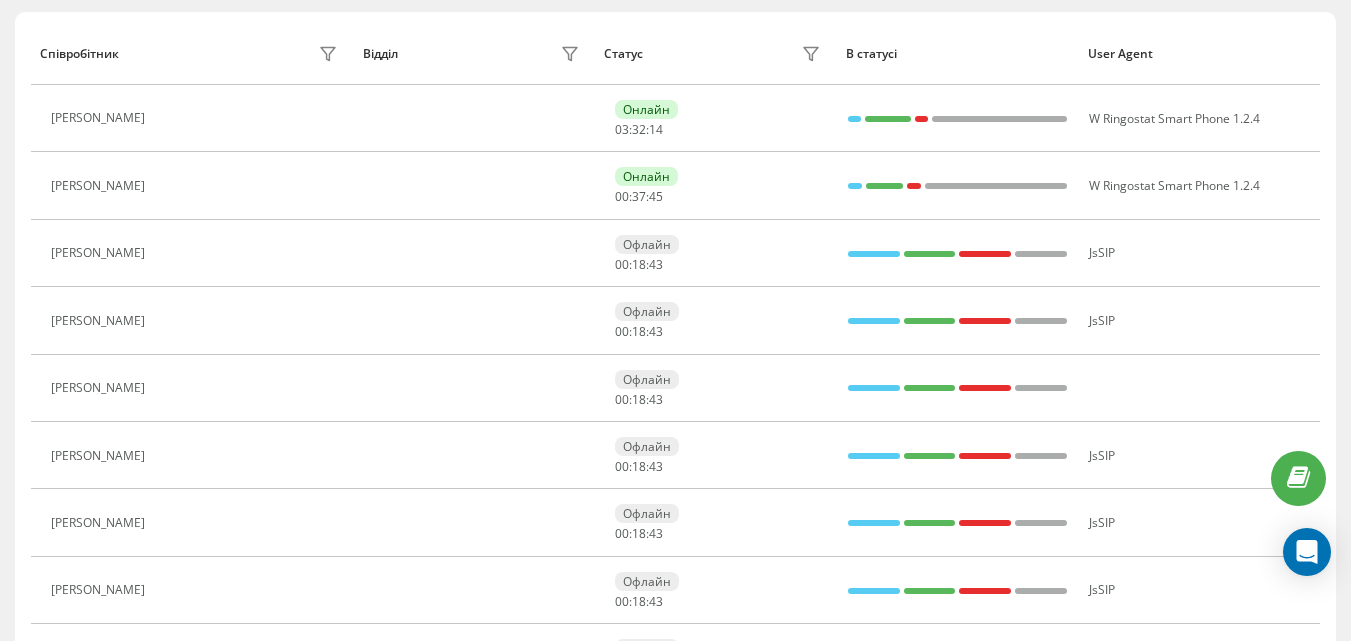 scroll, scrollTop: 166, scrollLeft: 0, axis: vertical 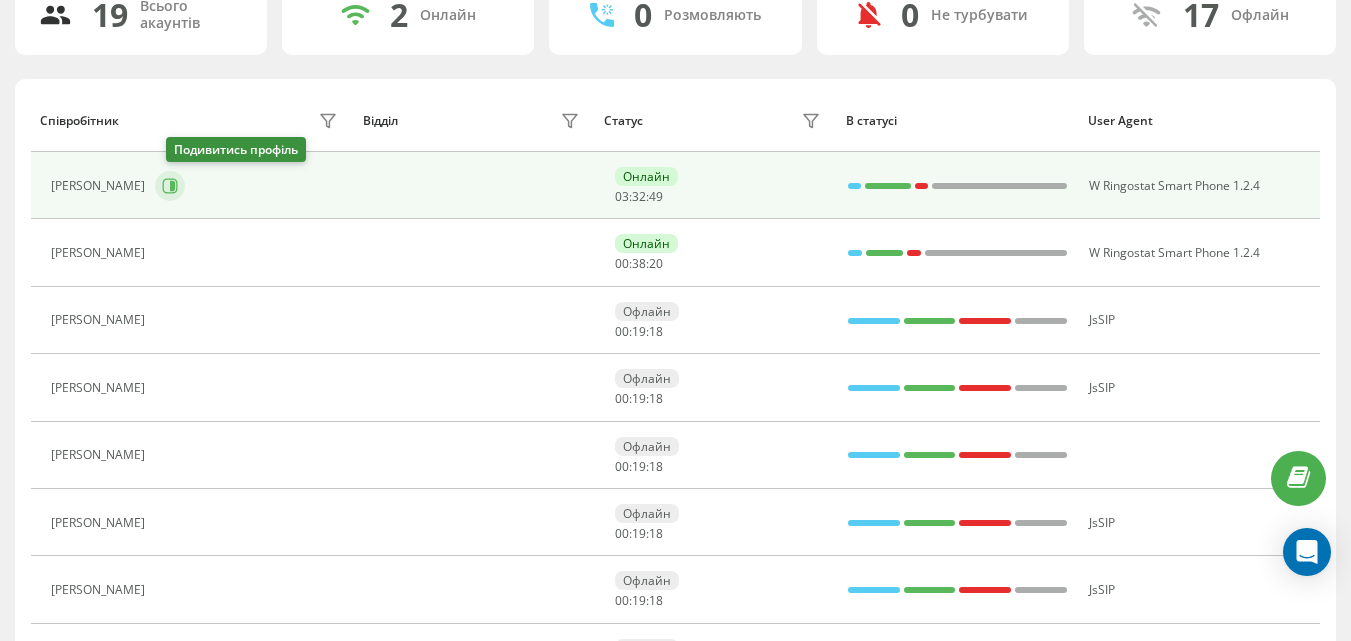 click 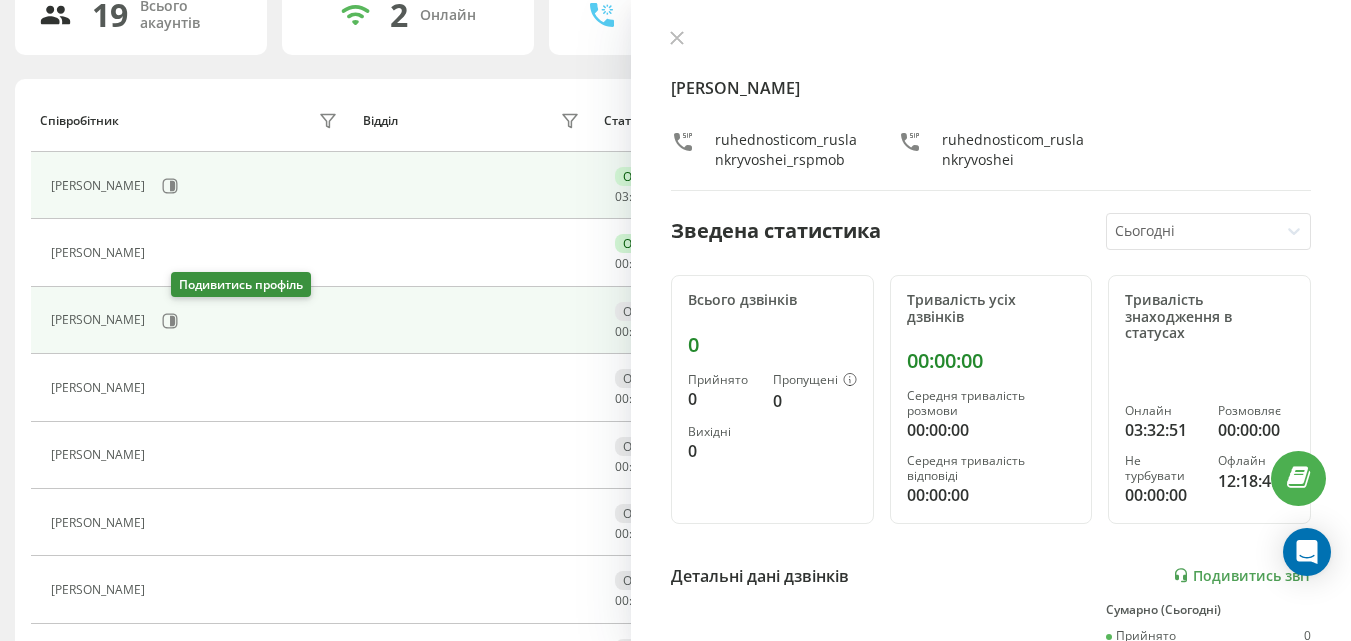 click on "[PERSON_NAME]" at bounding box center [100, 320] 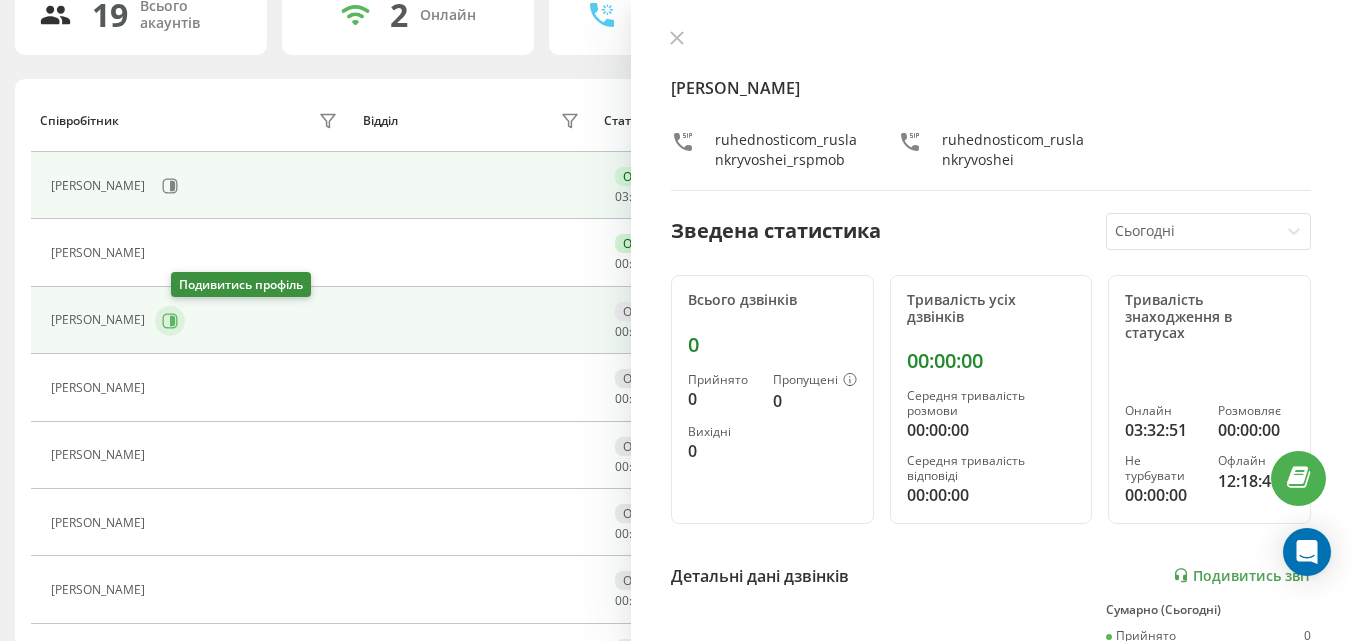 click 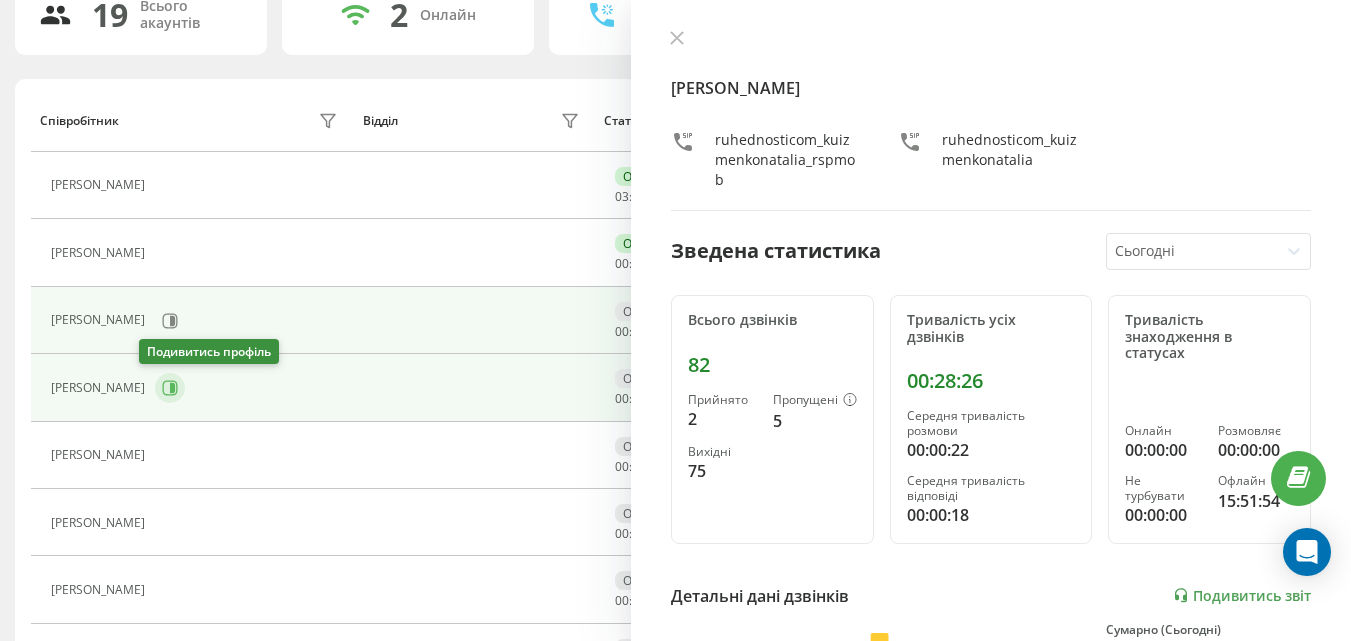 click at bounding box center [170, 388] 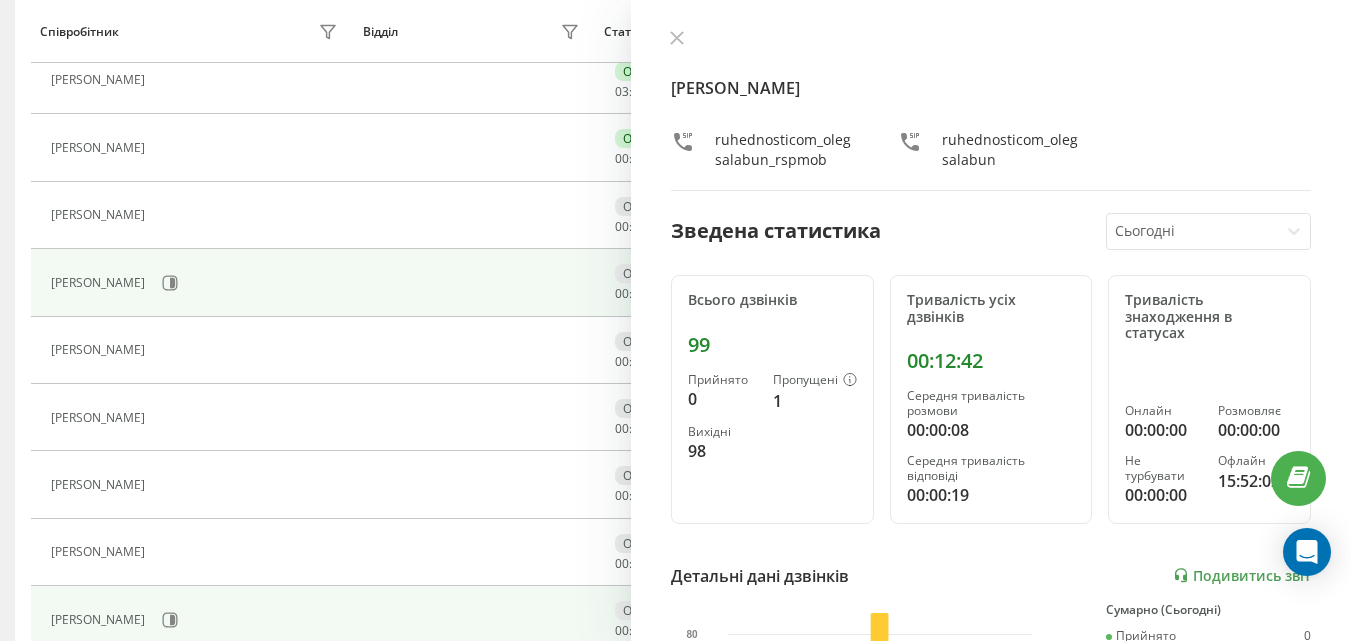 scroll, scrollTop: 366, scrollLeft: 0, axis: vertical 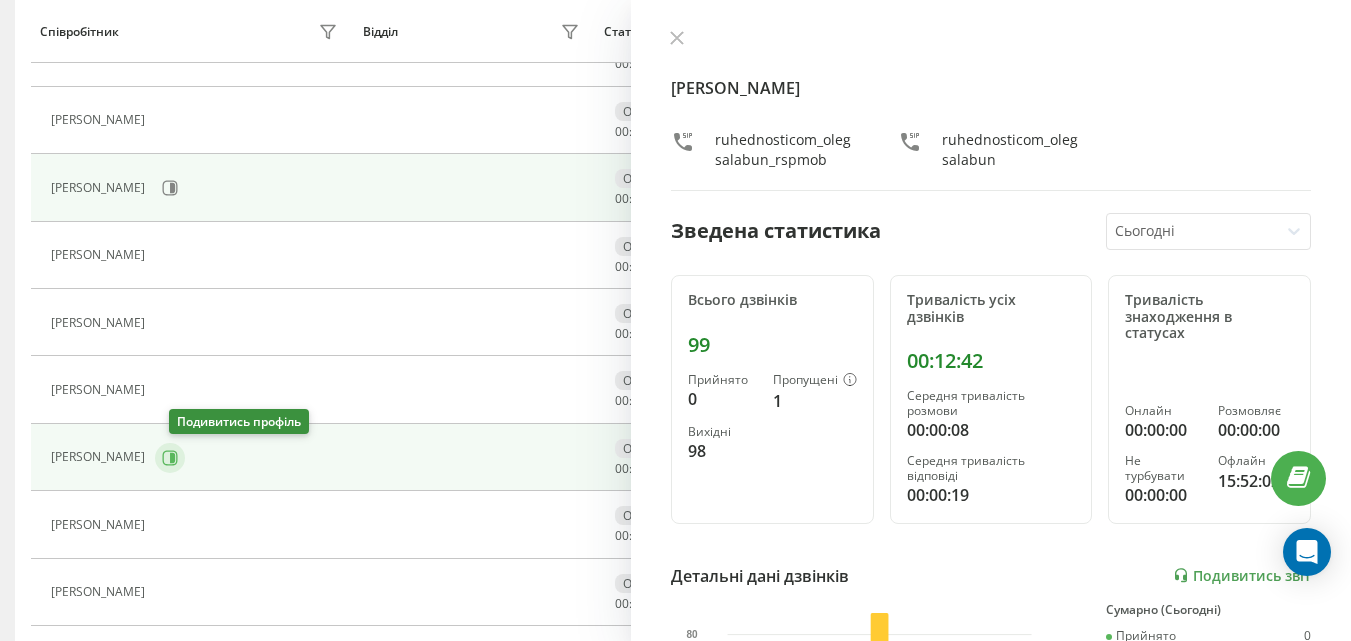 click 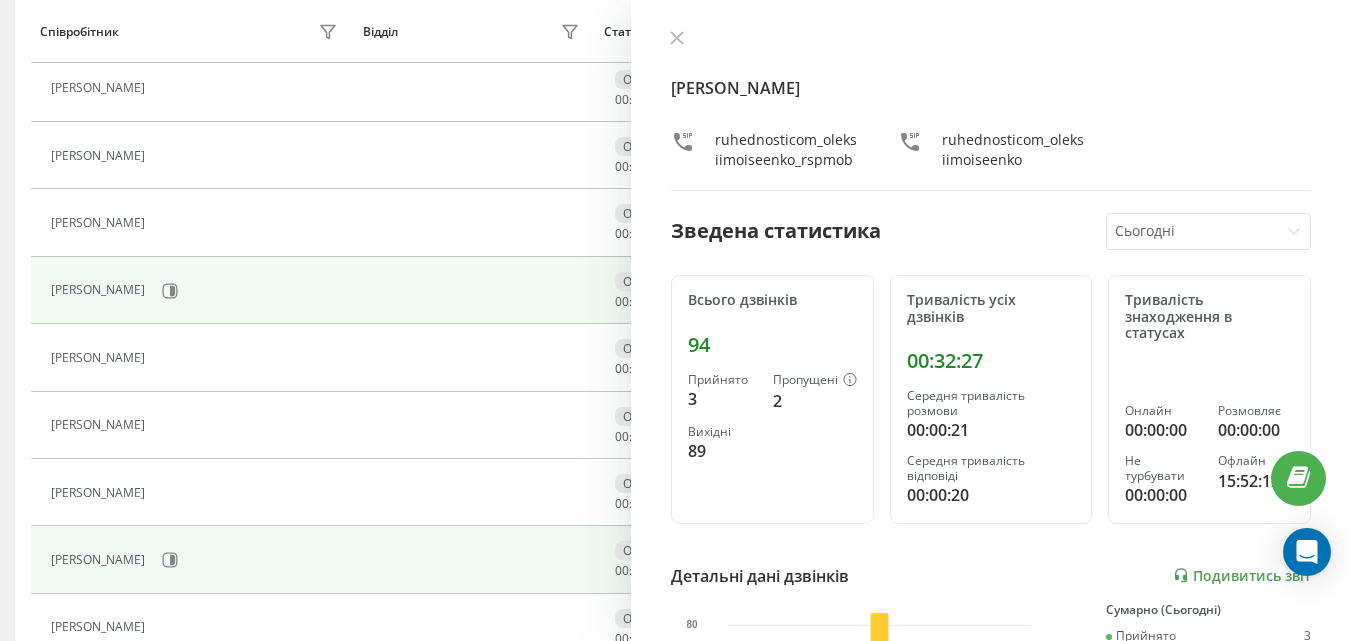 scroll, scrollTop: 566, scrollLeft: 0, axis: vertical 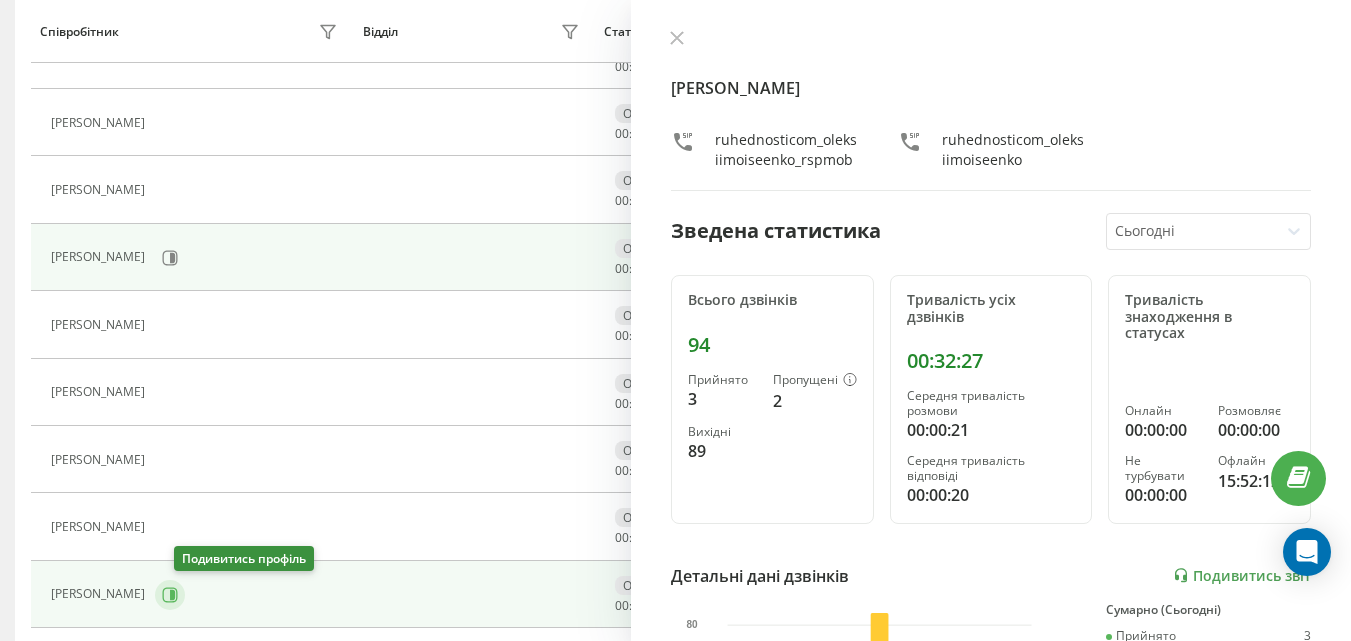 click 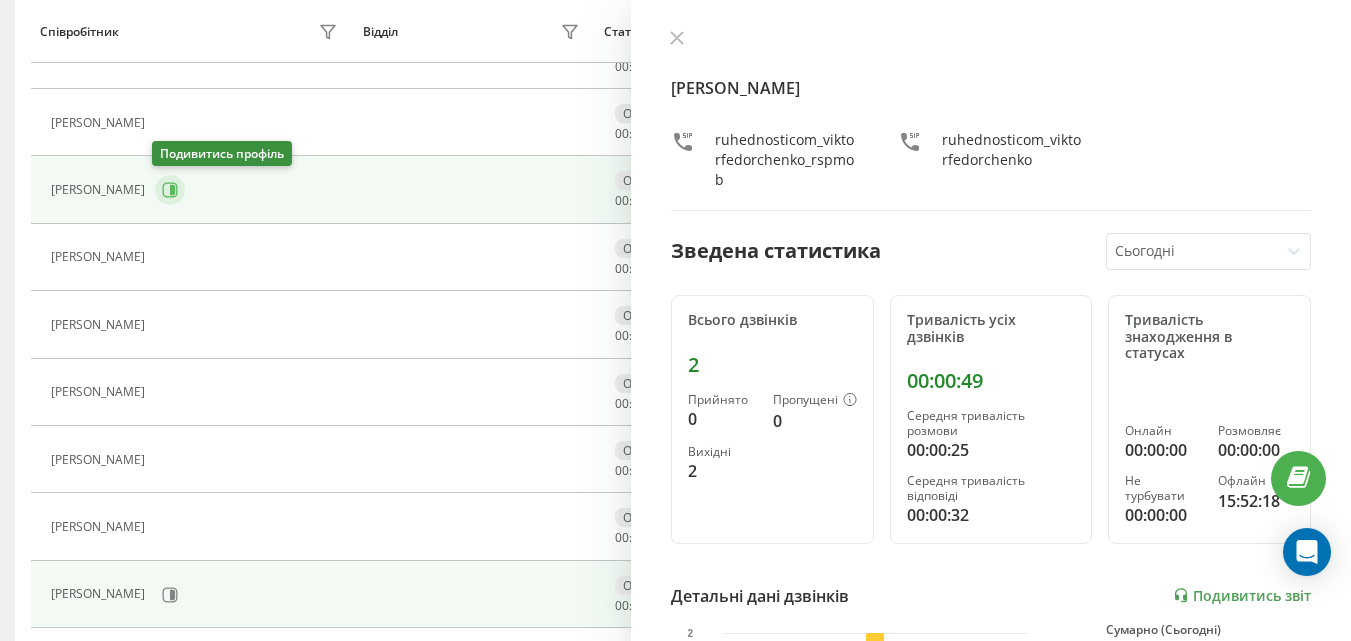 click 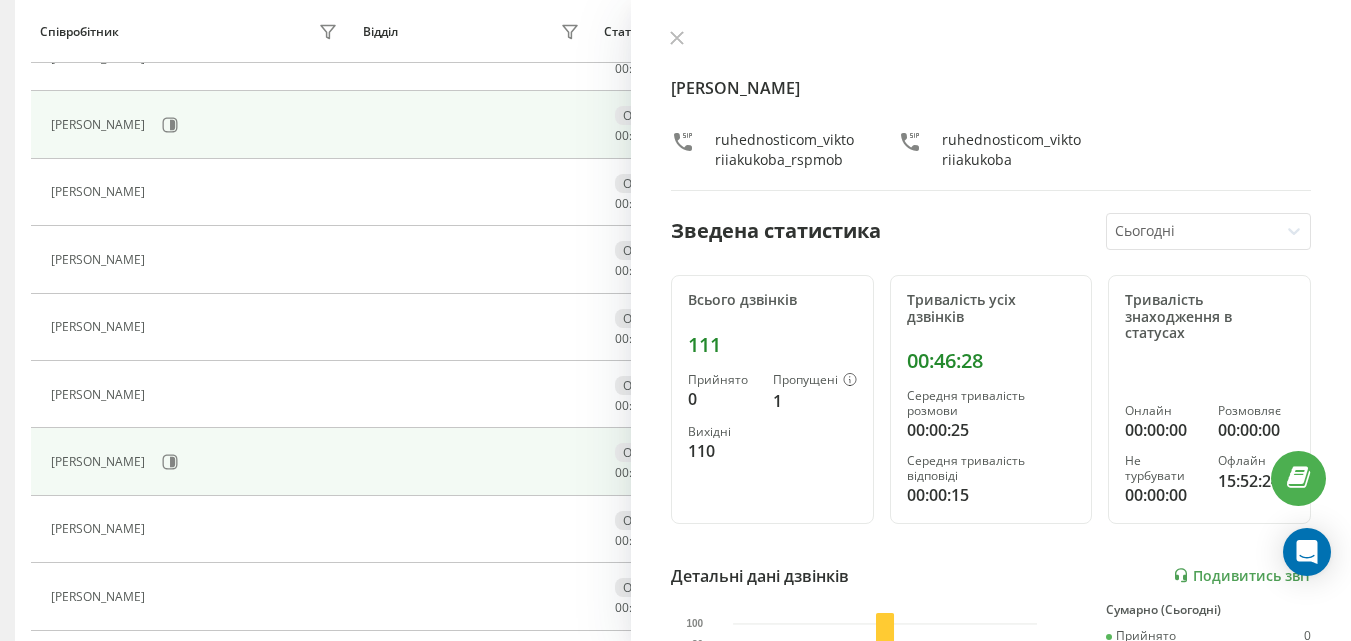 scroll, scrollTop: 666, scrollLeft: 0, axis: vertical 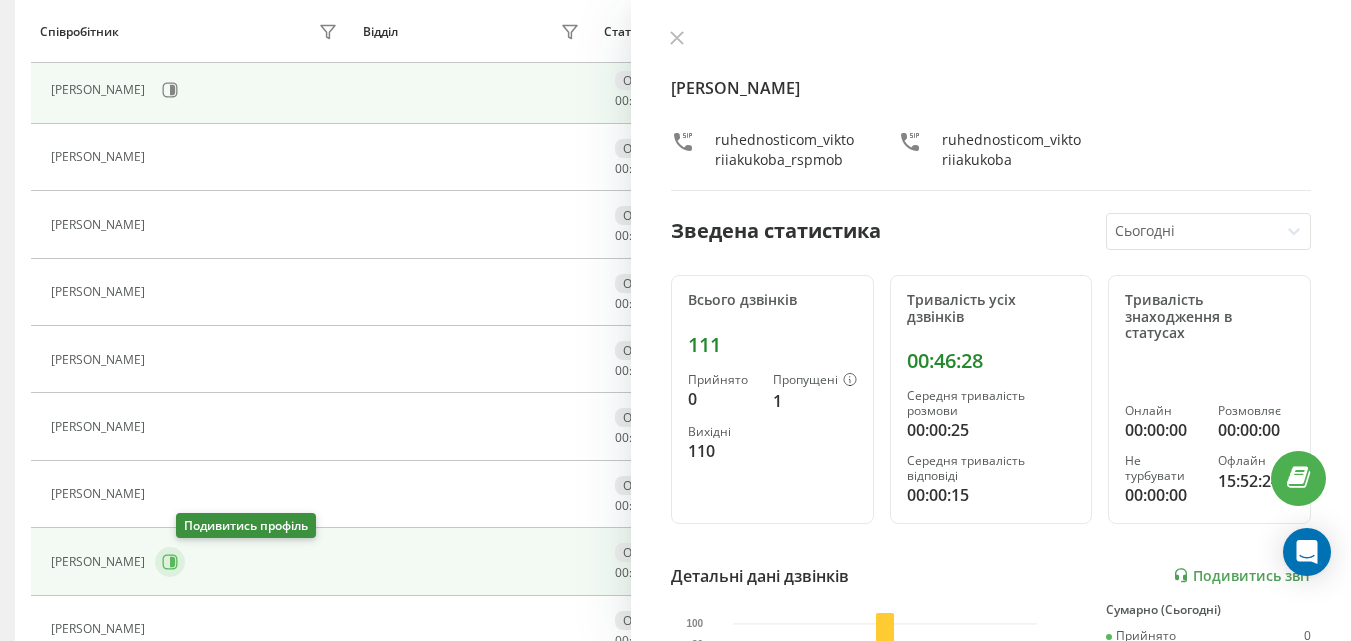 click at bounding box center [170, 562] 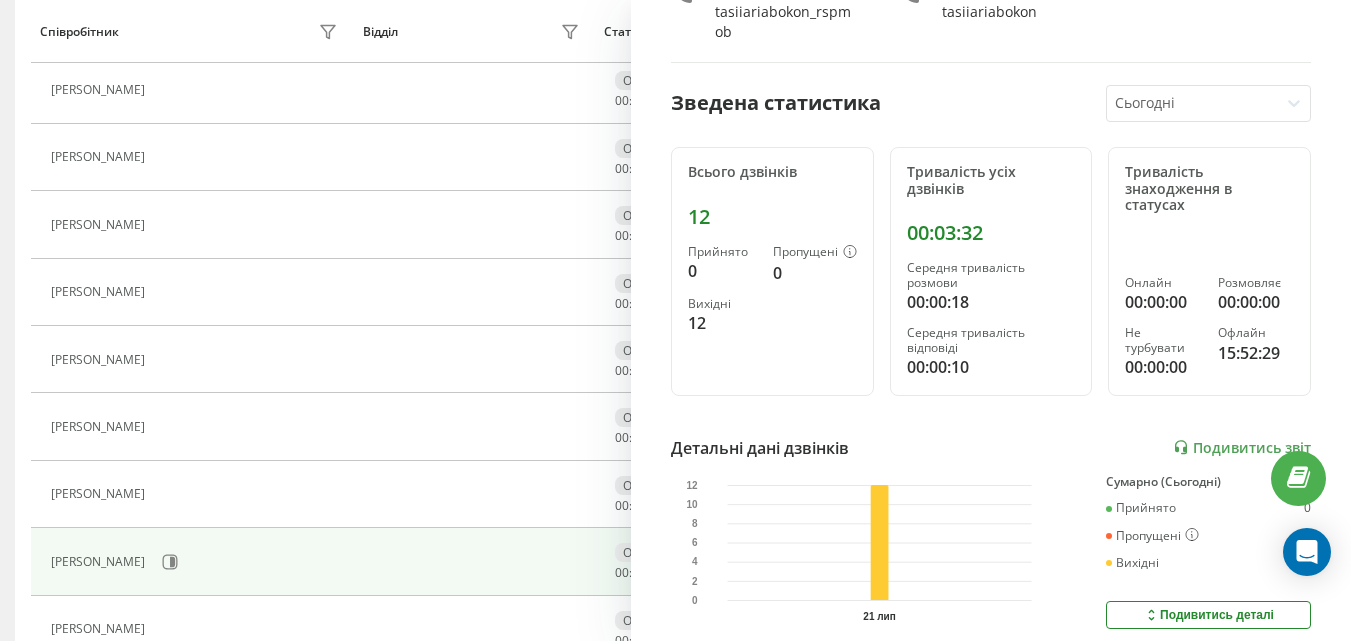 scroll, scrollTop: 200, scrollLeft: 0, axis: vertical 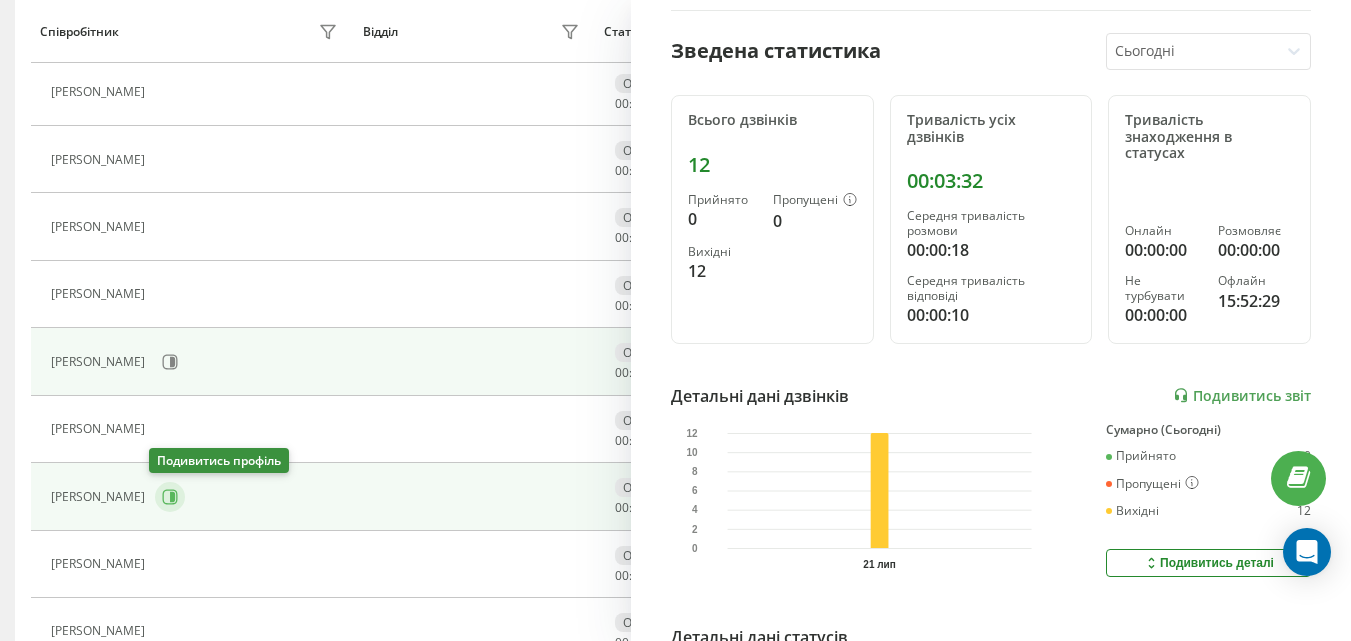 click at bounding box center (170, 497) 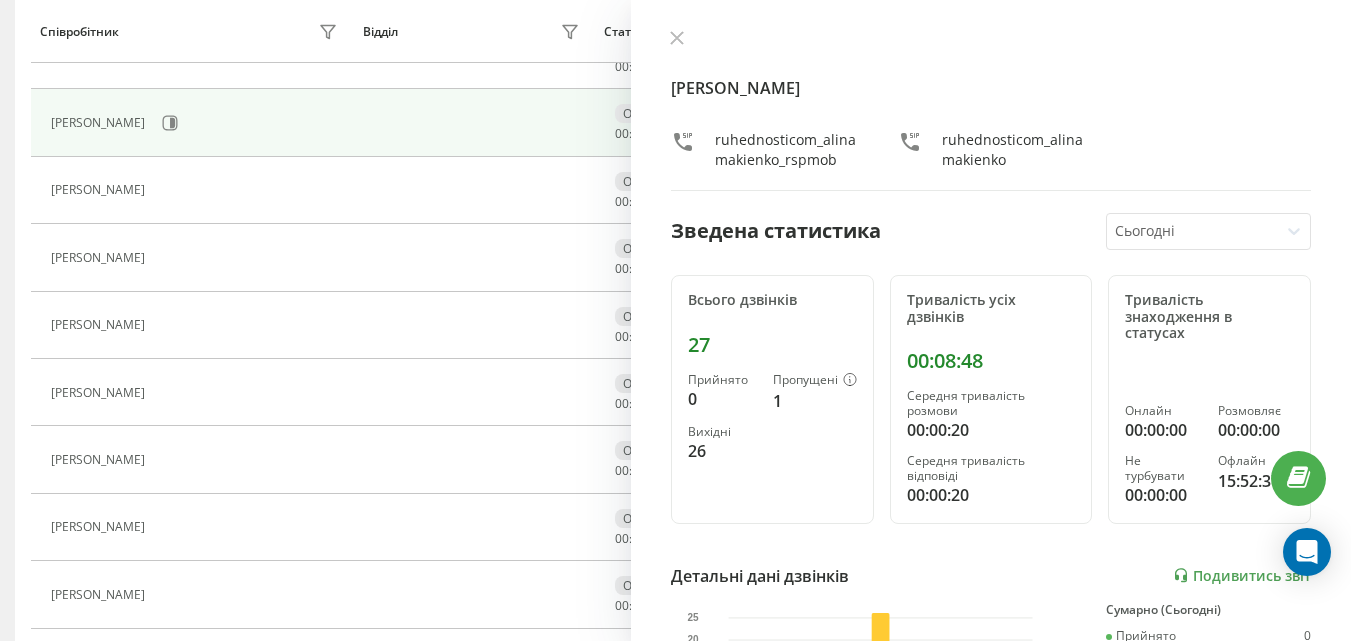 scroll, scrollTop: 533, scrollLeft: 0, axis: vertical 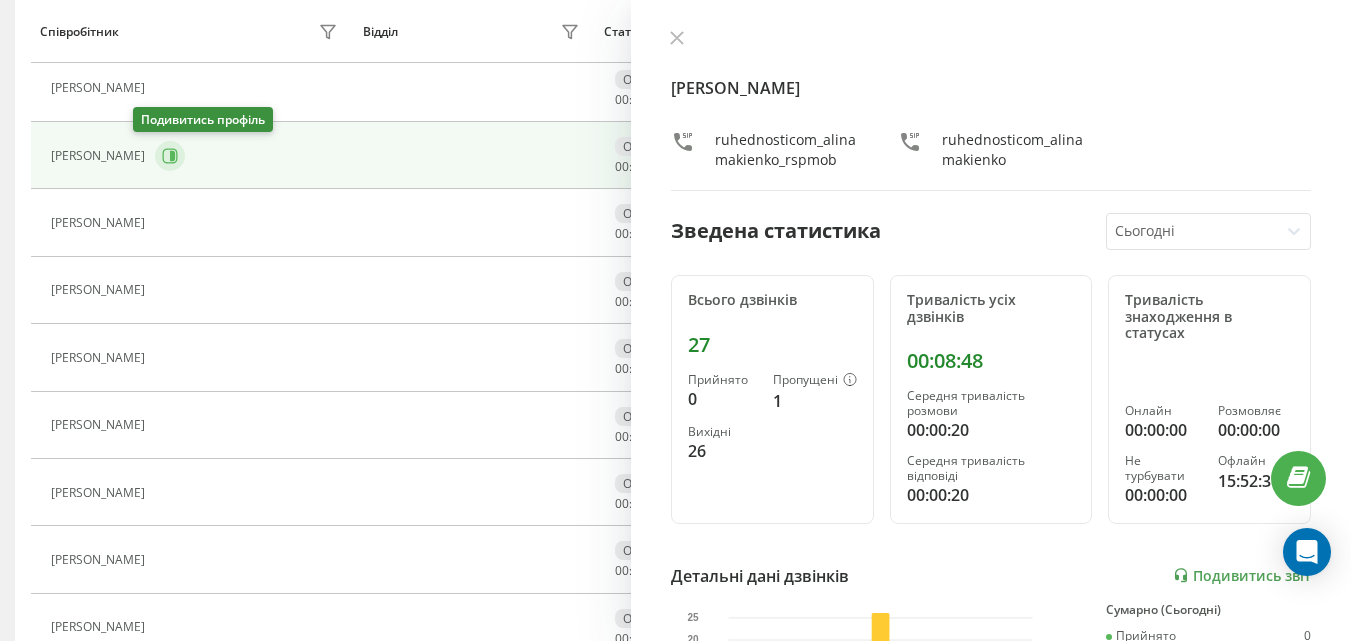 click 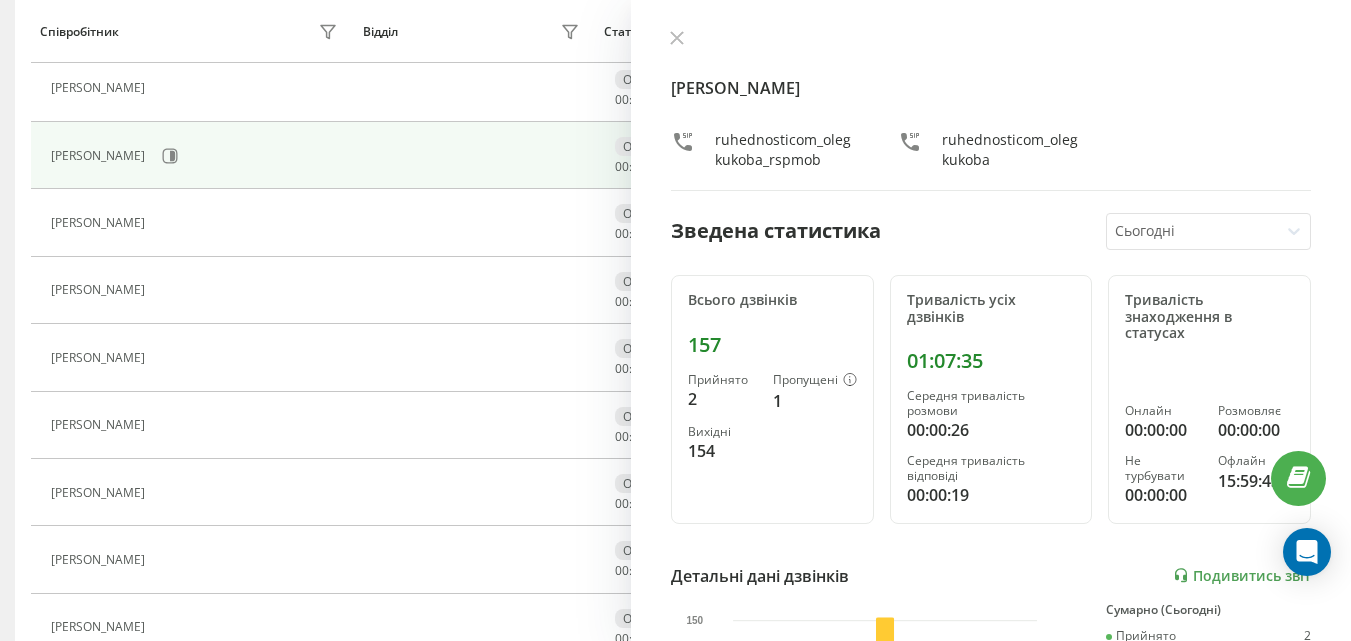 click on "Олег Кукоба ruhednosticom_olegkukoba_rspmob ruhednosticom_olegkukoba Зведена статистика Сьогодні Всього дзвінків 157 Прийнято 2 Пропущені 1 Вихідні 154 Тривалість усіх дзвінків 01:07:35 Середня тривалість розмови 00:00:26 Середня тривалість відповіді 00:00:19 Тривалість знаходження в статусах Онлайн 00:00:00 Розмовляє 00:00:00 Не турбувати 00:00:00 Офлайн 15:59:43 Детальні дані дзвінків Подивитись звіт 21 лип 0 50 100 150 Сумарно (Сьогодні) Прийнято 2 Пропущені 1 Вихідні 154   Подивитись деталі Детальні дані статусів 21 лип Сумарно (Сьогодні) Онлайн 00:00:00 Розмовляє 00:00:00 Не турбувати 00:00:00 Офлайн 15:59:43" at bounding box center (991, 320) 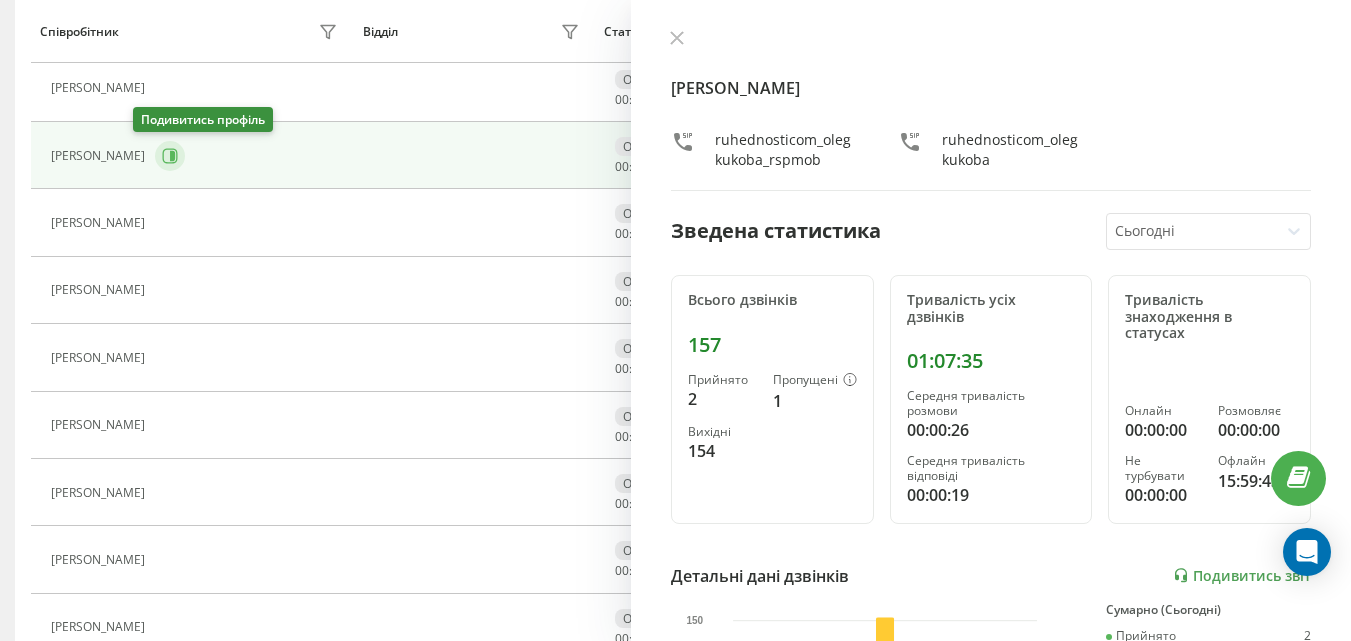 click at bounding box center (170, 156) 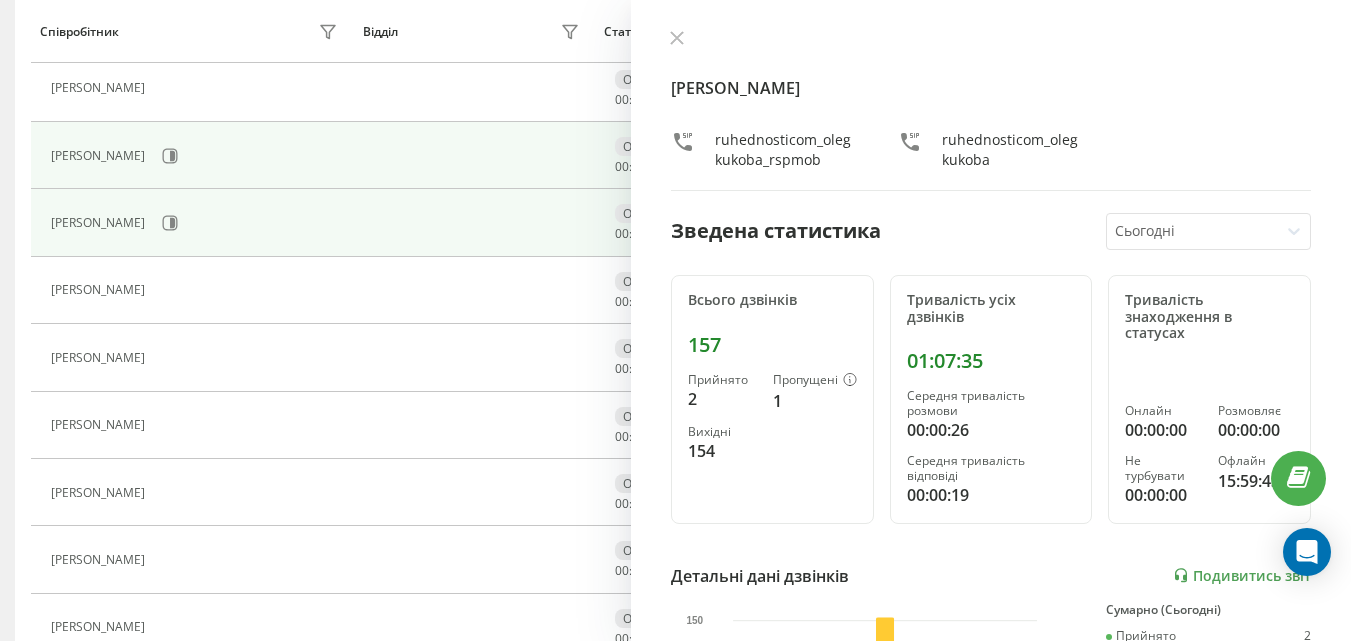 click on "[PERSON_NAME]" at bounding box center [196, 223] 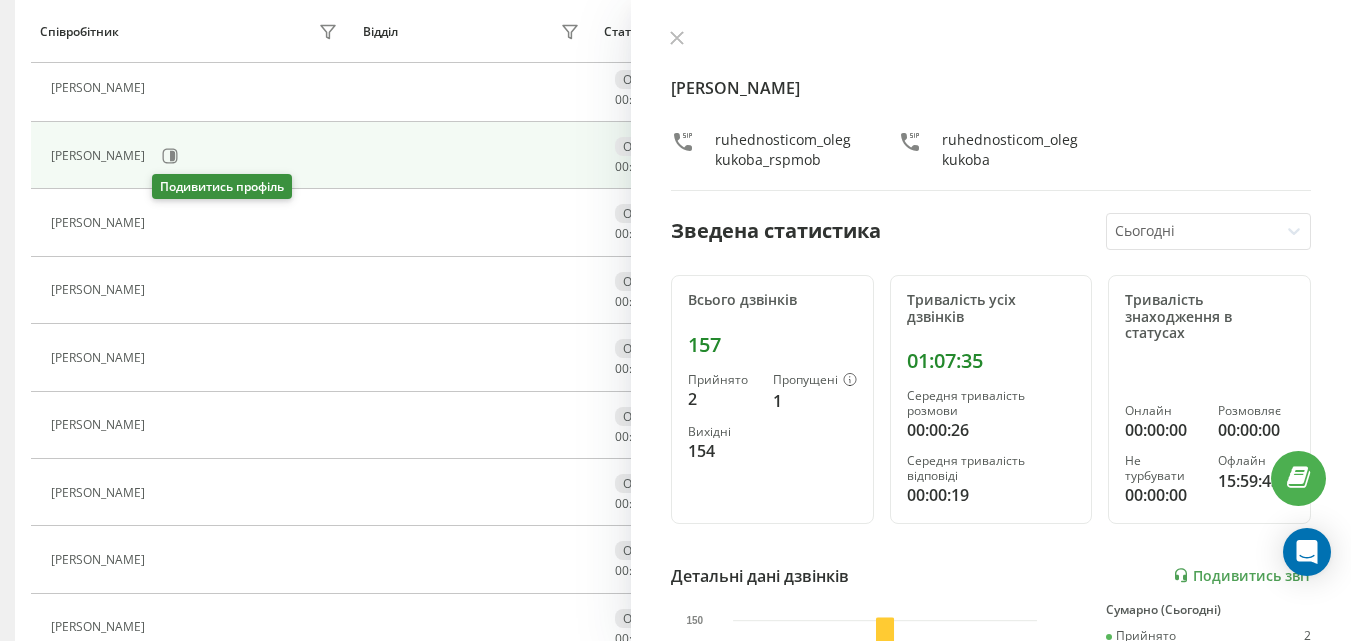 click 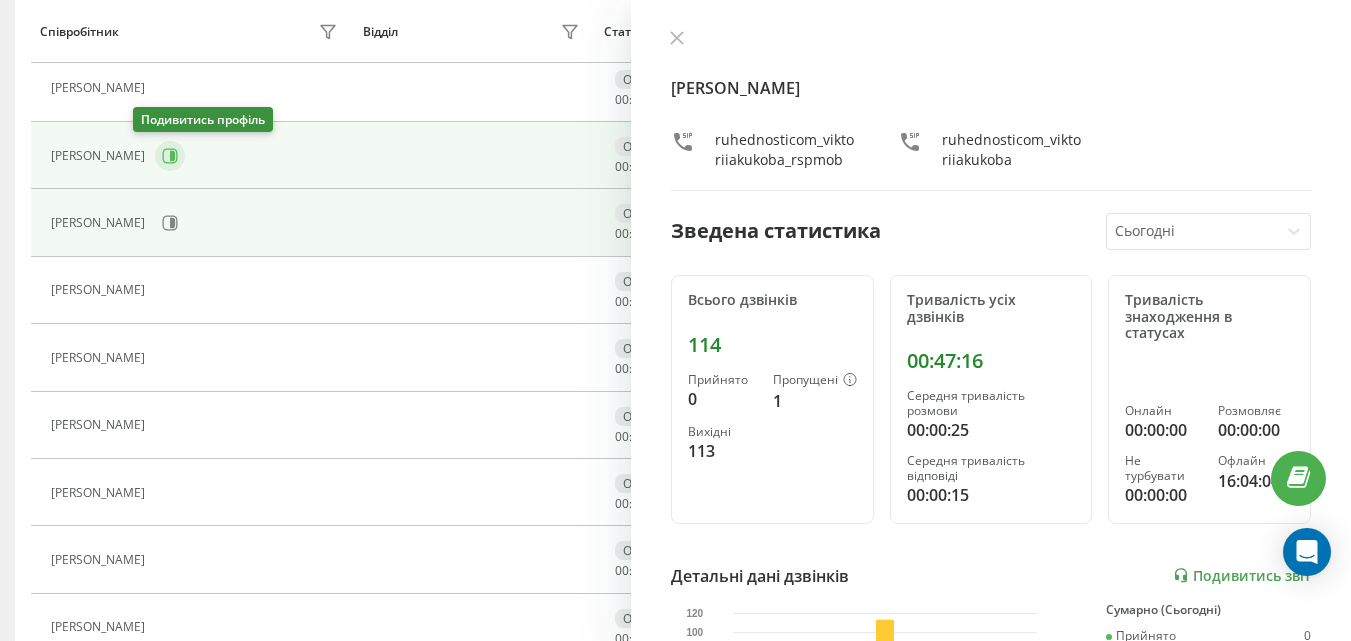 click 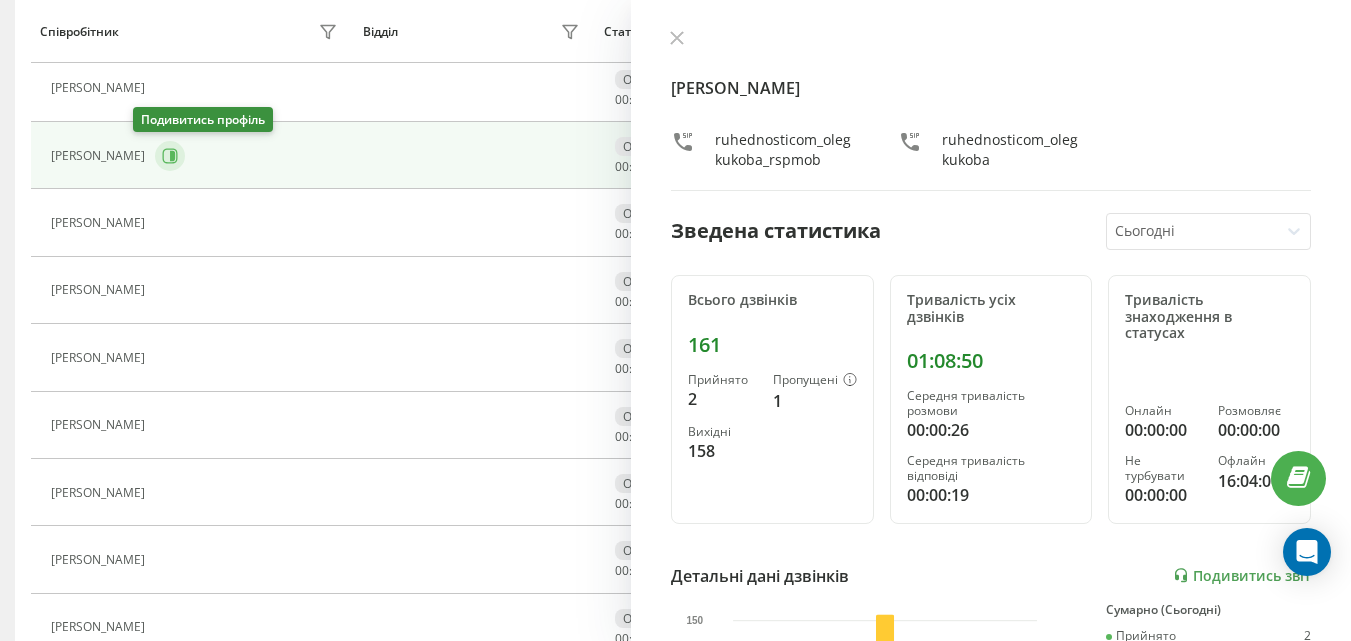 click at bounding box center [170, 156] 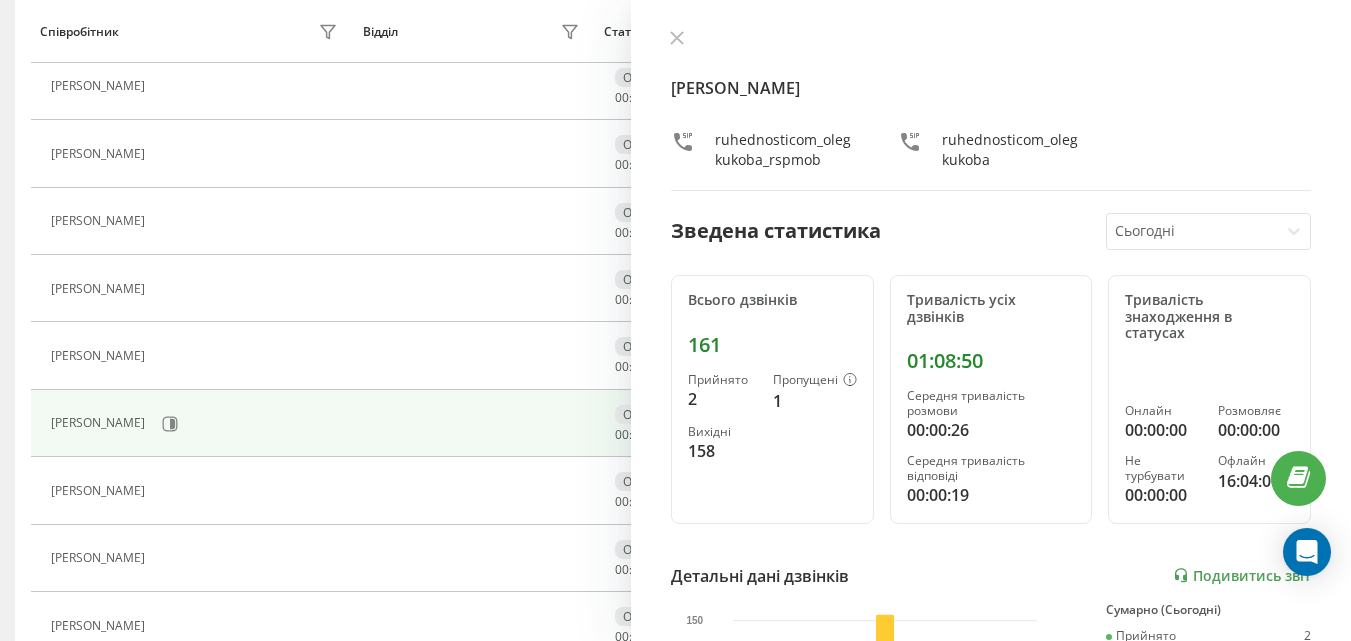 scroll, scrollTop: 733, scrollLeft: 0, axis: vertical 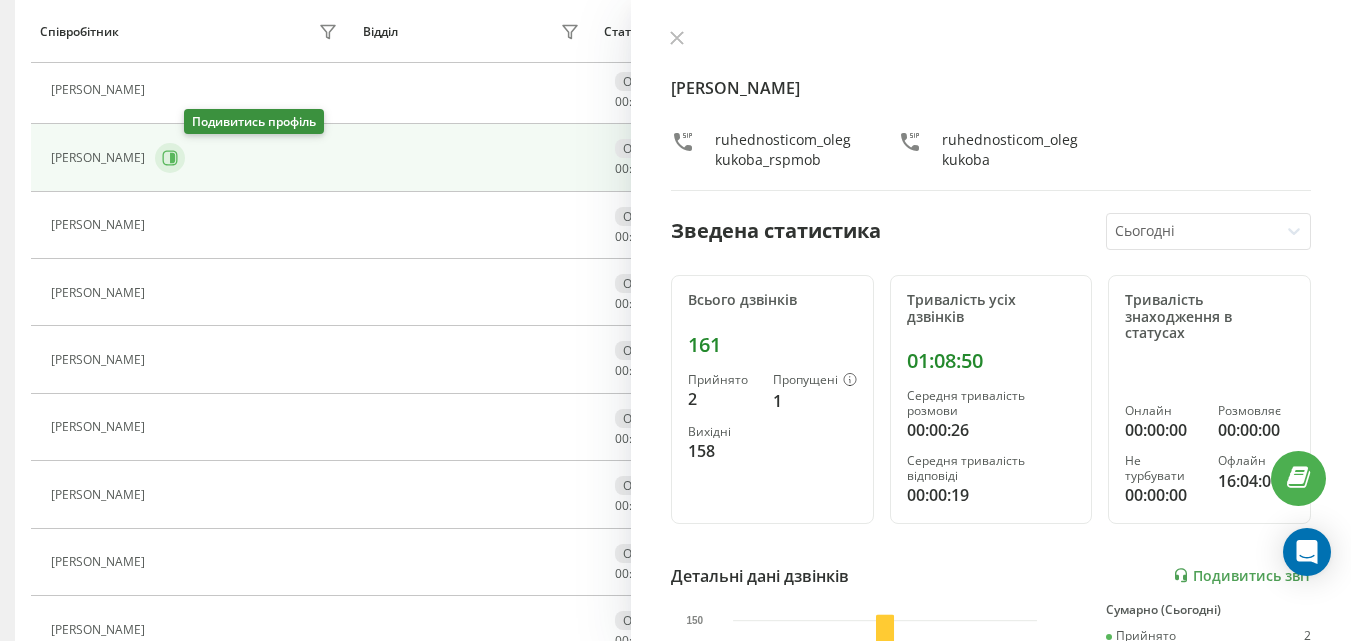 click 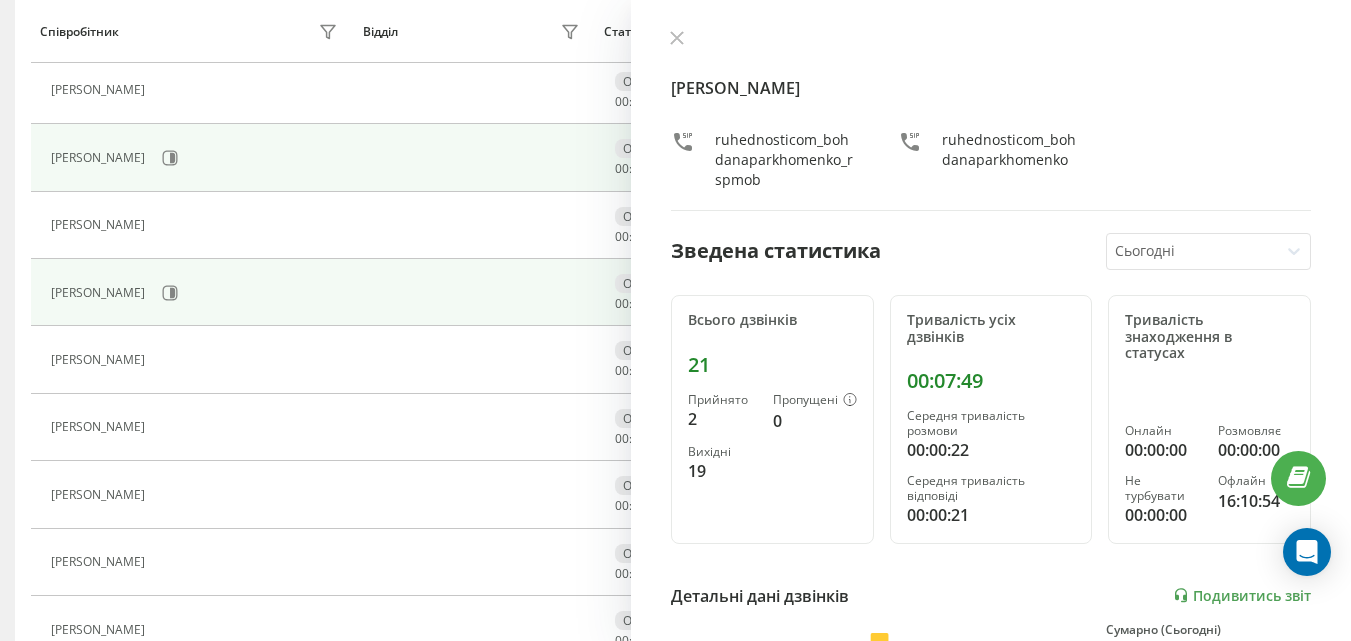 scroll, scrollTop: 533, scrollLeft: 0, axis: vertical 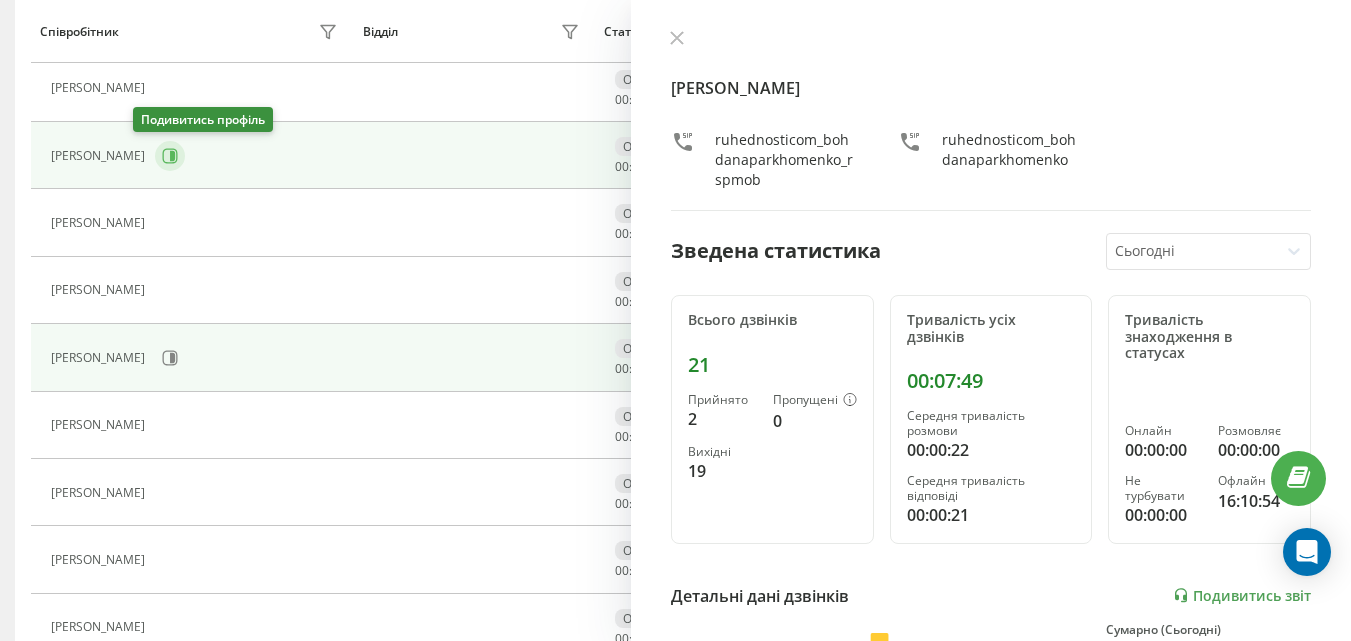 click 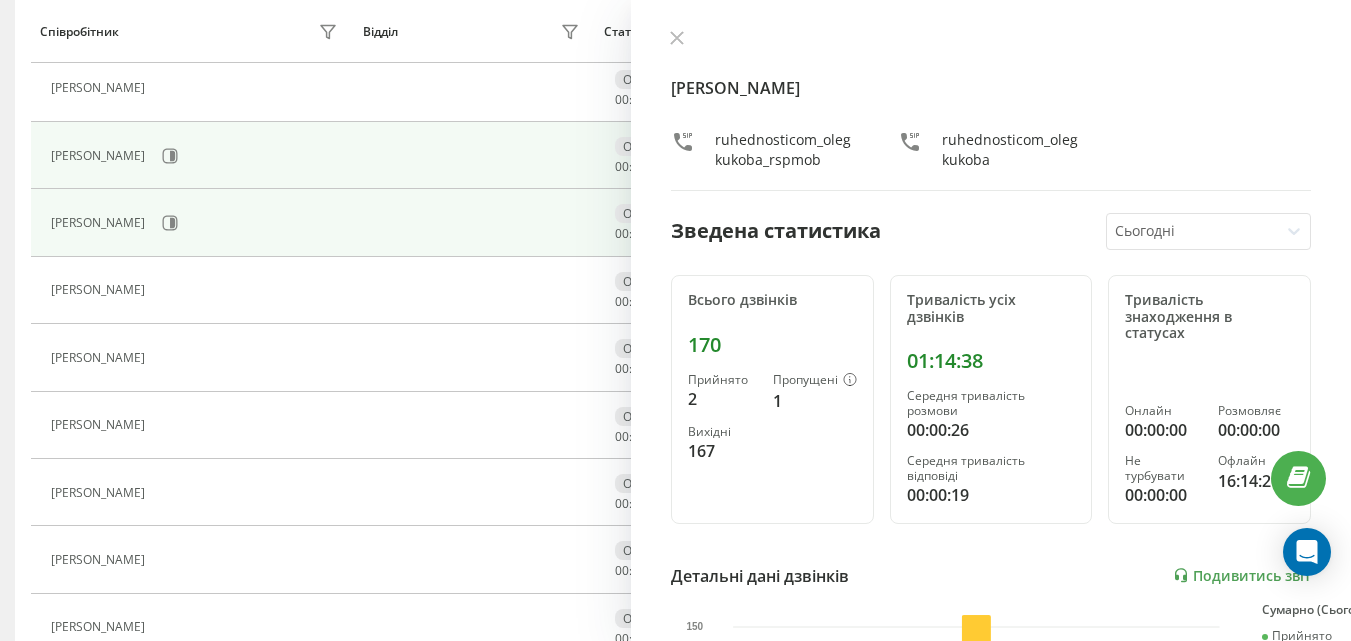 scroll, scrollTop: 533, scrollLeft: 0, axis: vertical 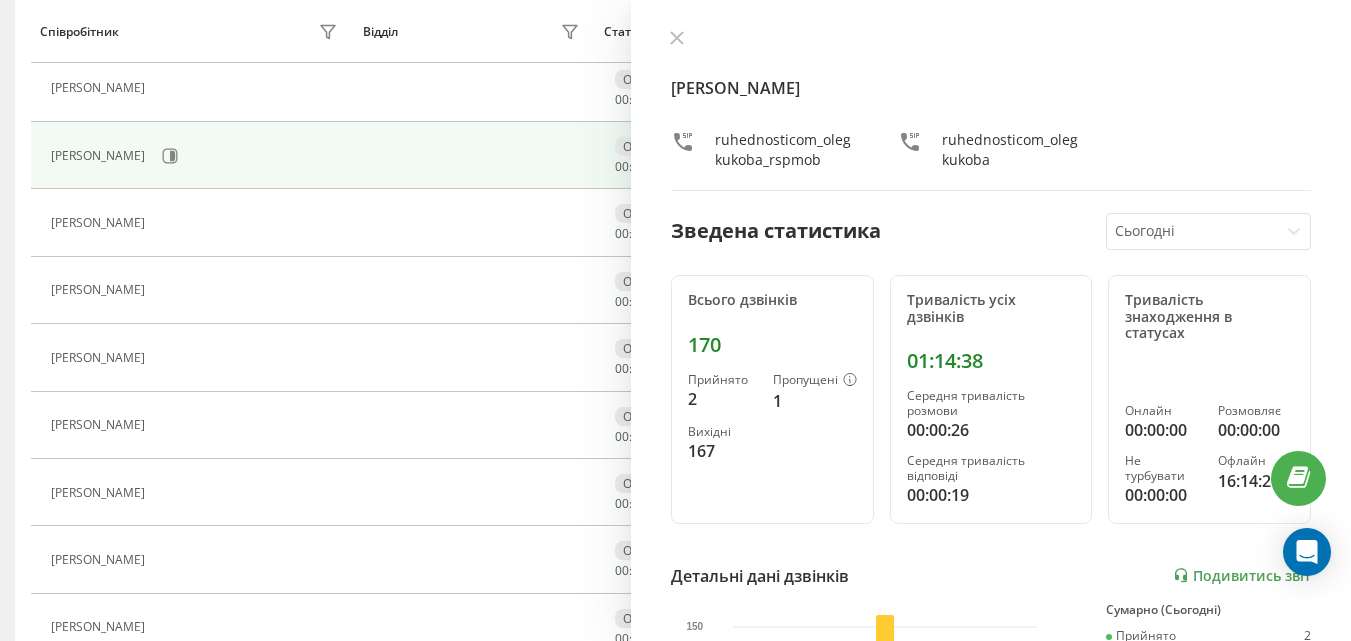 click on "[PERSON_NAME]" at bounding box center (196, 156) 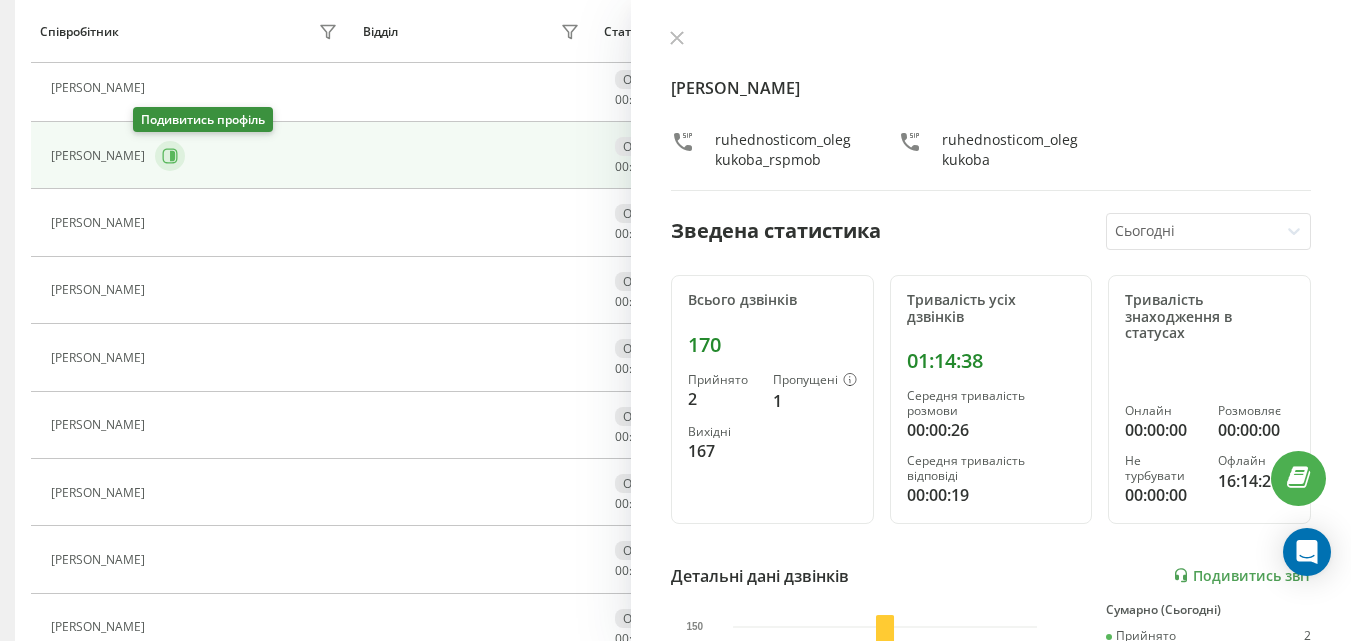 click at bounding box center [170, 156] 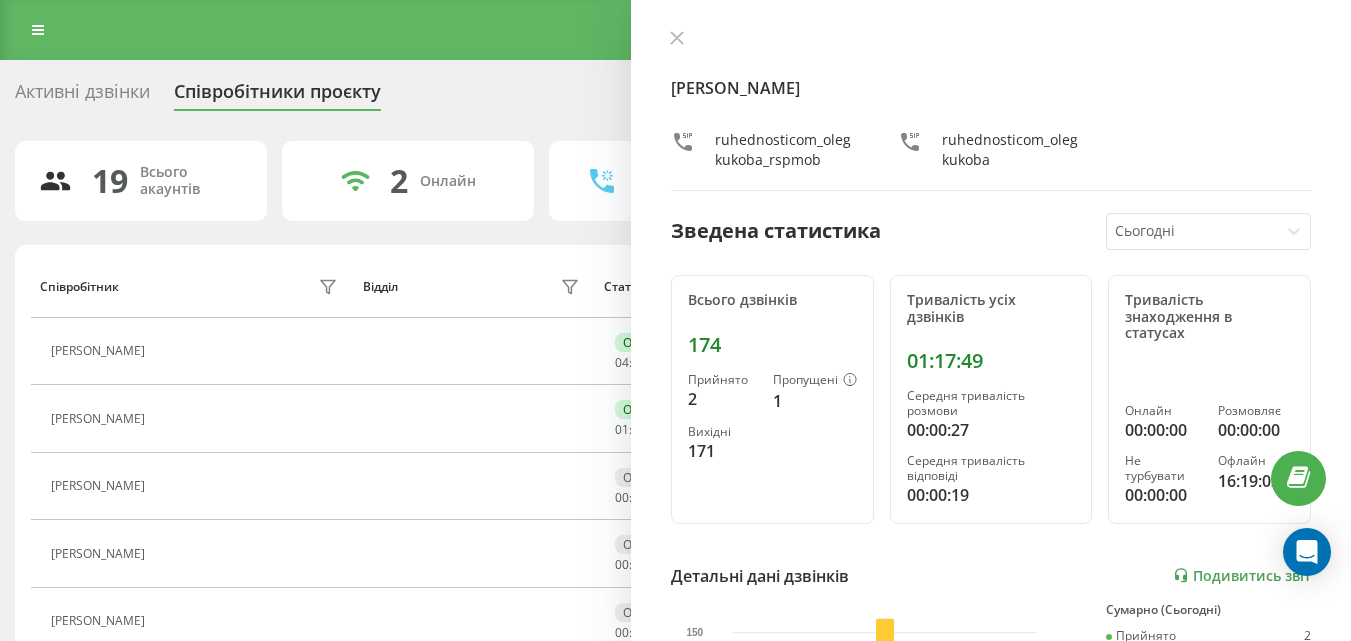 scroll, scrollTop: 533, scrollLeft: 0, axis: vertical 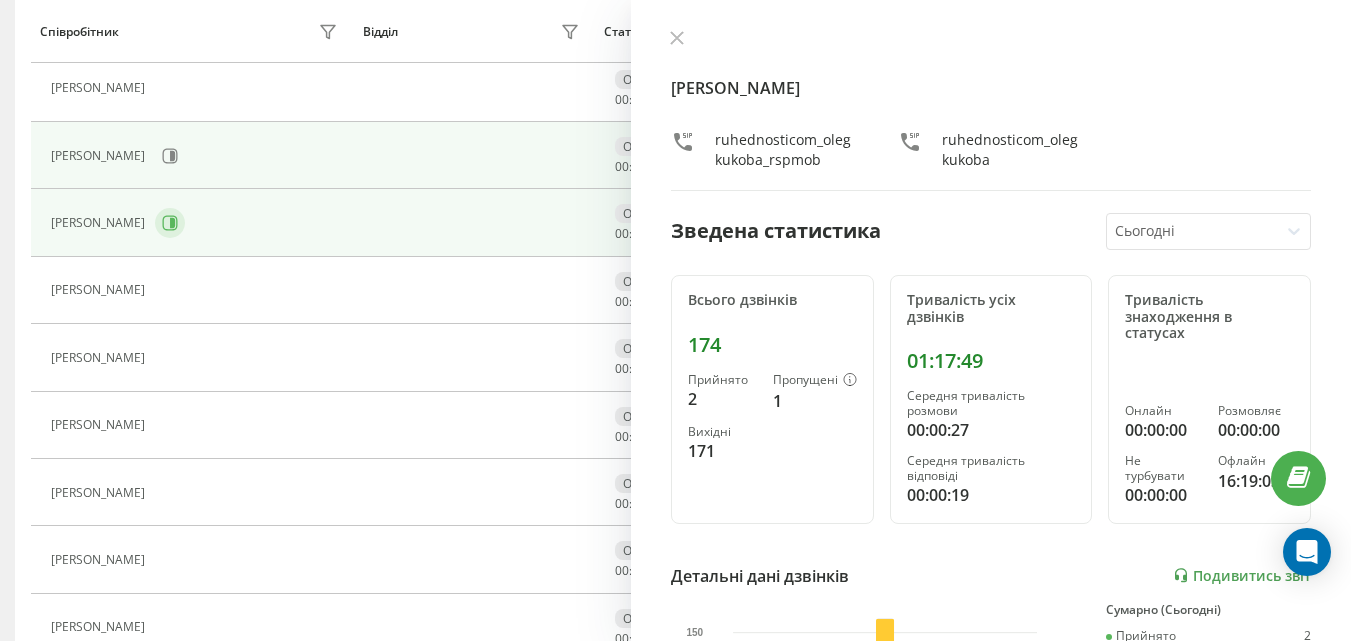 click at bounding box center [170, 223] 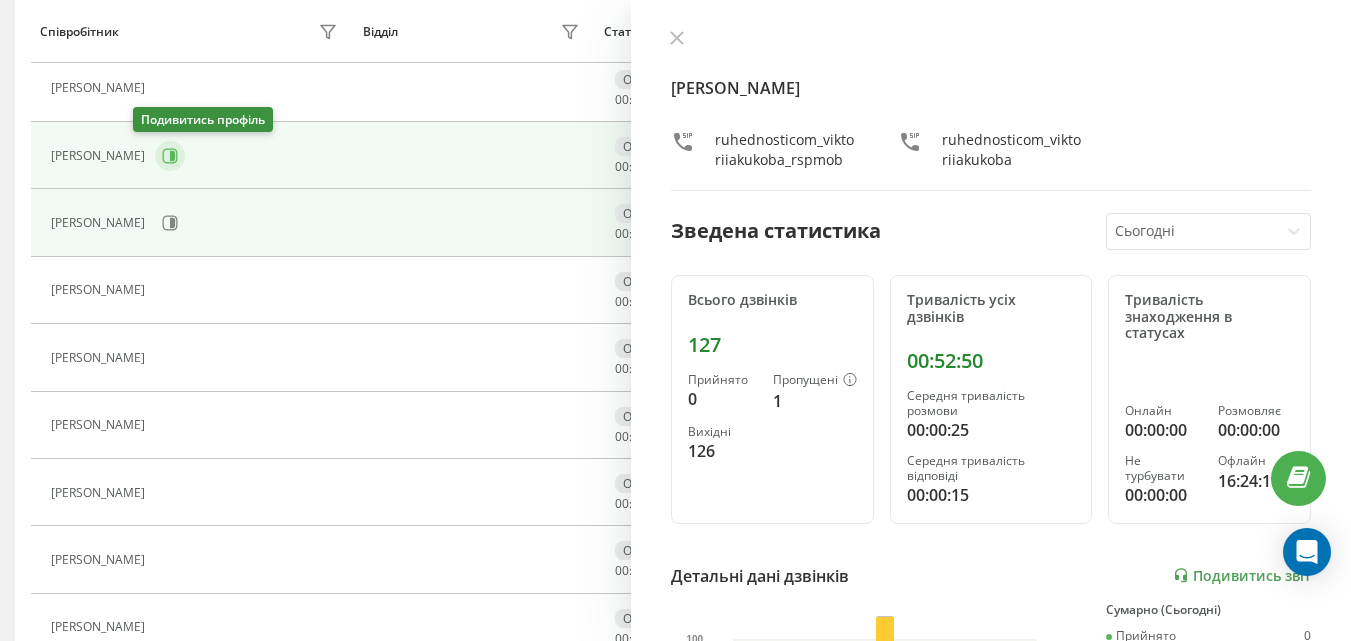 click 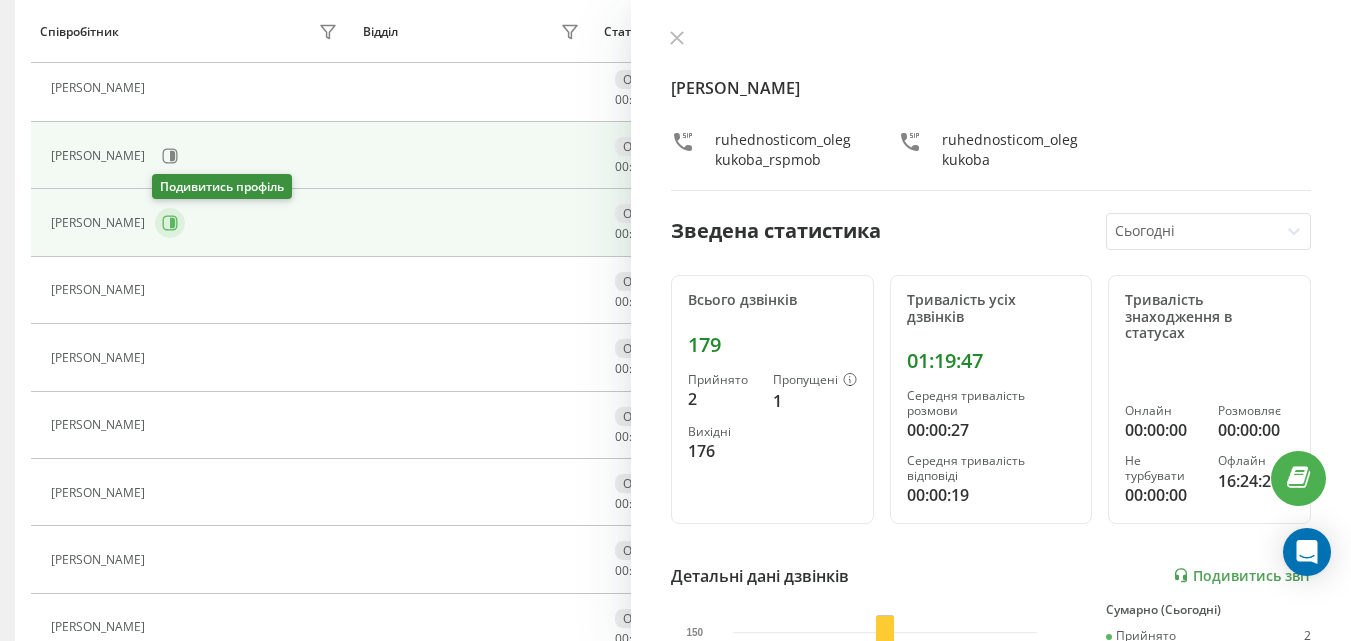 click 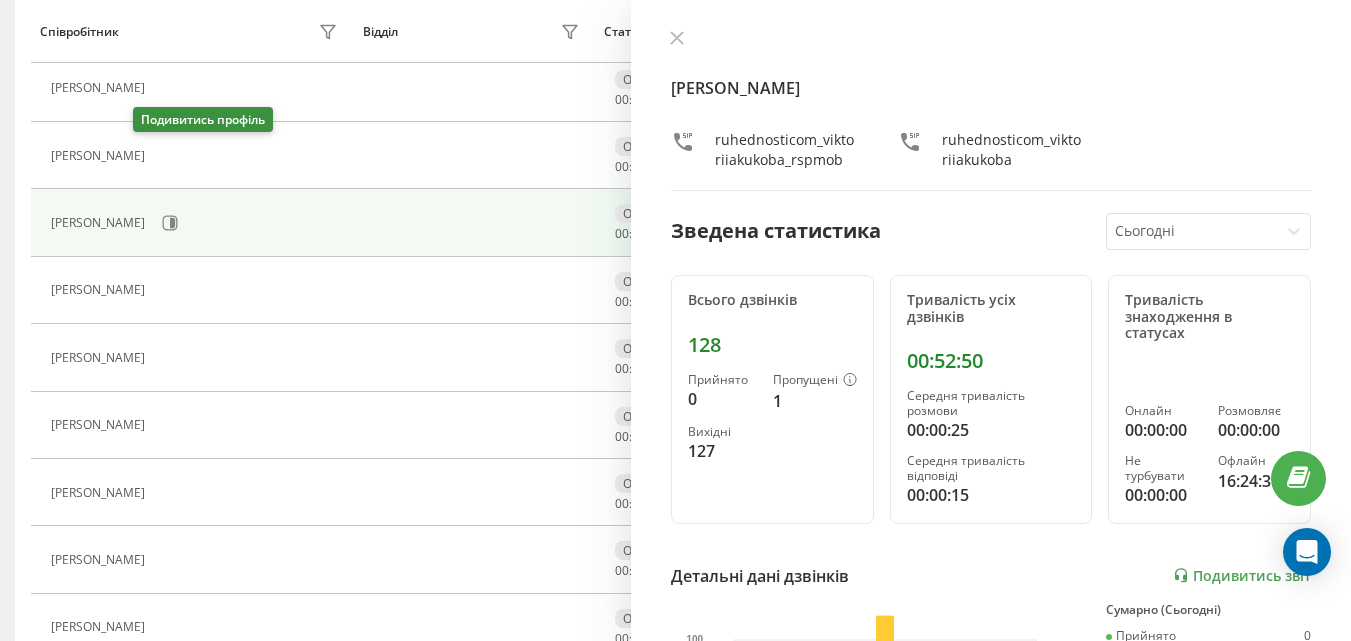 click 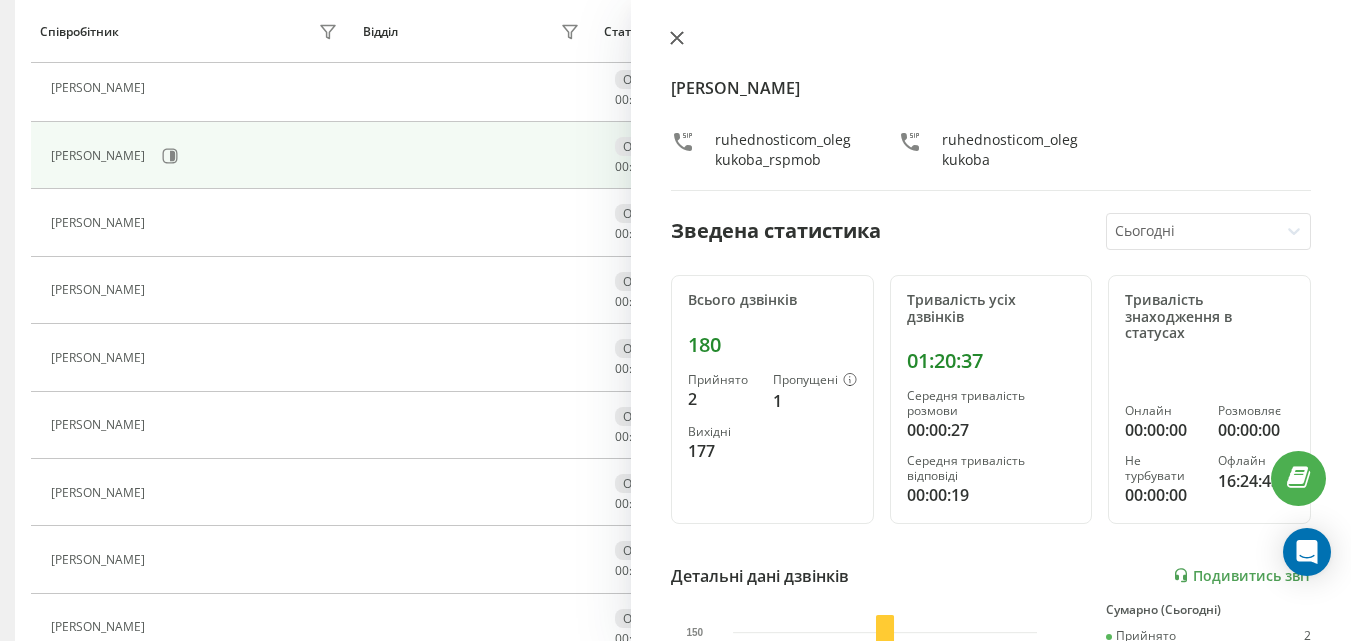 click 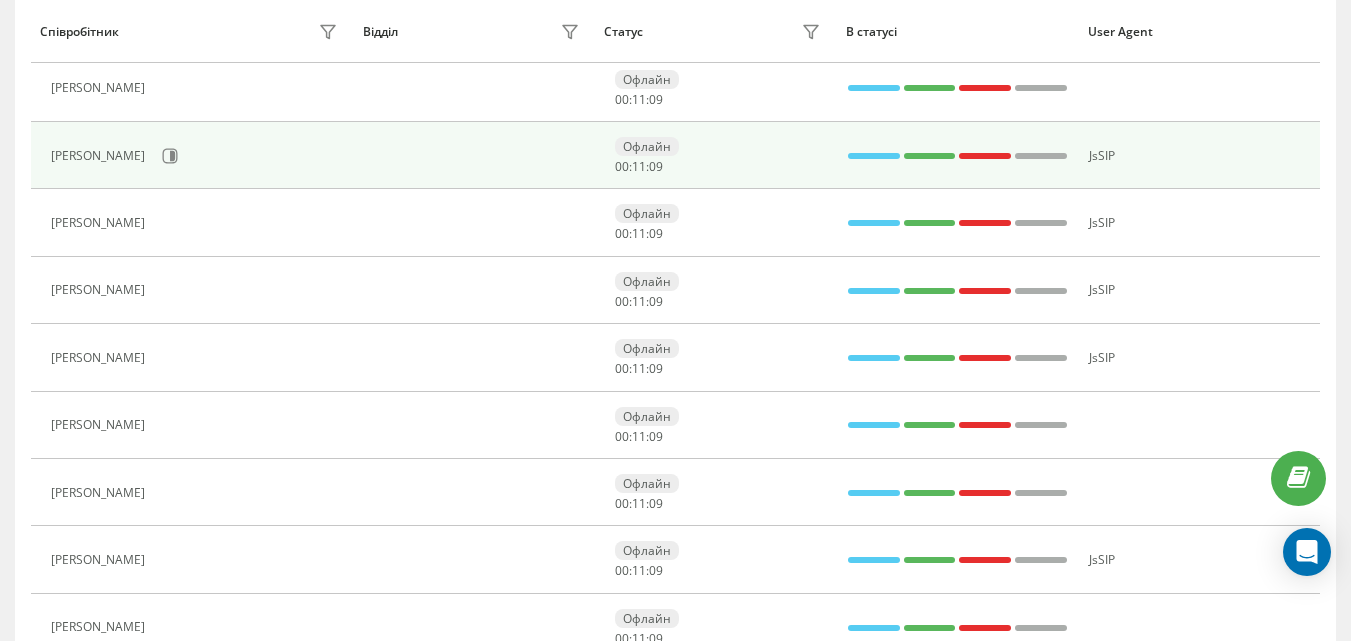 click on "[PERSON_NAME]" at bounding box center [196, 156] 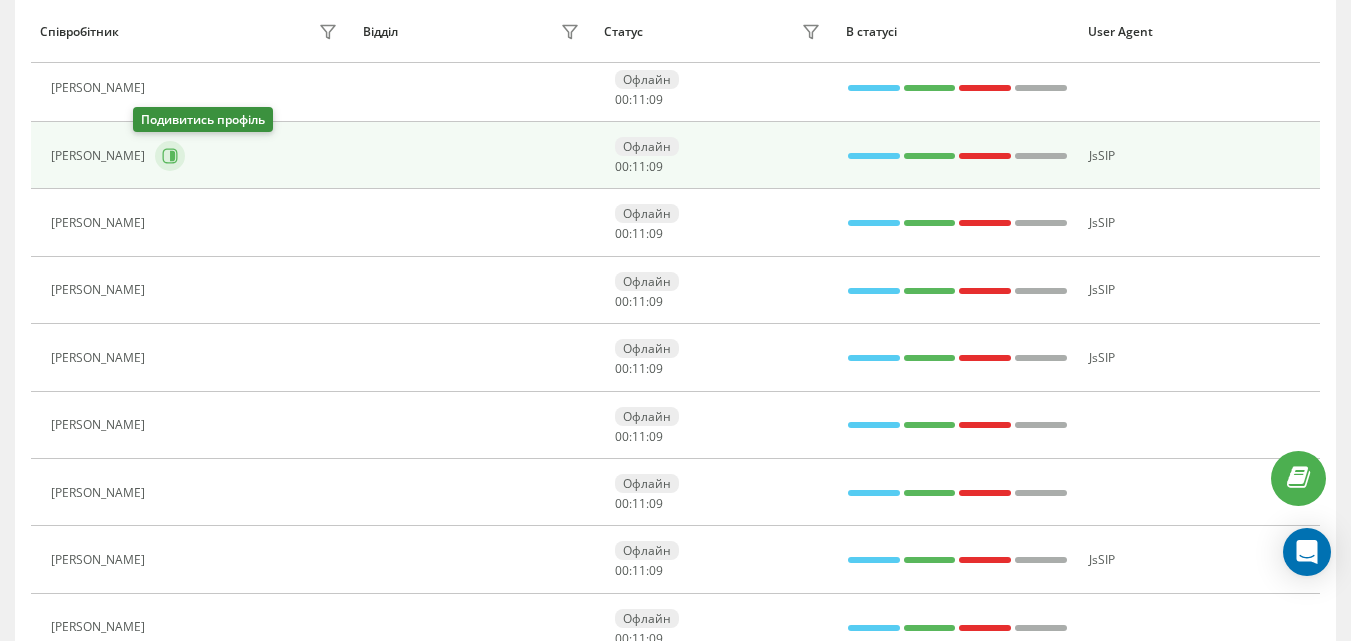 click 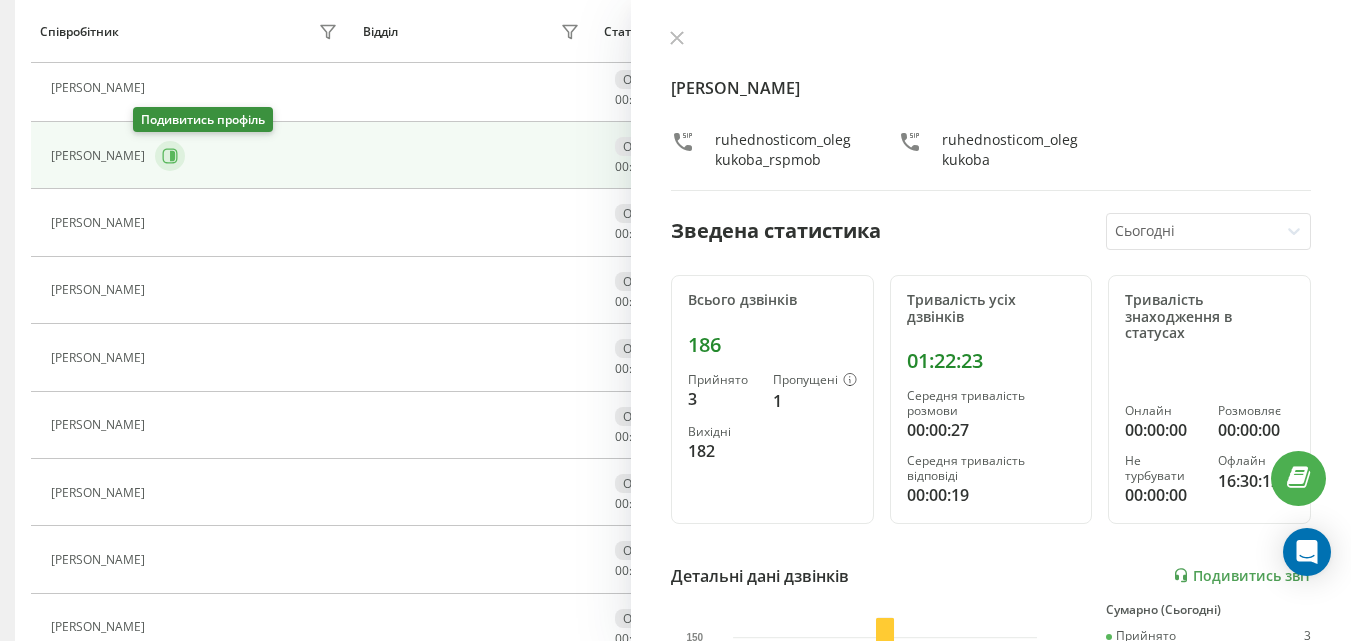 click 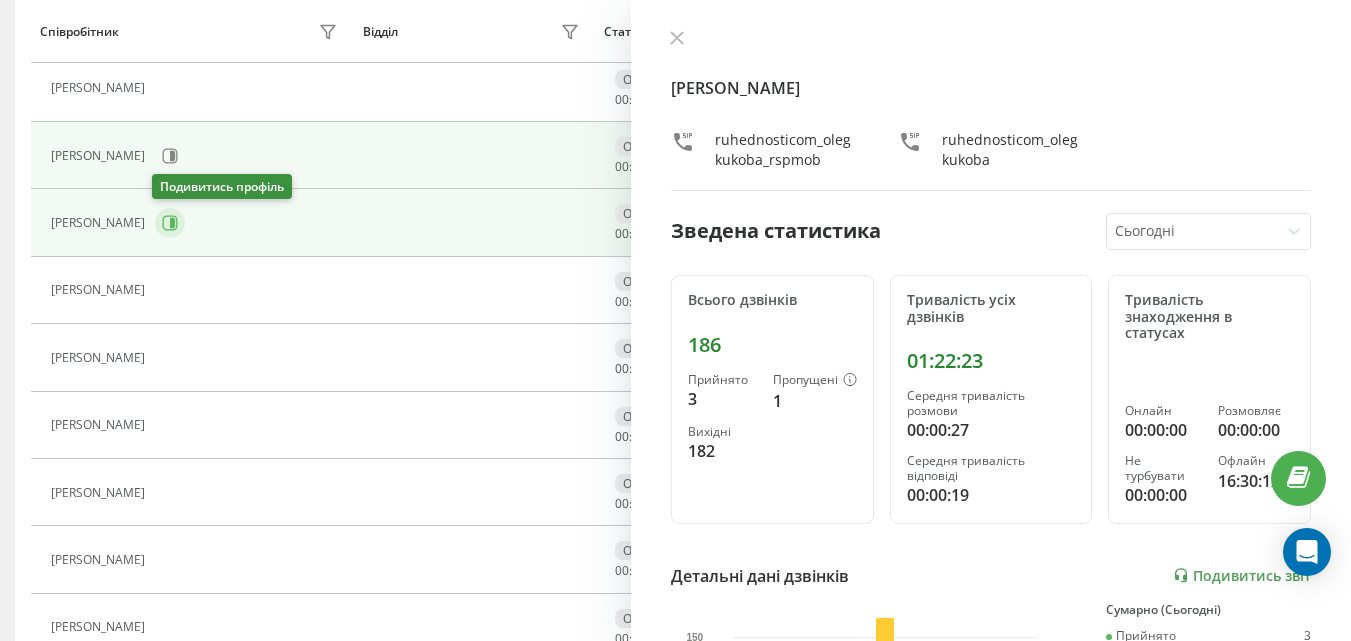 click 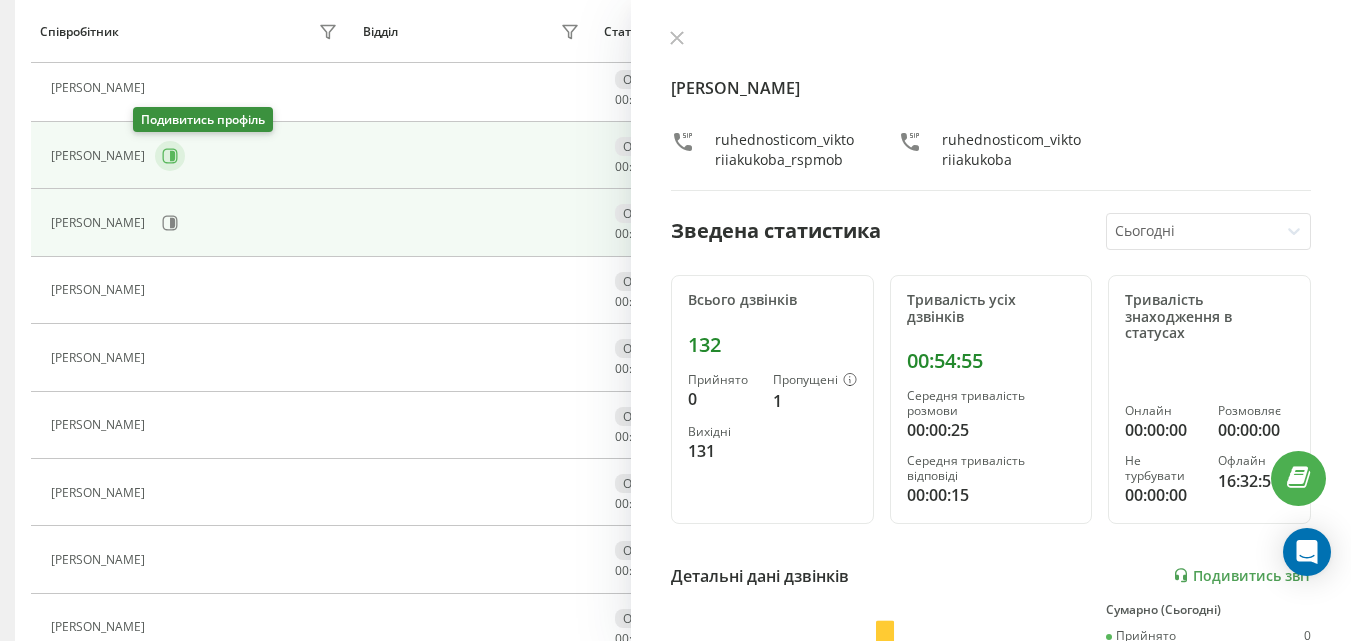 click at bounding box center (170, 156) 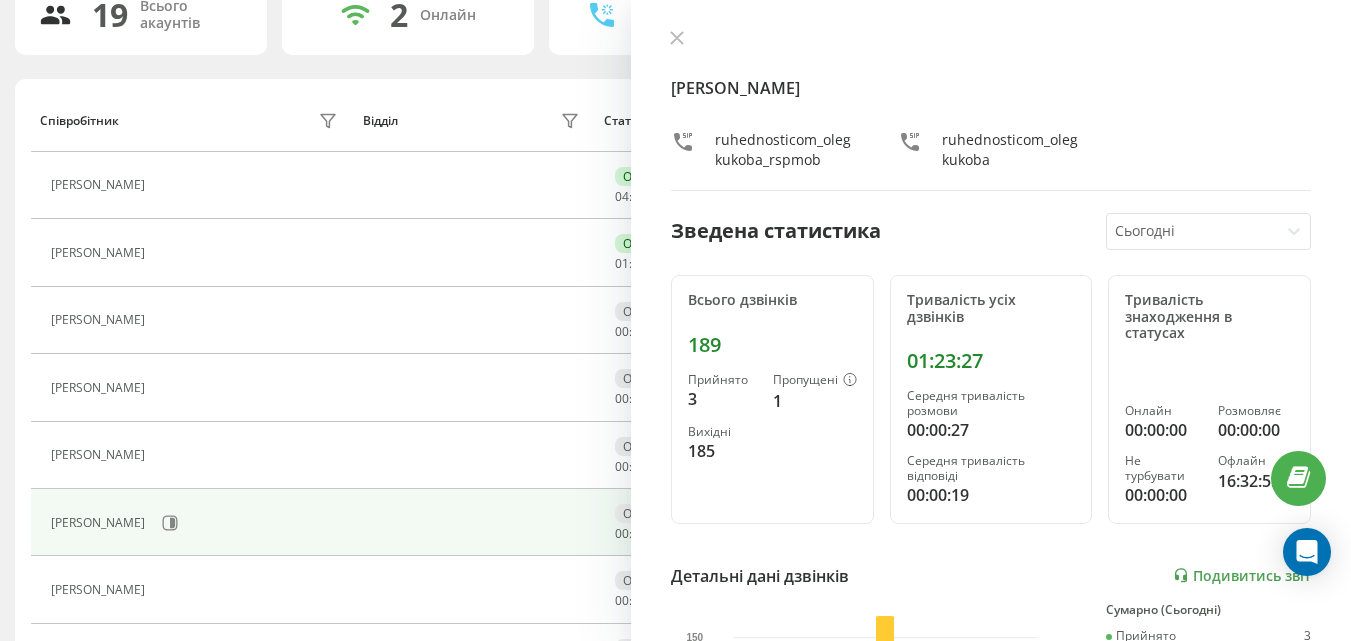 scroll, scrollTop: 133, scrollLeft: 0, axis: vertical 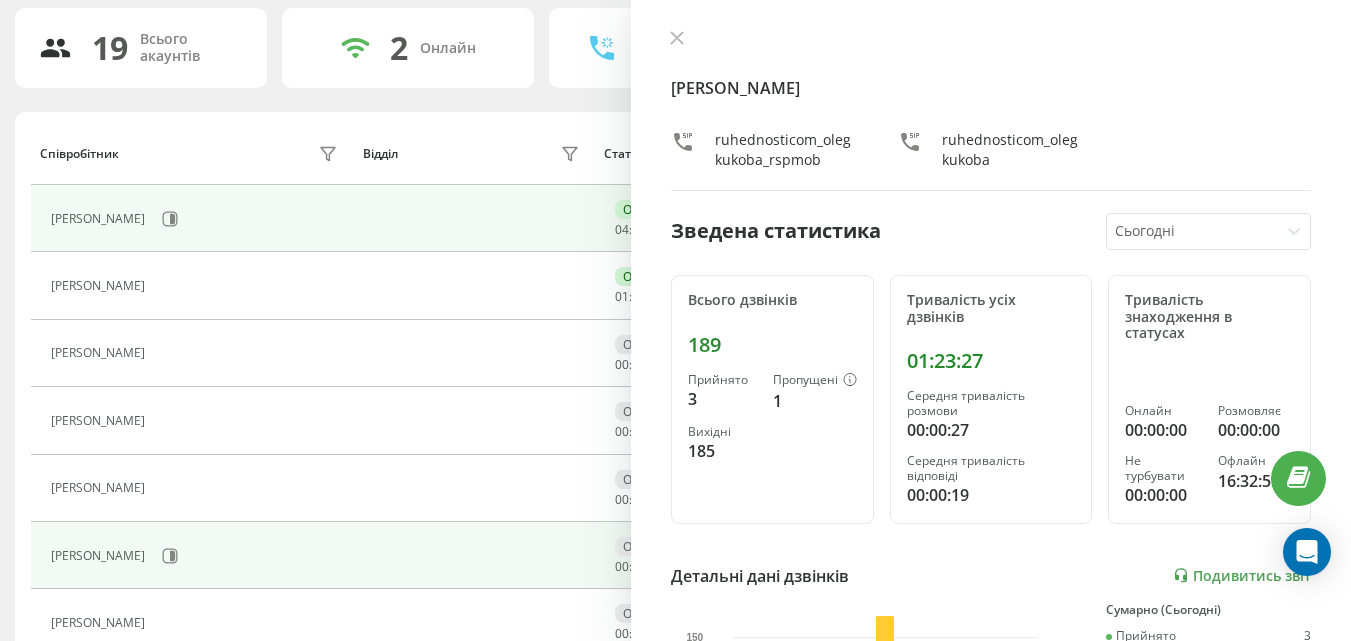 click on "[PERSON_NAME]" at bounding box center (196, 219) 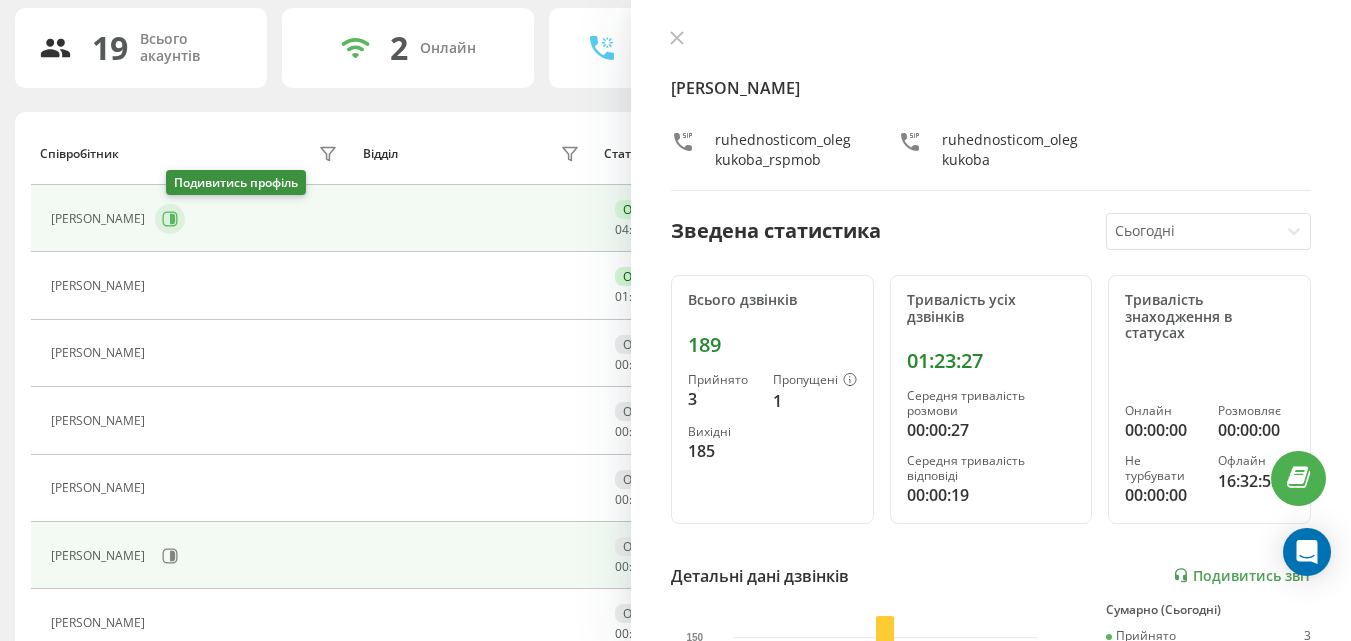 click 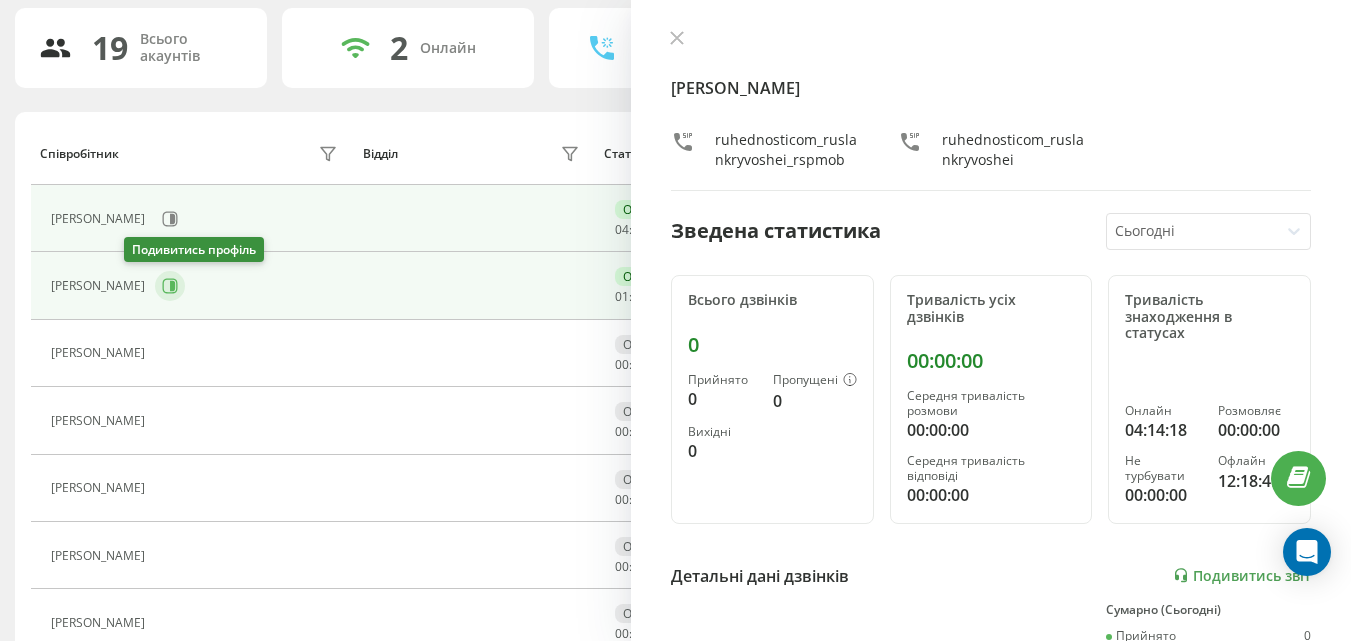 click 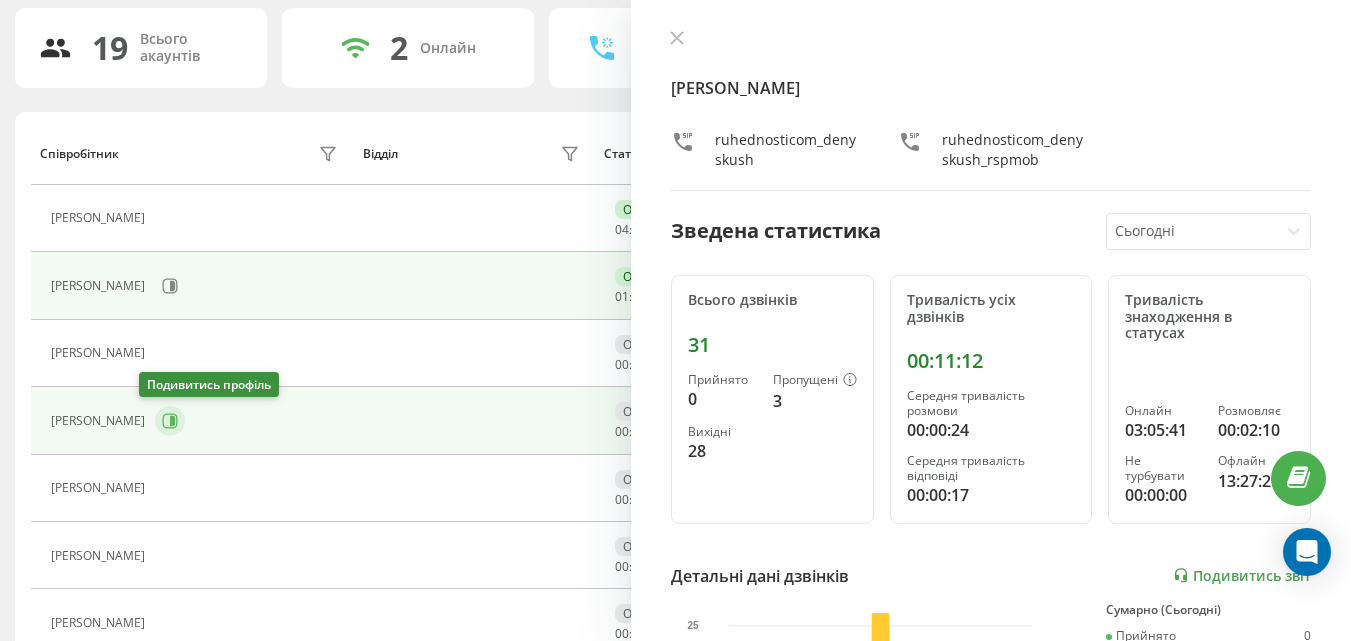 click 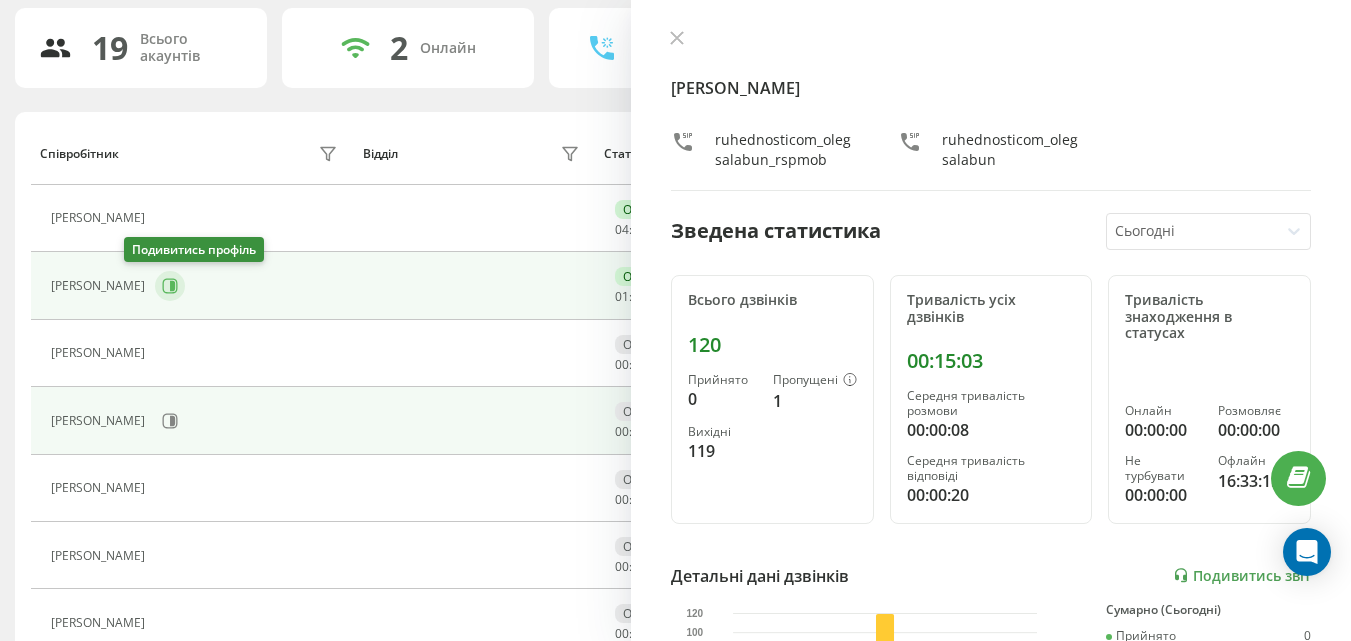 click 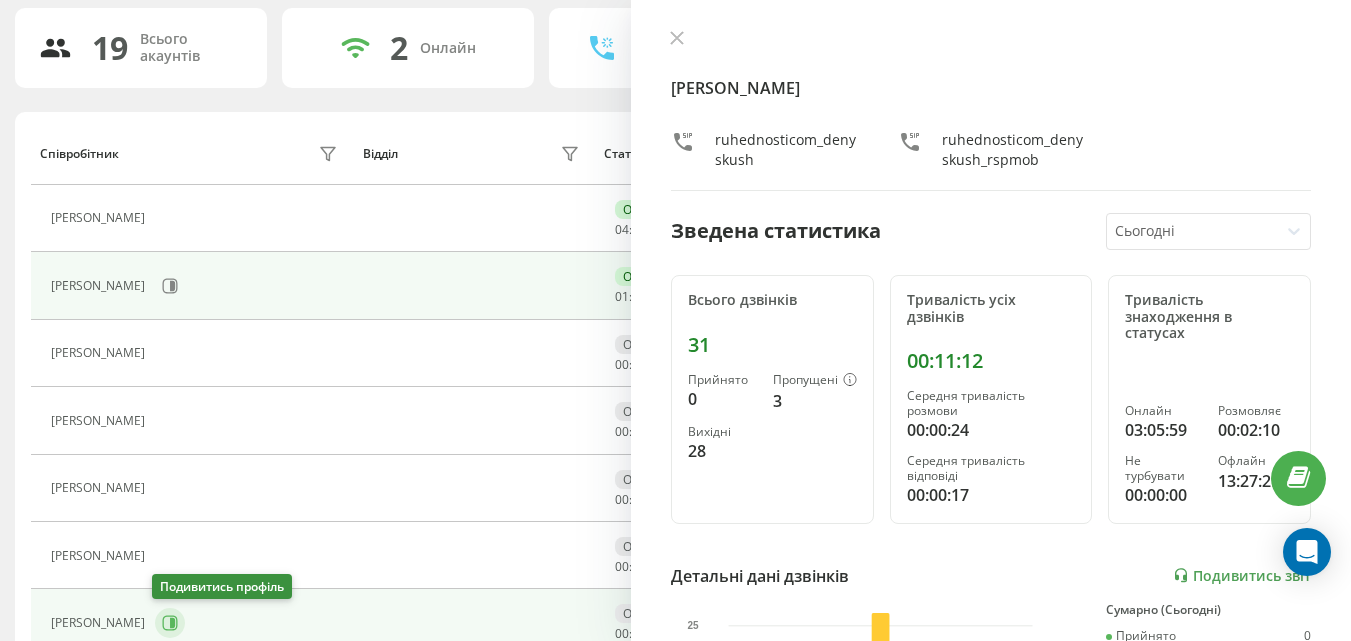 click 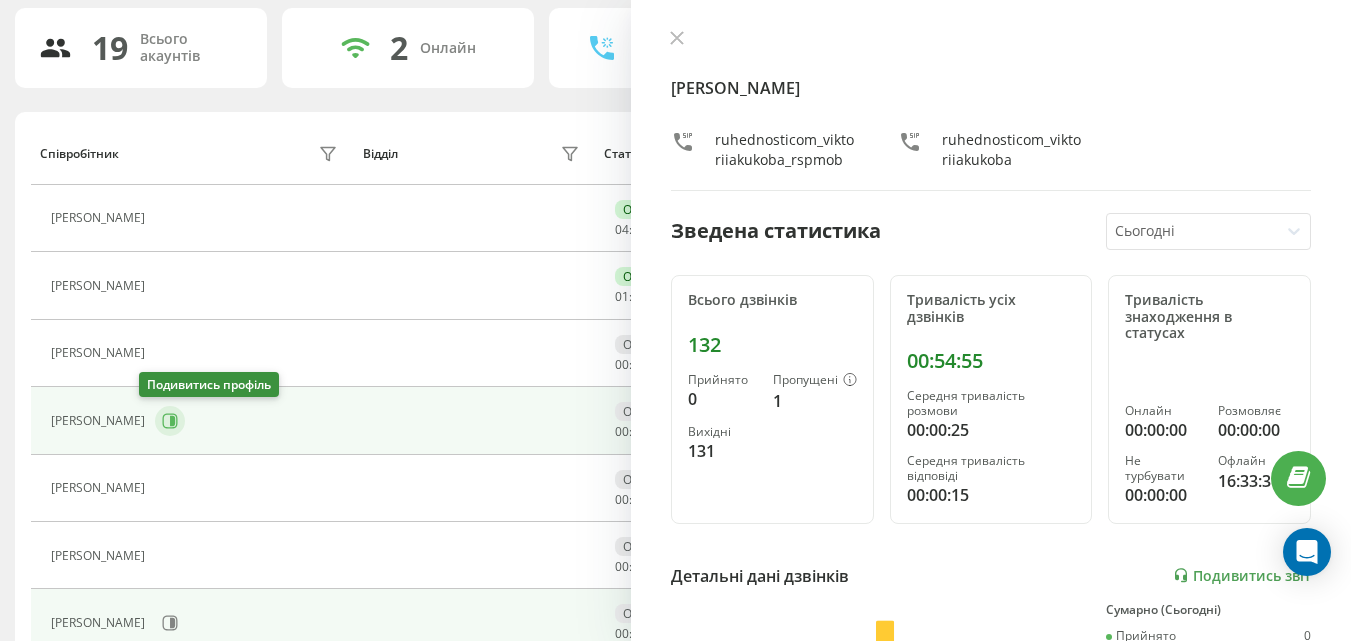 click 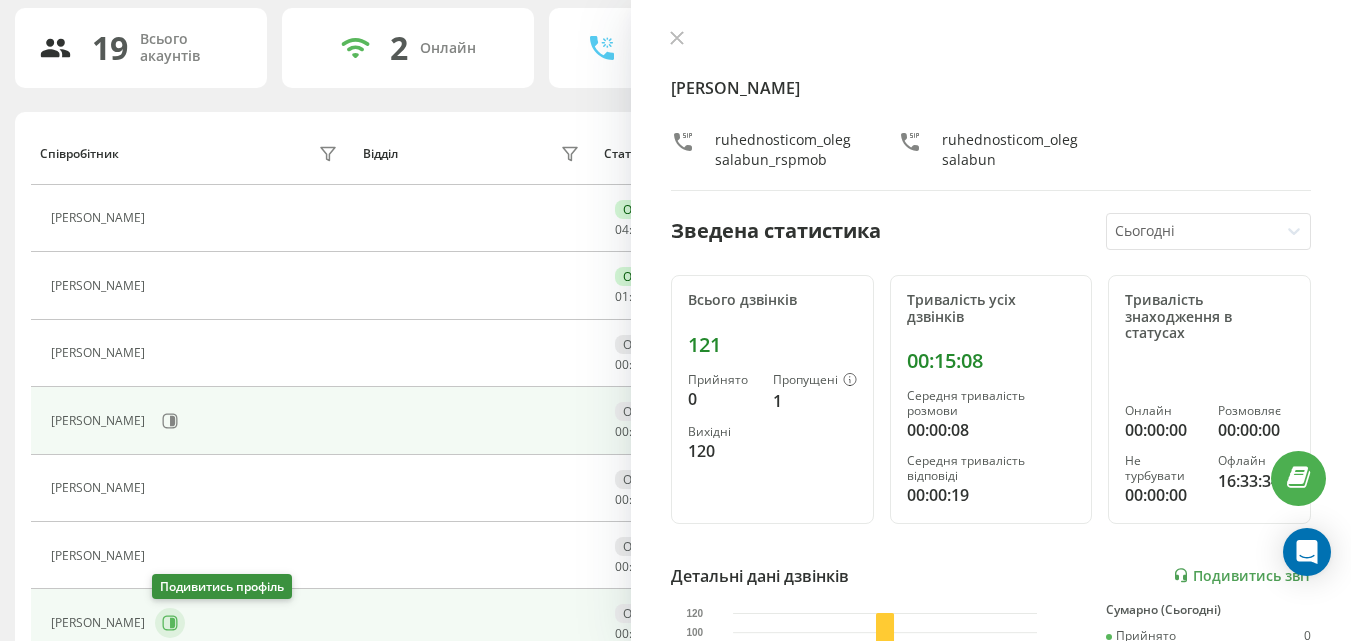click at bounding box center (170, 623) 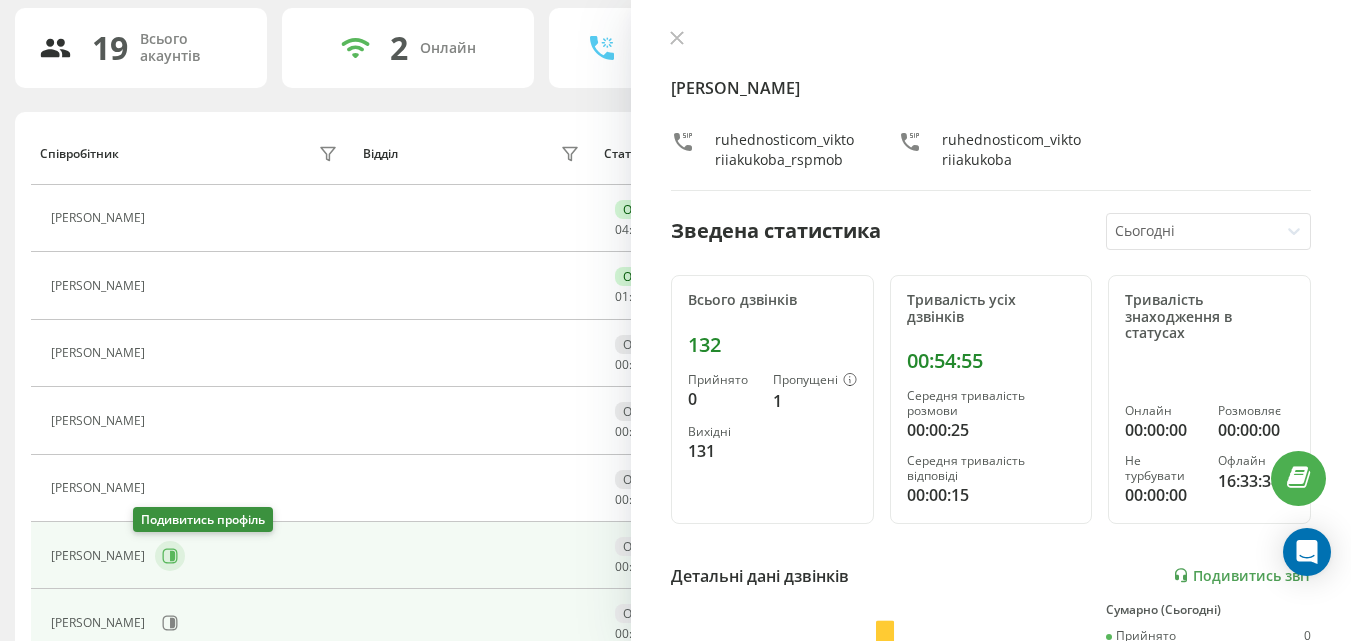 click 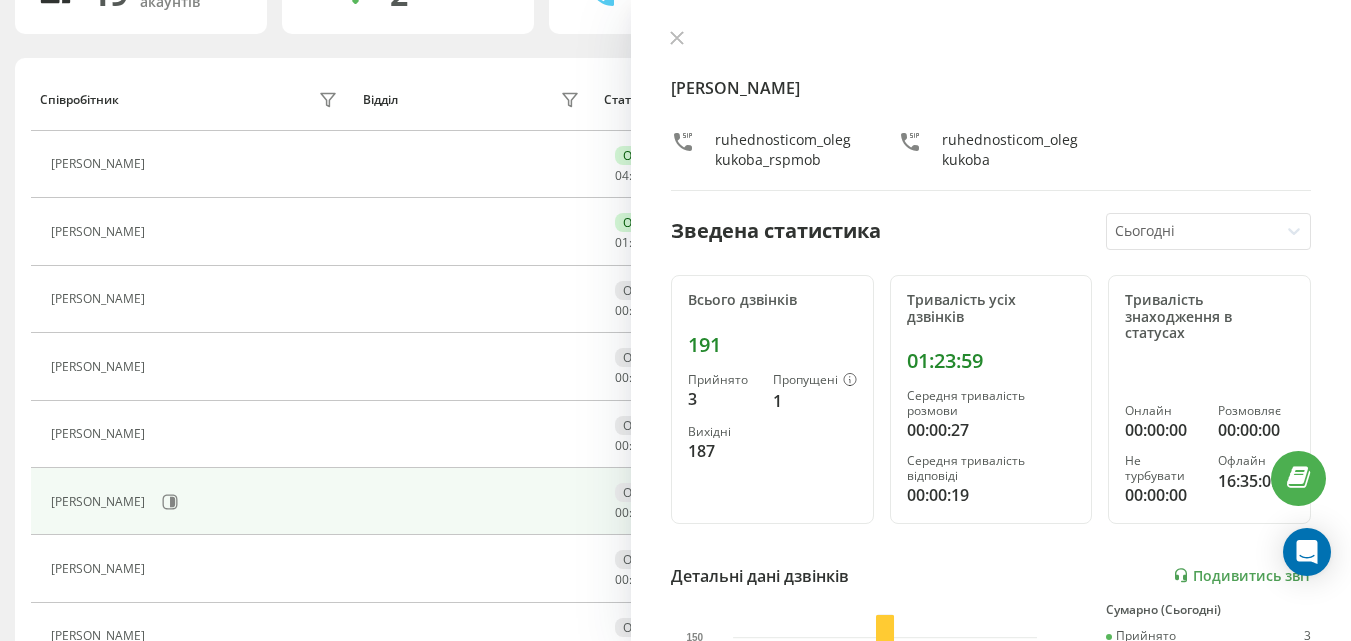 scroll, scrollTop: 233, scrollLeft: 0, axis: vertical 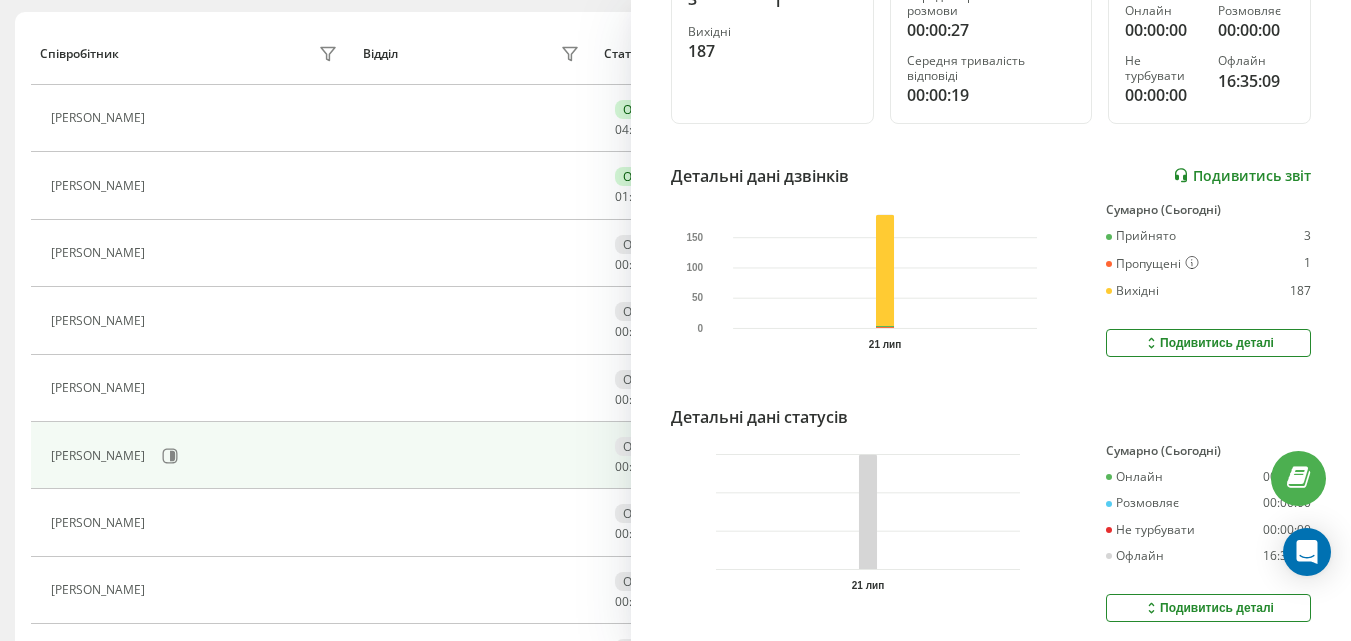 click on "Подивитись звіт" at bounding box center [1242, 175] 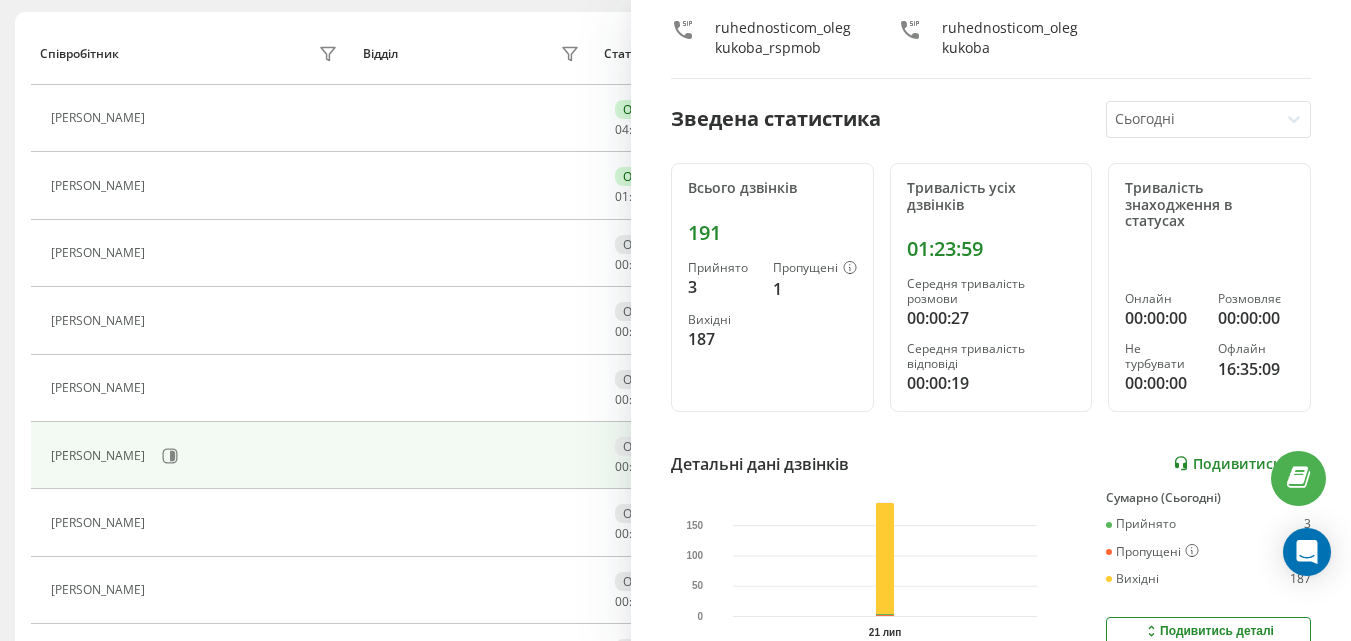 scroll, scrollTop: 0, scrollLeft: 0, axis: both 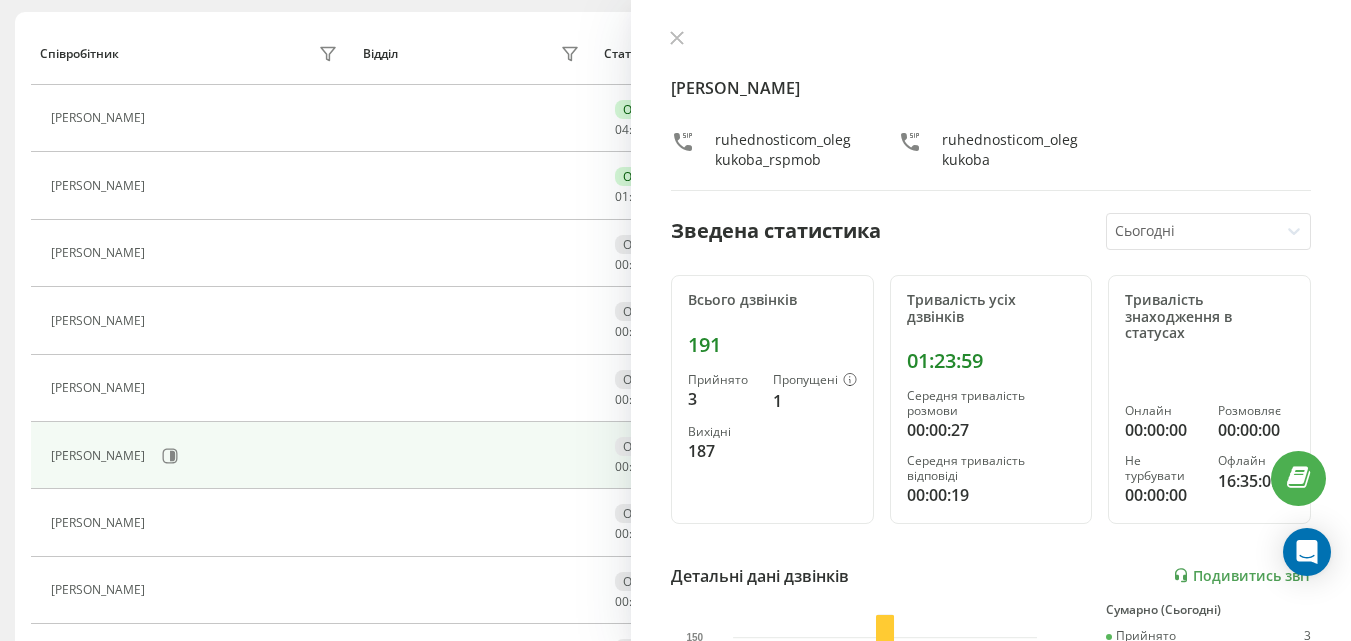 click at bounding box center (1193, 231) 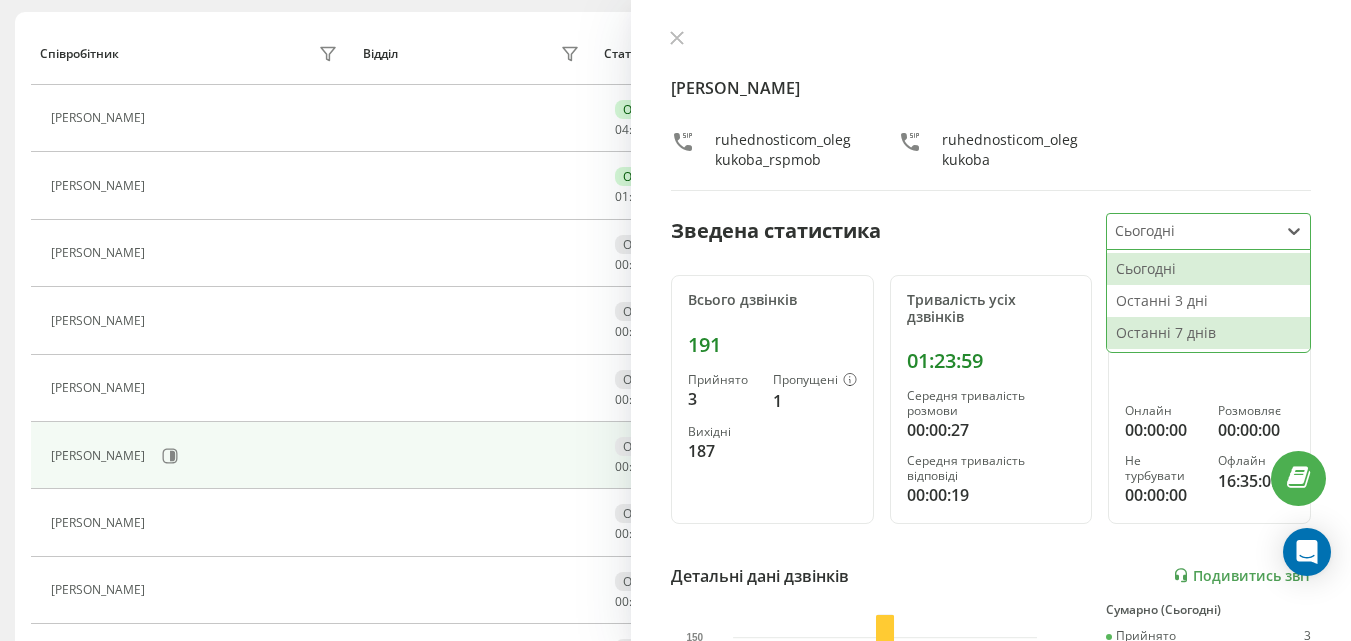 click on "Останні 7 днів" at bounding box center [1208, 333] 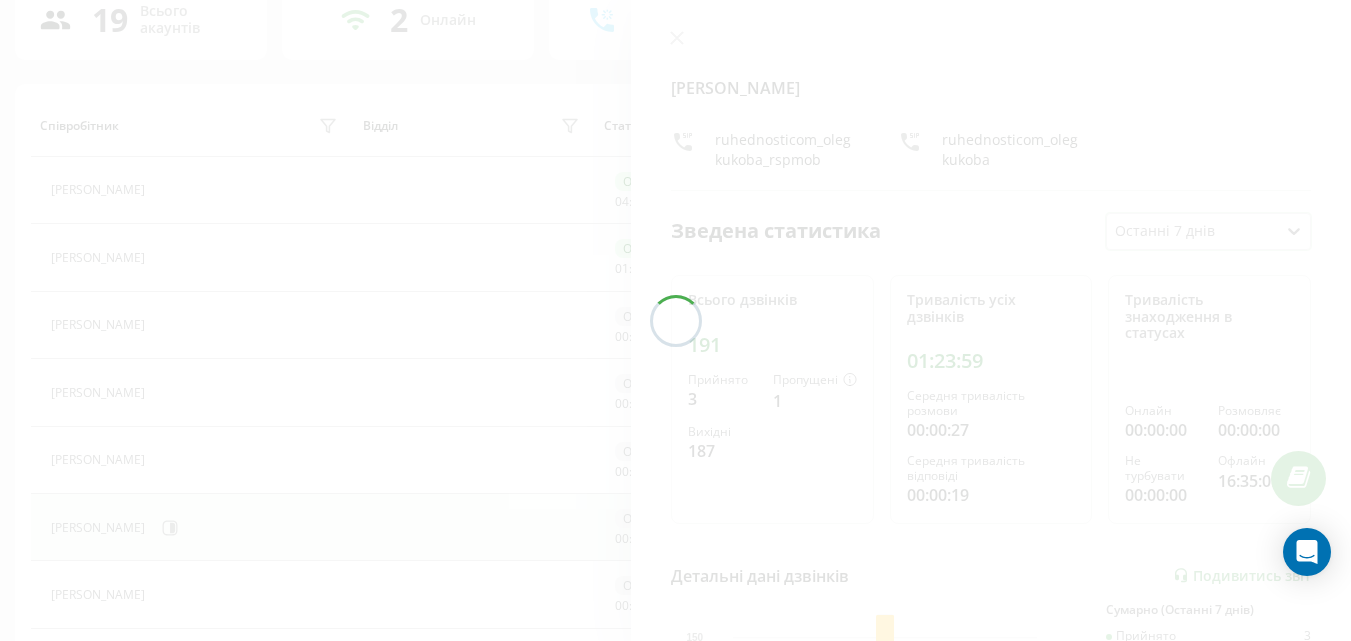 scroll, scrollTop: 33, scrollLeft: 0, axis: vertical 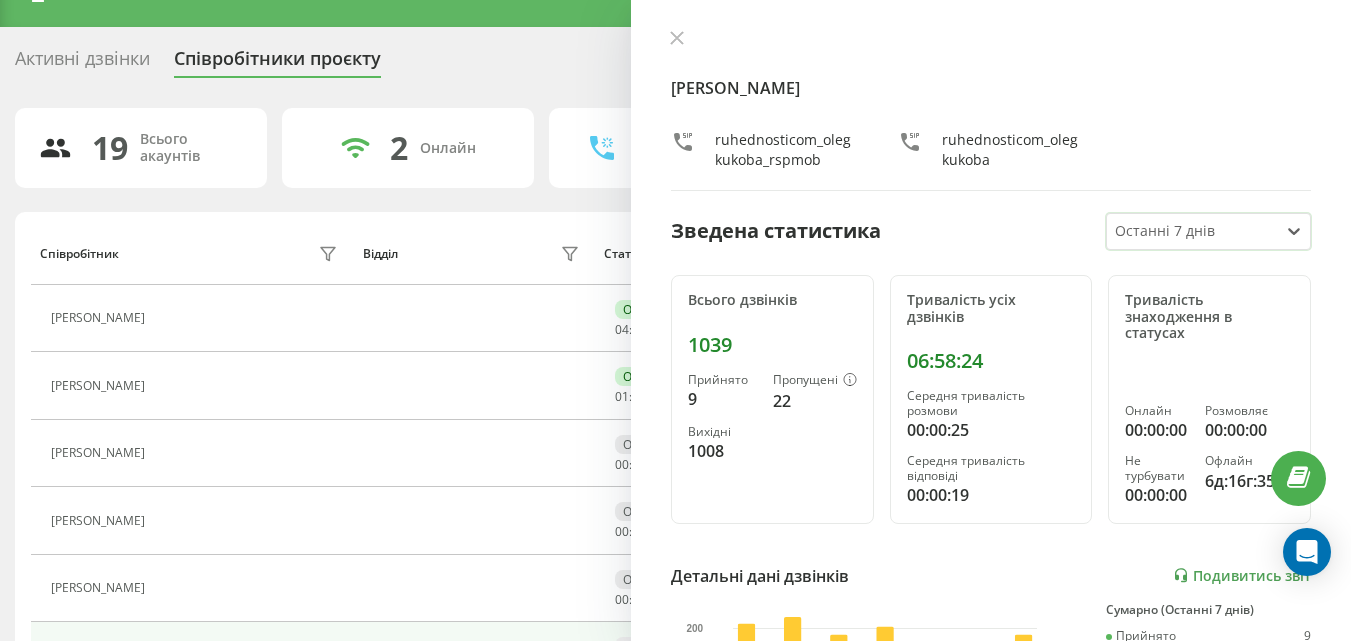 click on "[PERSON_NAME] ruhednosticom_olegkukoba_rspmob ruhednosticom_olegkukoba Зведена статистика option Останні 7 днів, selected.   Select is focused ,type to refine list, press Down to open the menu,  Останні 7 днів Всього дзвінків 1039 Прийнято 9 Пропущені 22 Вихідні 1008 Тривалість усіх дзвінків 06:58:24 Середня тривалість розмови 00:00:25 Середня тривалість відповіді 00:00:19 Тривалість знаходження в статусах Онлайн 00:00:00 Розмовляє 00:00:00 Не турбувати 00:00:00 Офлайн 6д:16г:35хв Детальні дані дзвінків Подивитись звіт 15 лип 16 лип 17 лип 18 лип 19 лип 20 лип 21 лип 0 50 100 150 200 Сумарно (Останні 7 днів) Прийнято 9 Пропущені 22 Вихідні 1008   Подивитись деталі 15 лип" at bounding box center [991, 320] 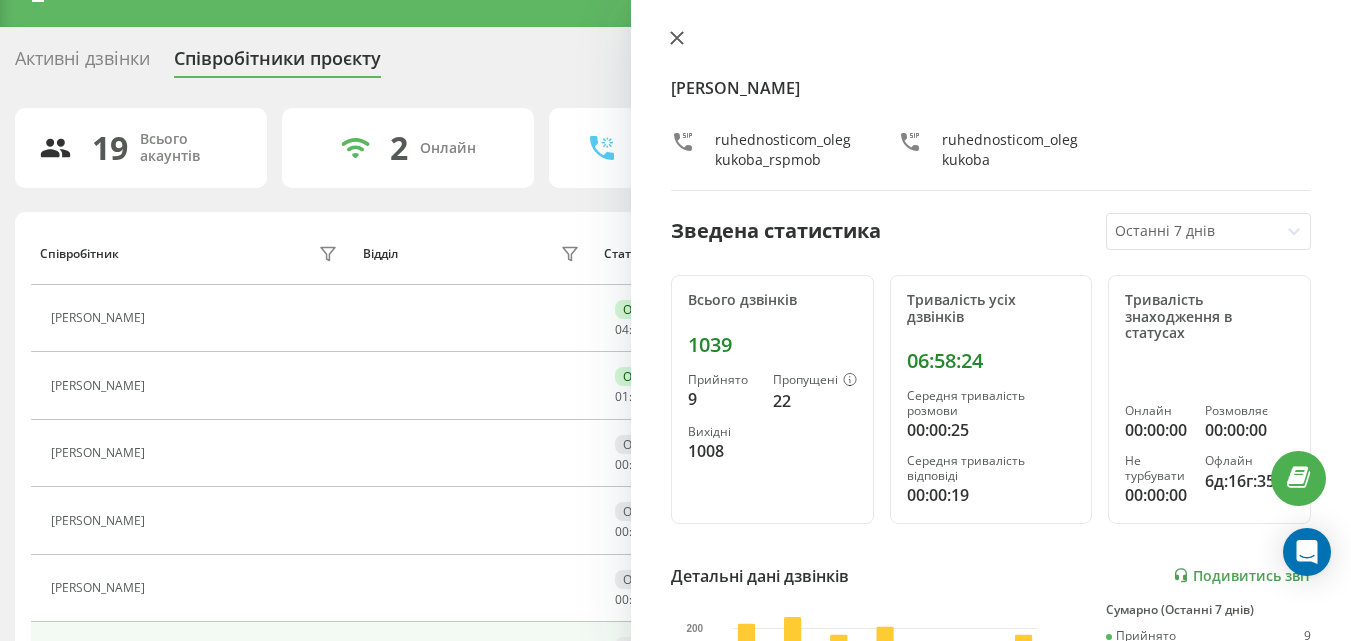 click at bounding box center [677, 39] 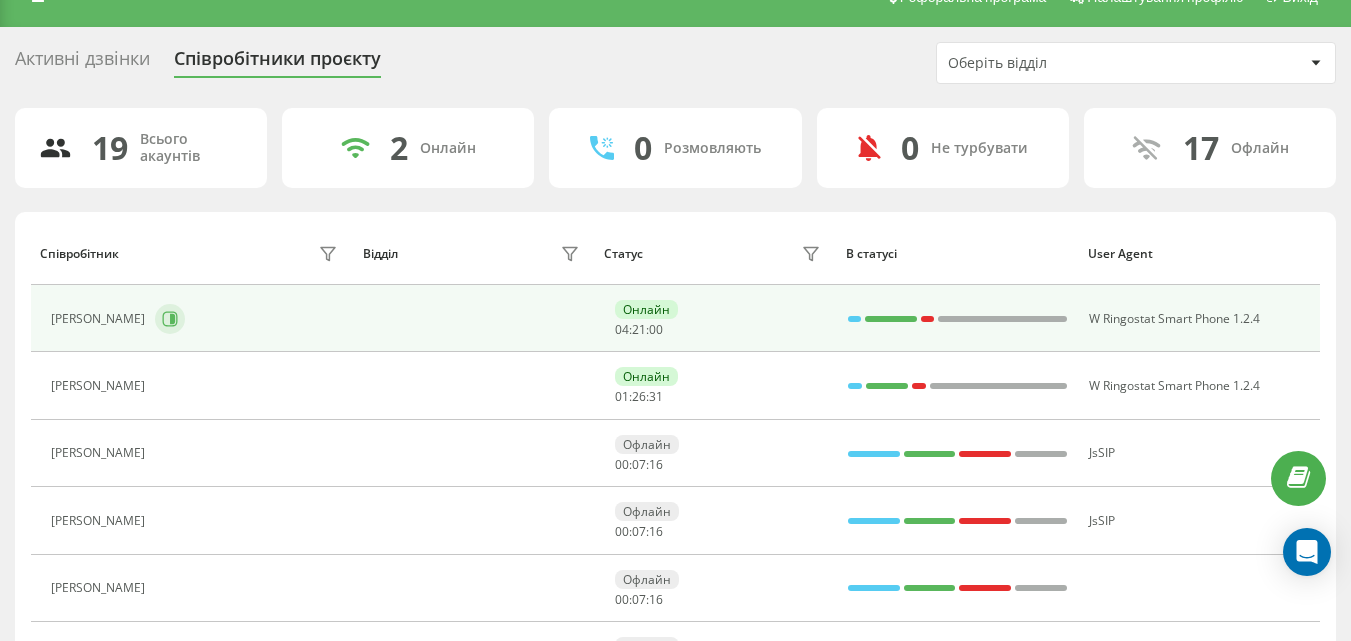 click at bounding box center (170, 319) 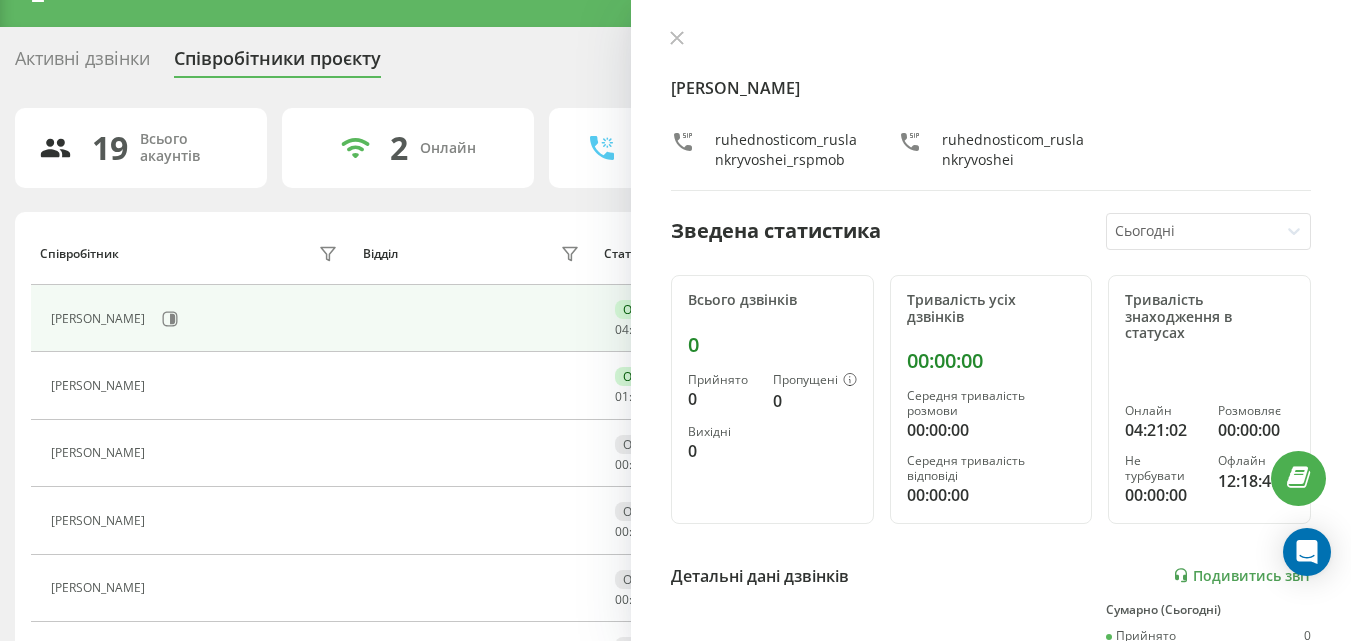 click at bounding box center (1193, 231) 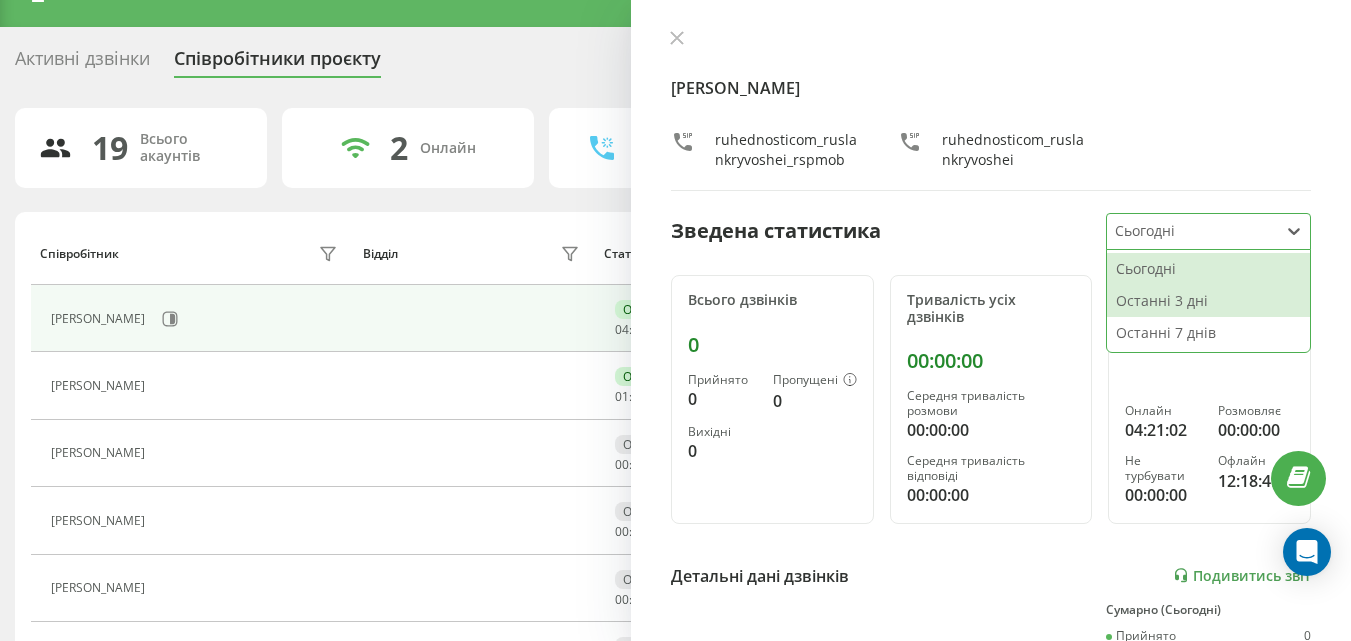 click on "Останні 3 дні" at bounding box center [1208, 301] 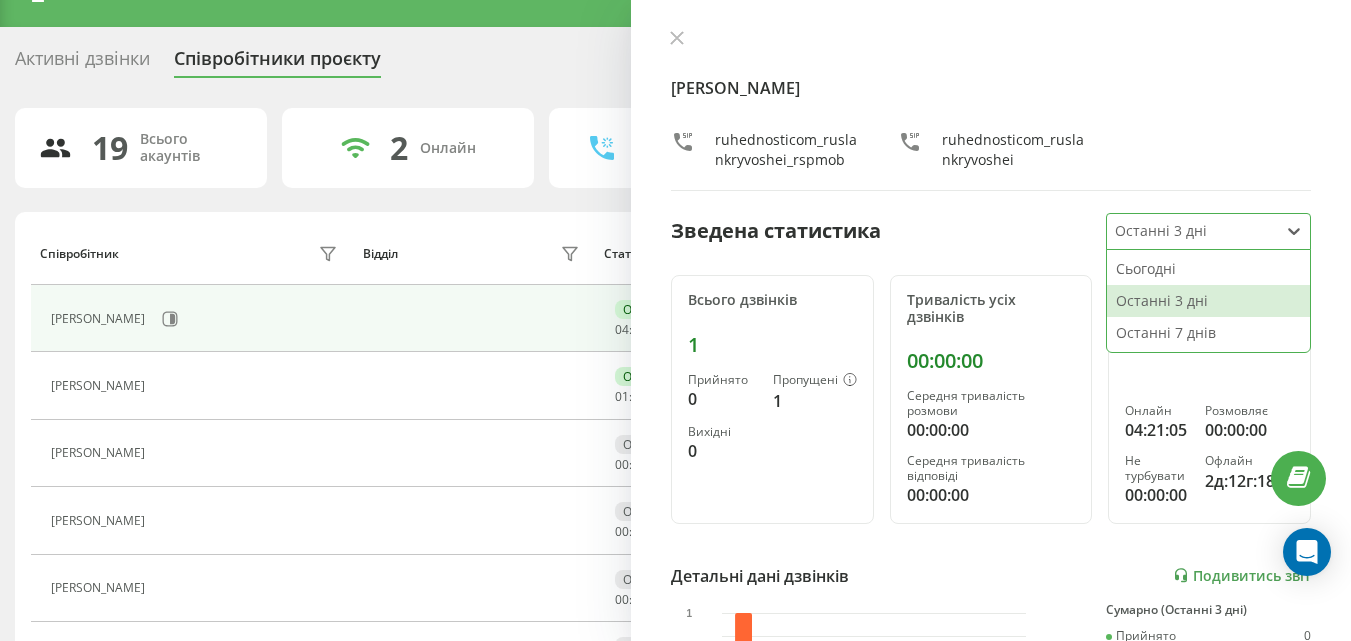 click at bounding box center (1193, 231) 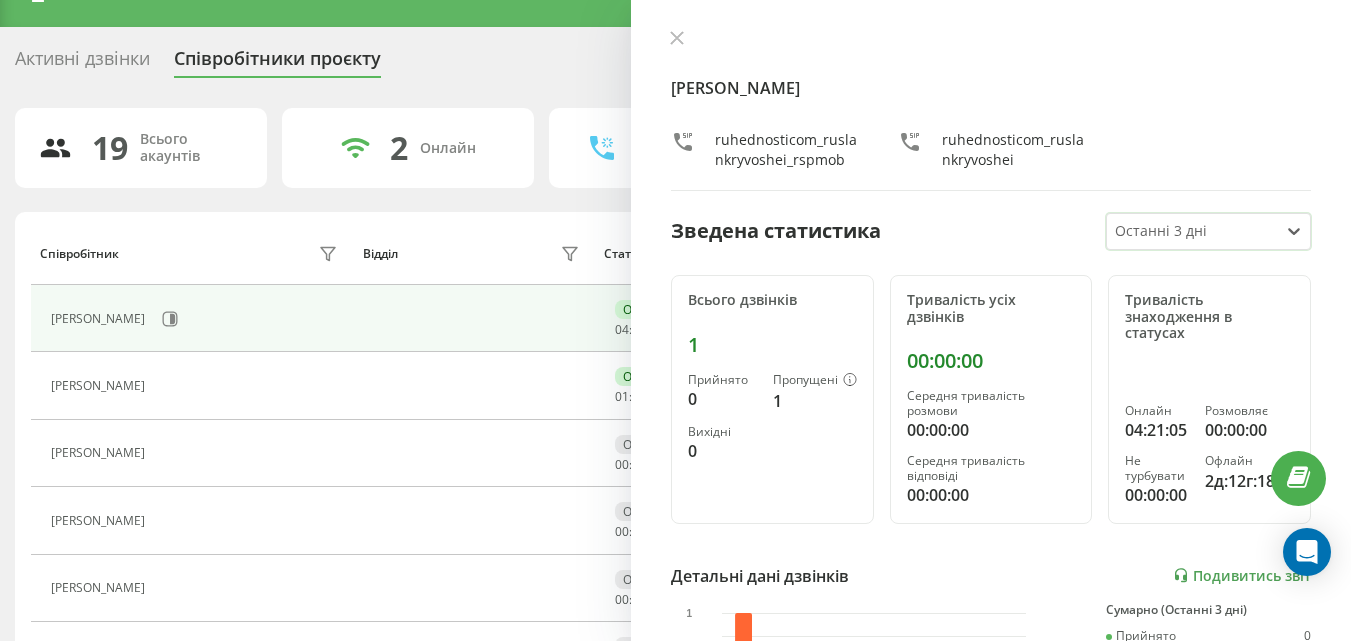 click at bounding box center (1193, 231) 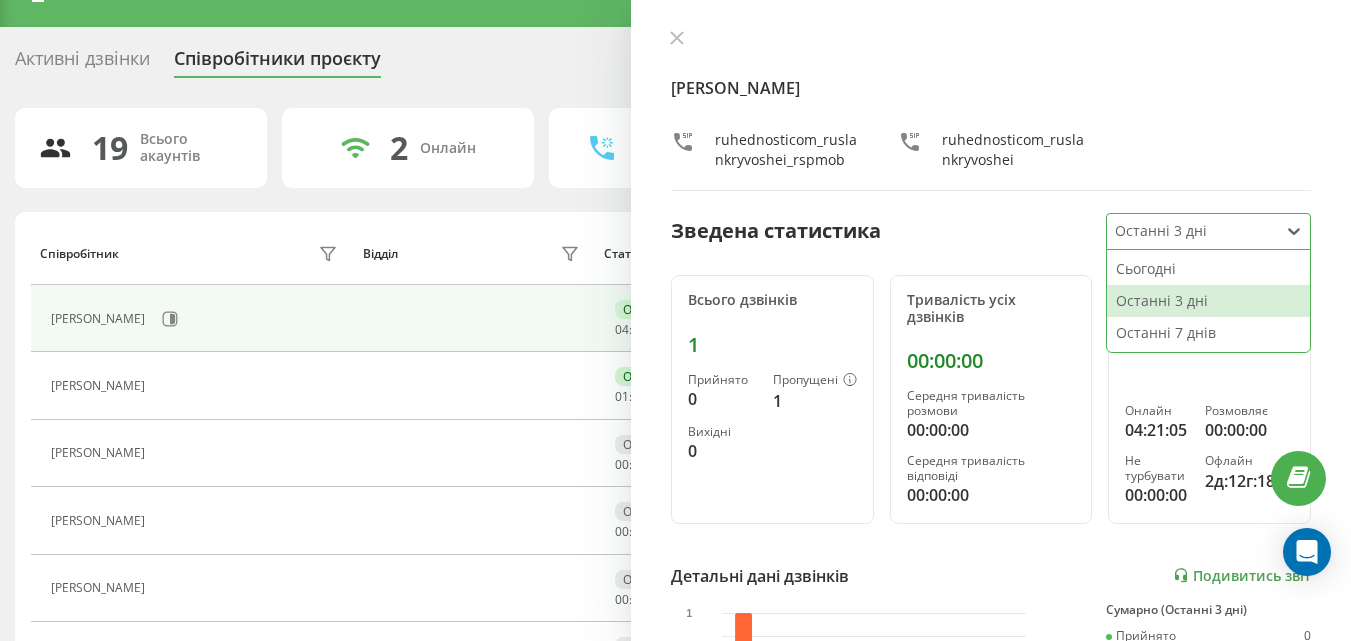 scroll, scrollTop: 124, scrollLeft: 0, axis: vertical 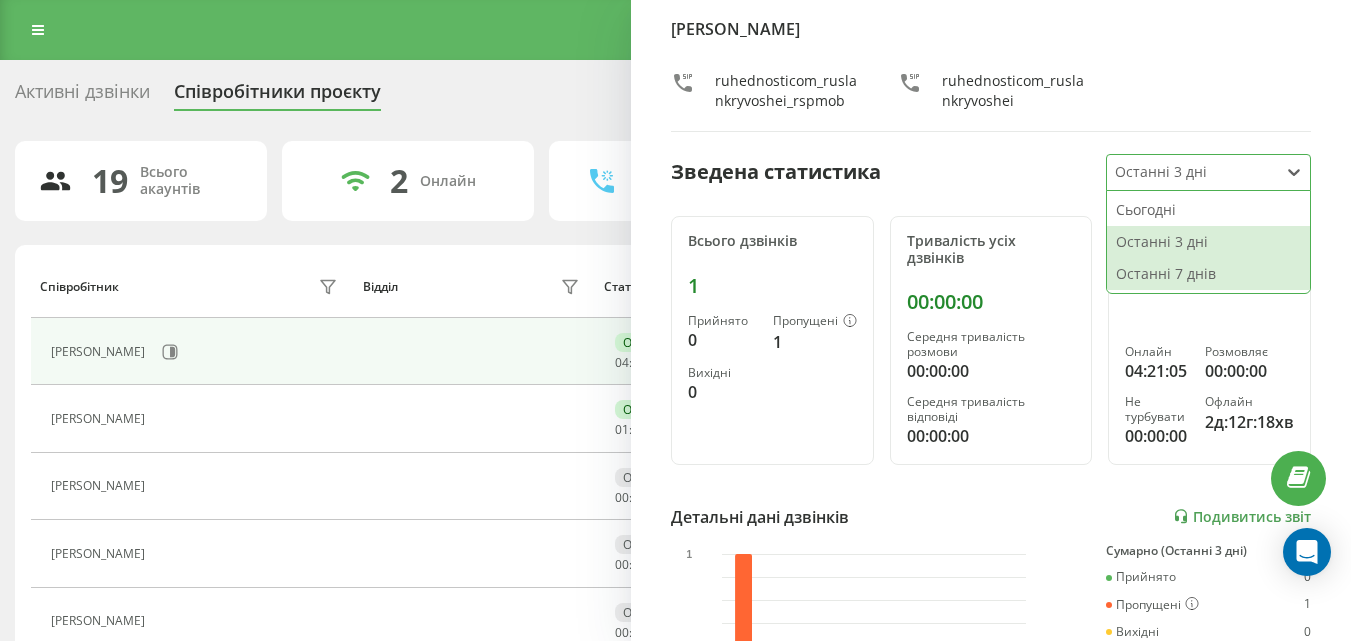 click on "Останні 7 днів" at bounding box center (1208, 274) 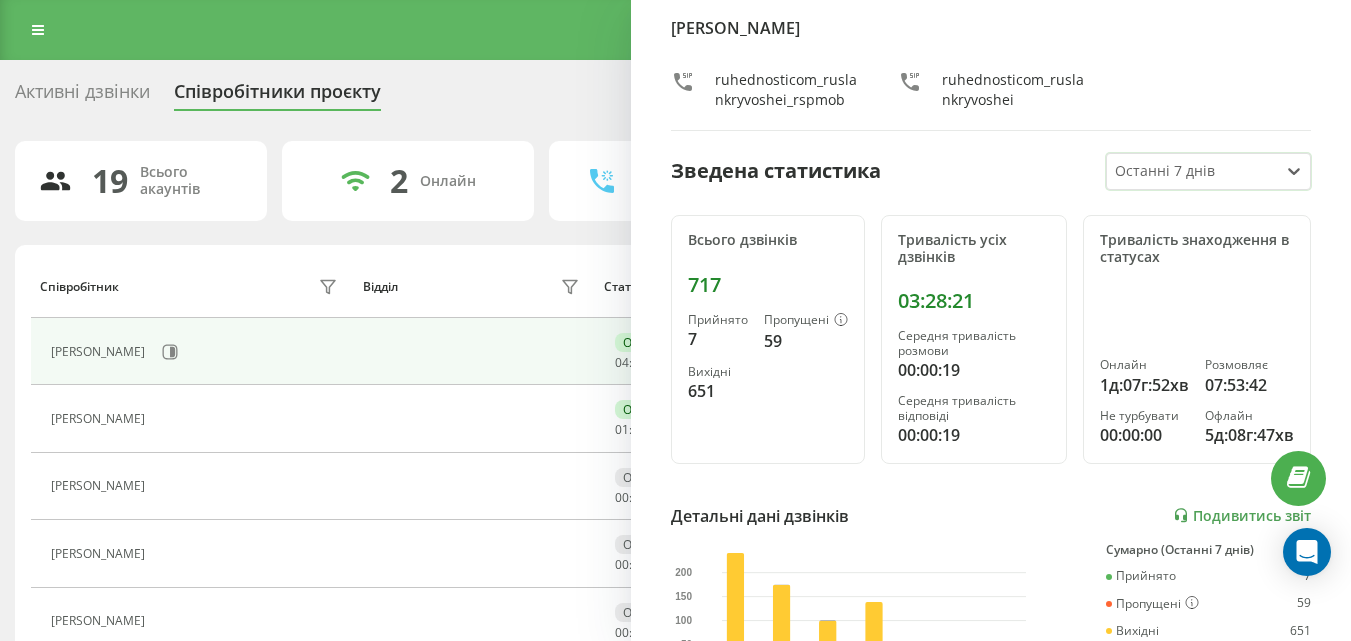 scroll, scrollTop: 59, scrollLeft: 0, axis: vertical 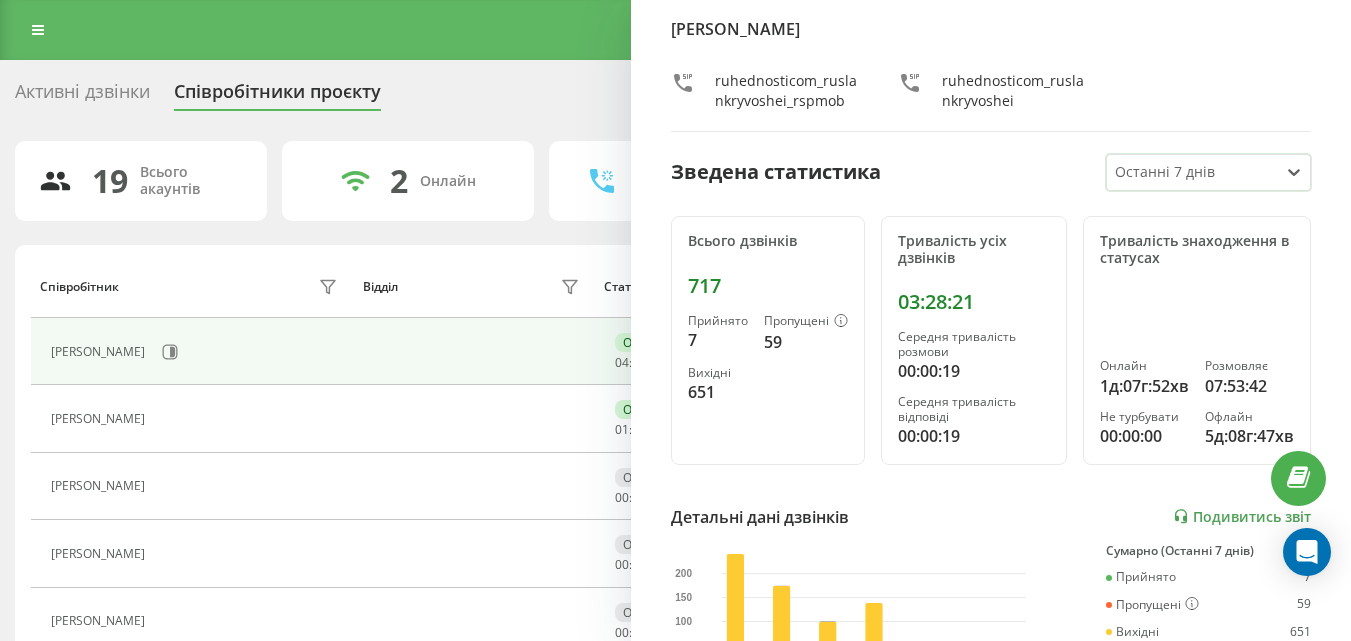 click at bounding box center [1193, 172] 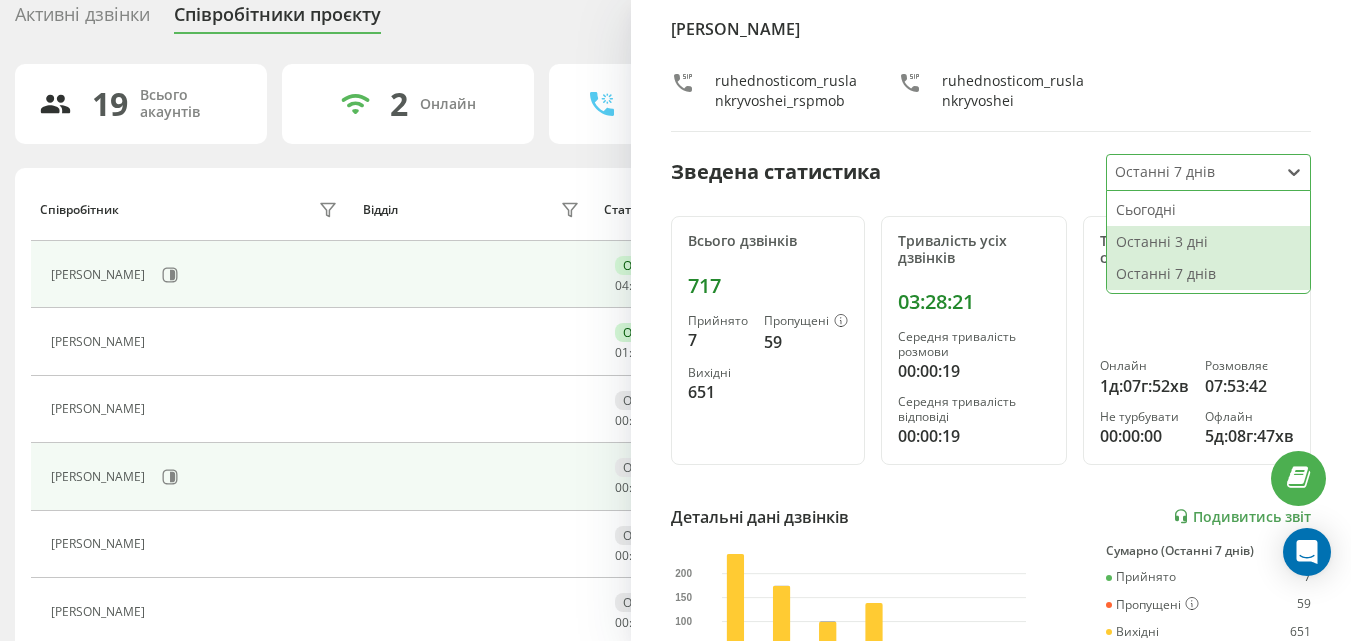 scroll, scrollTop: 100, scrollLeft: 0, axis: vertical 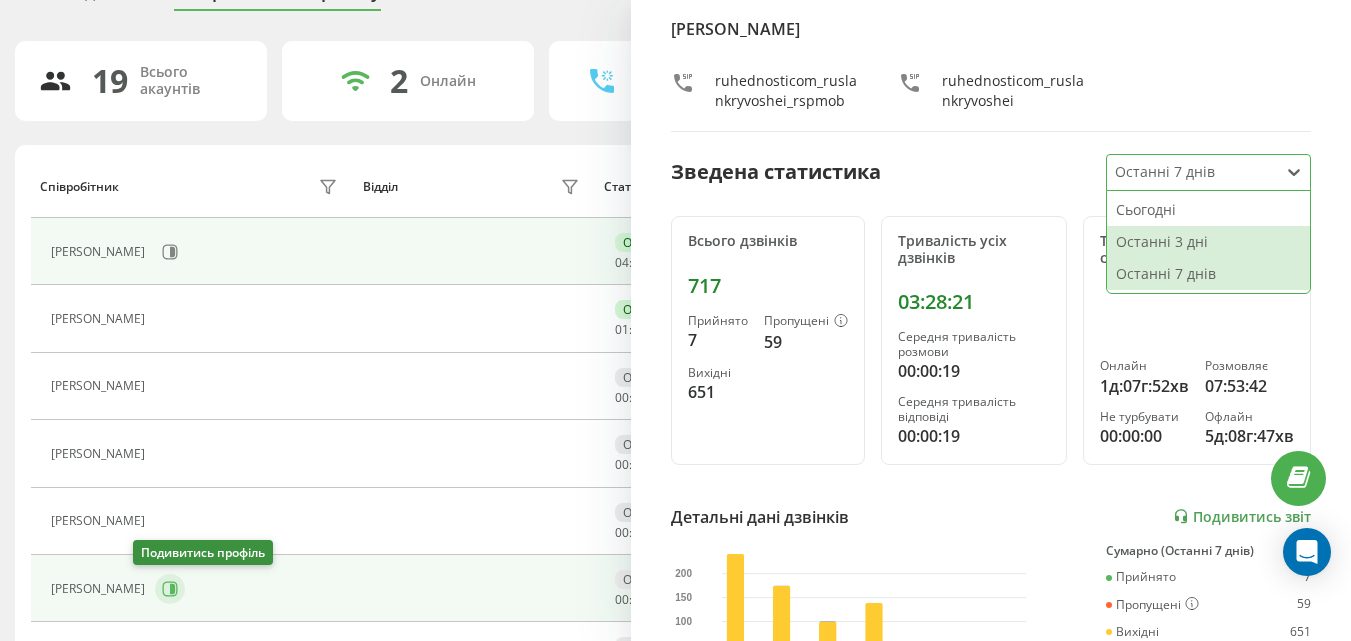 click 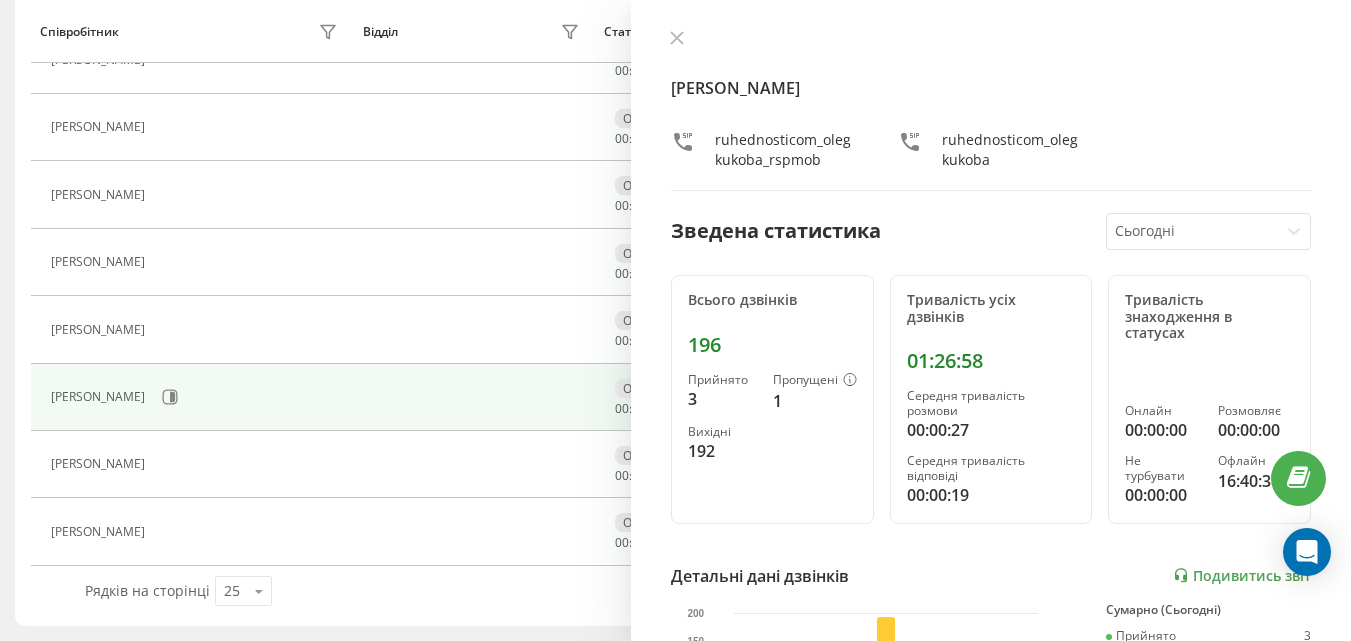 scroll, scrollTop: 733, scrollLeft: 0, axis: vertical 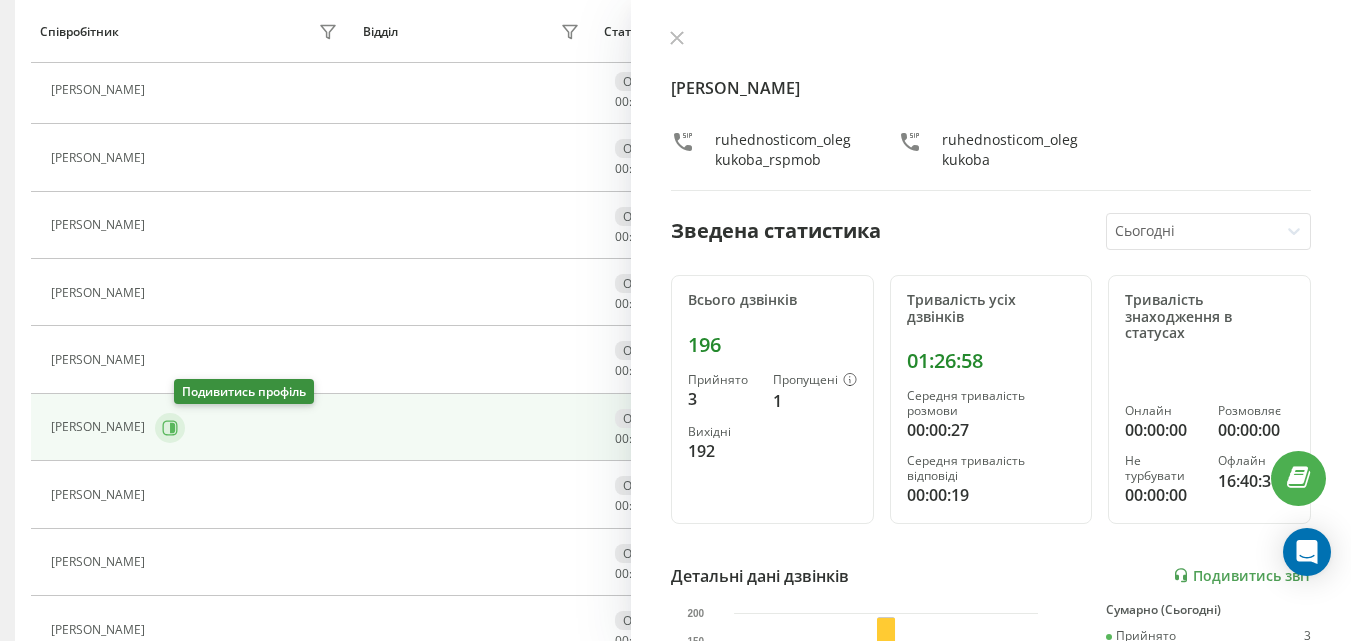 click 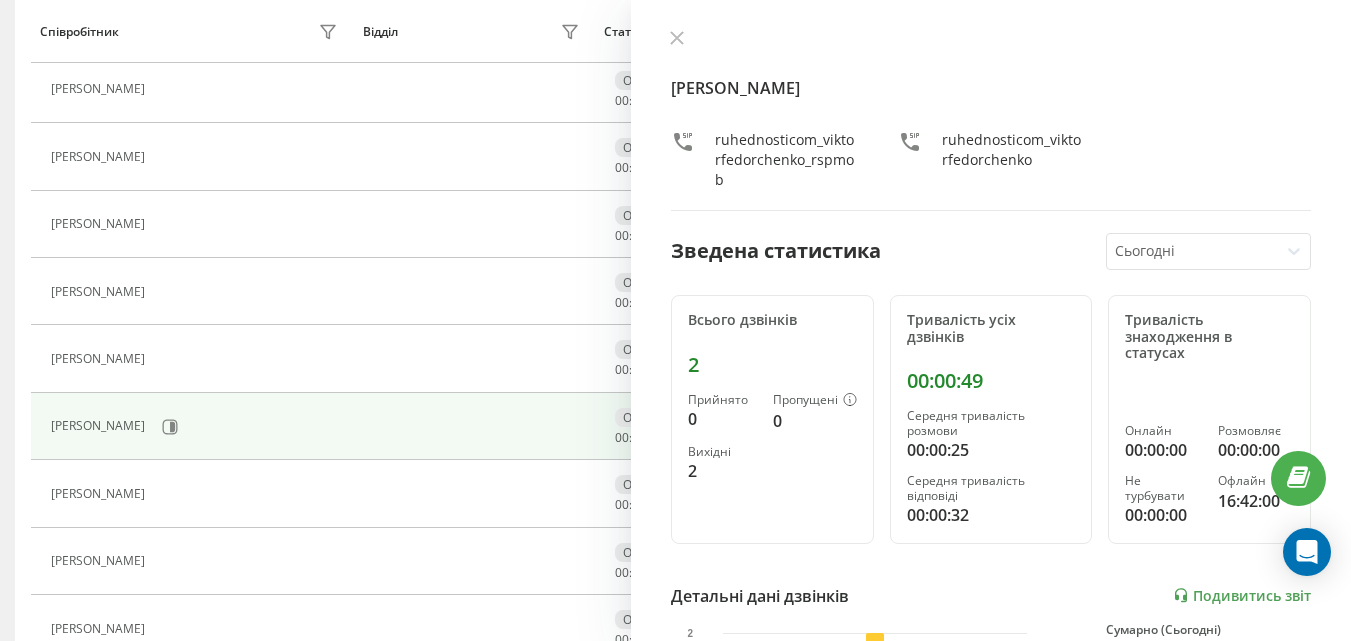 scroll, scrollTop: 1033, scrollLeft: 0, axis: vertical 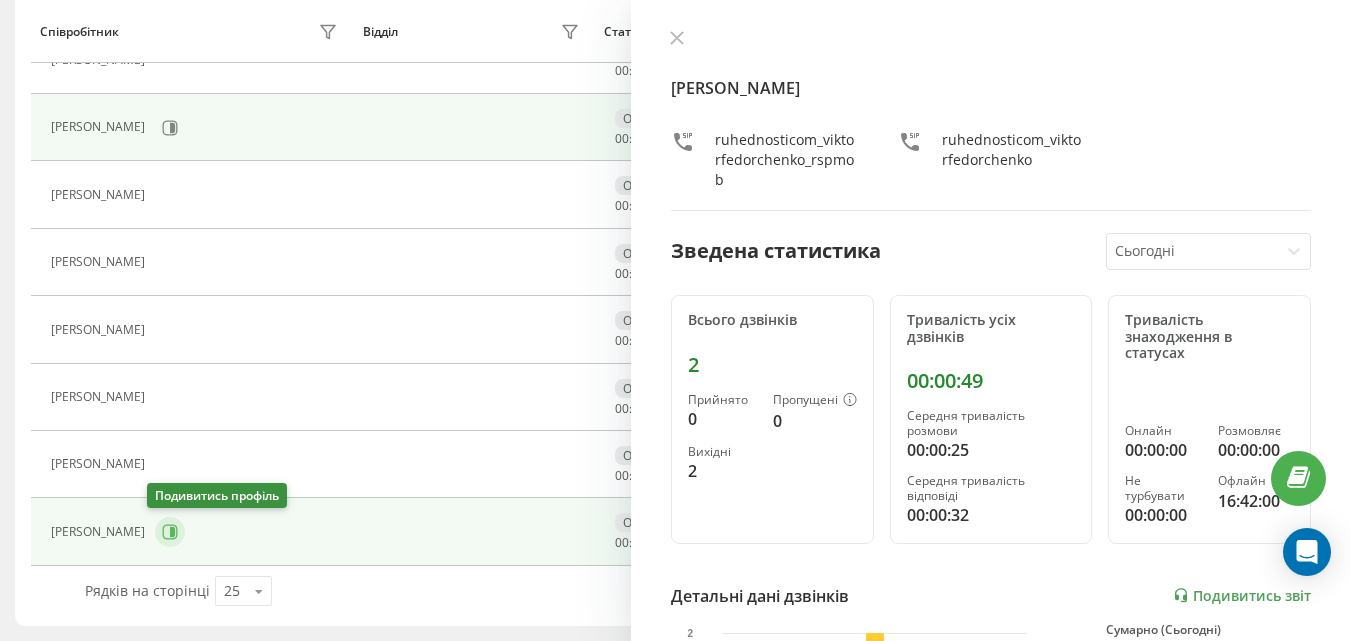 click 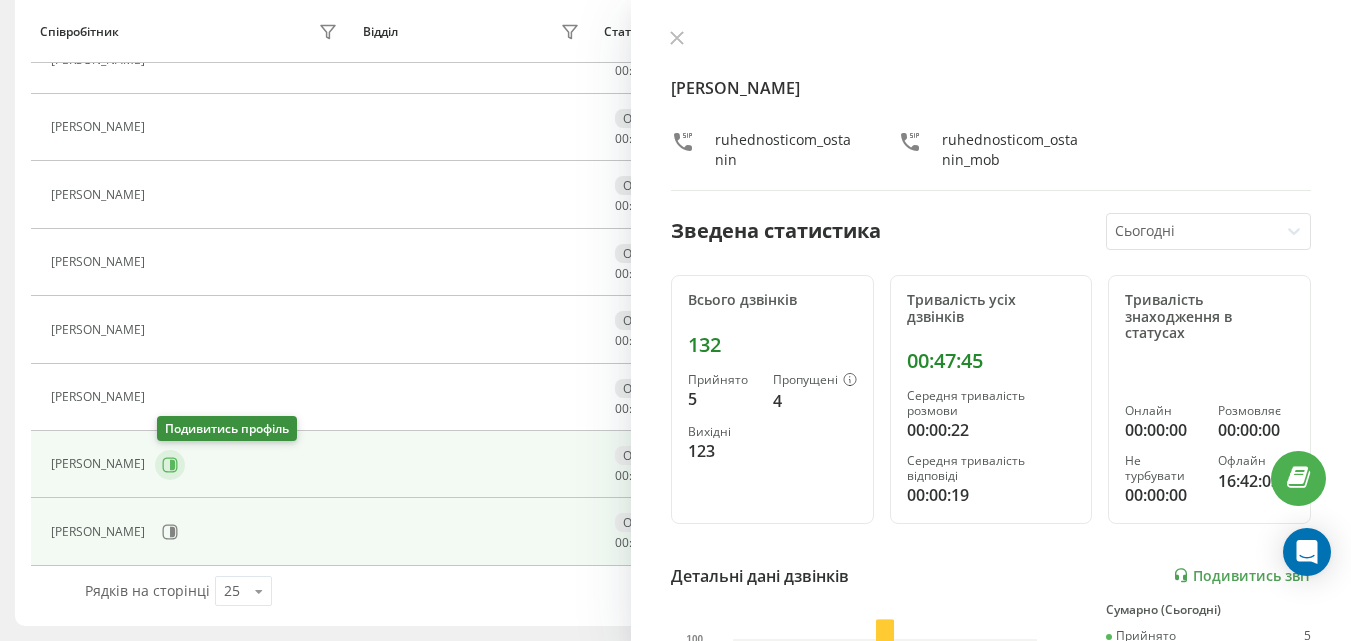 click at bounding box center [170, 465] 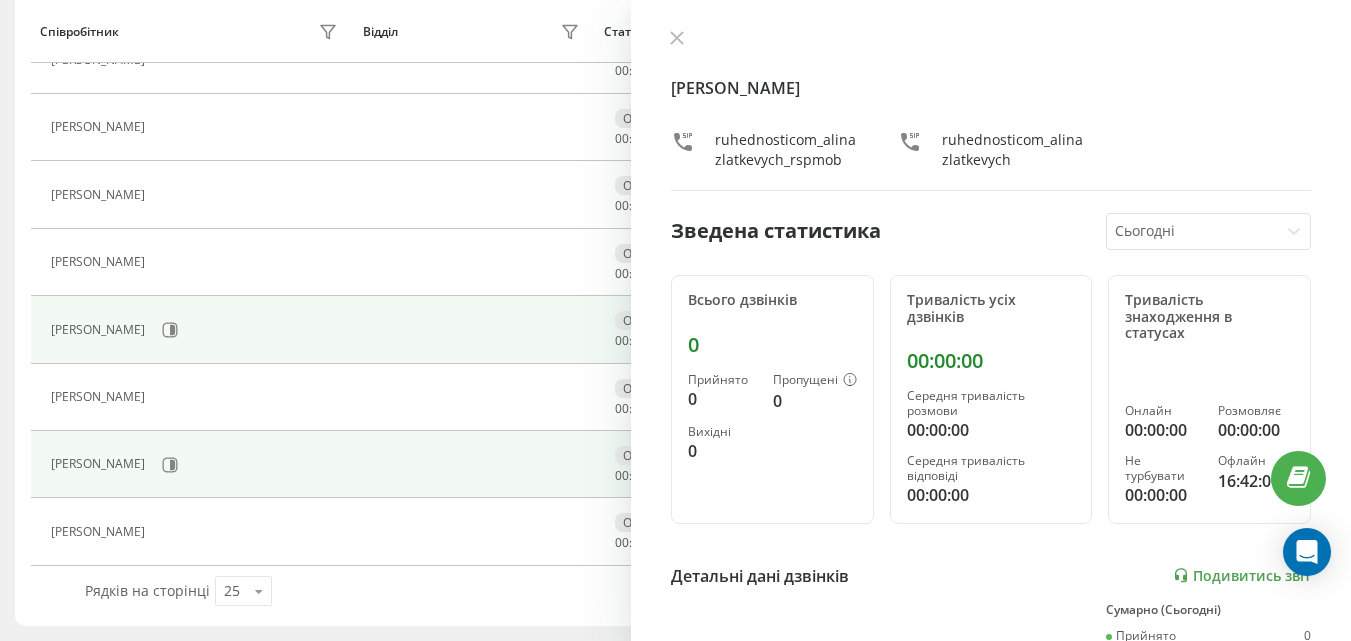 click on "[PERSON_NAME]" at bounding box center [196, 330] 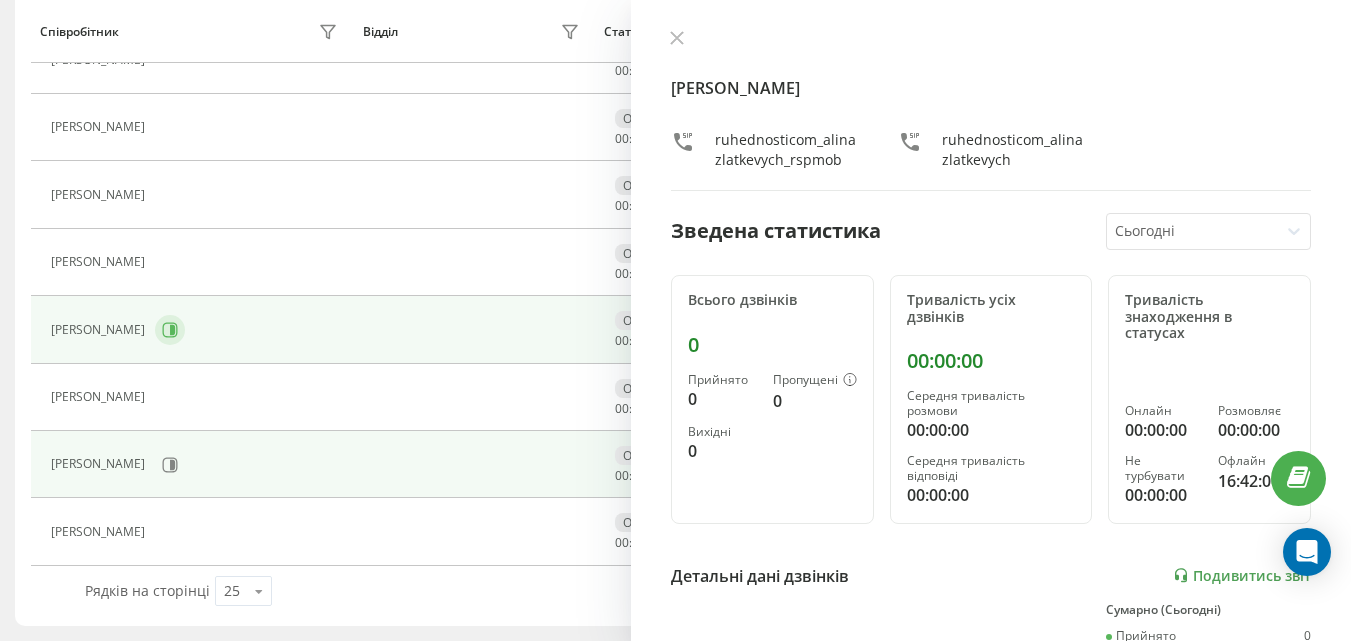 click 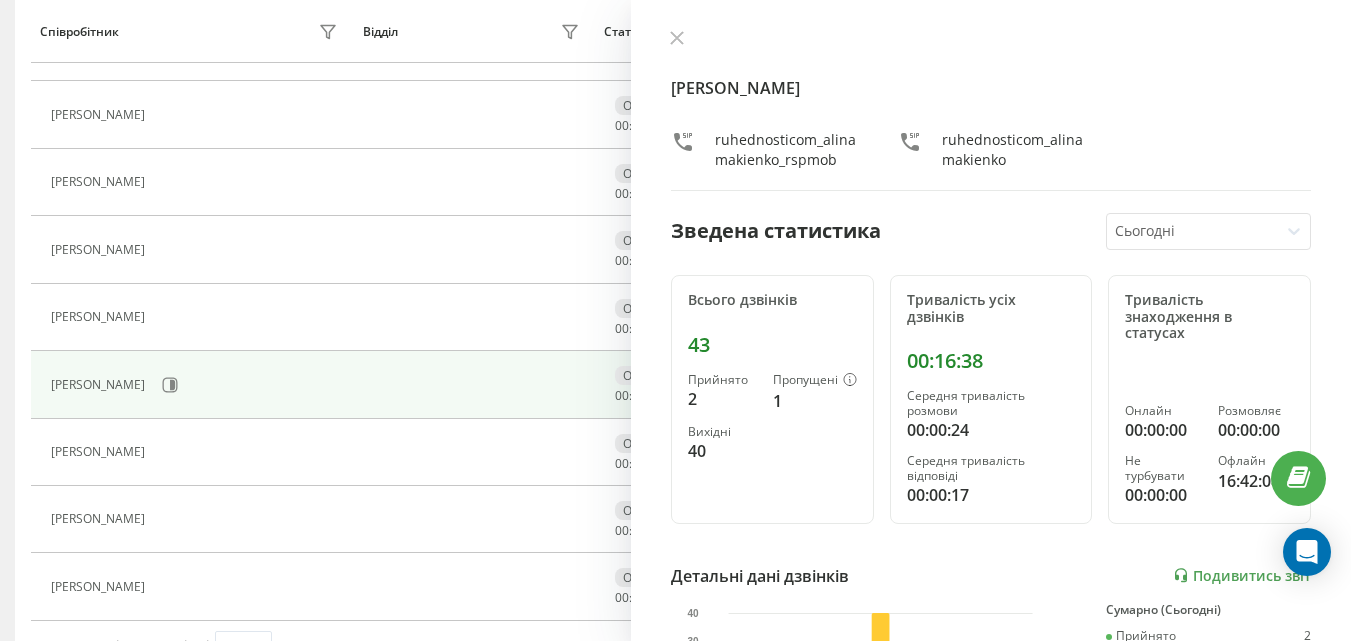 scroll, scrollTop: 933, scrollLeft: 0, axis: vertical 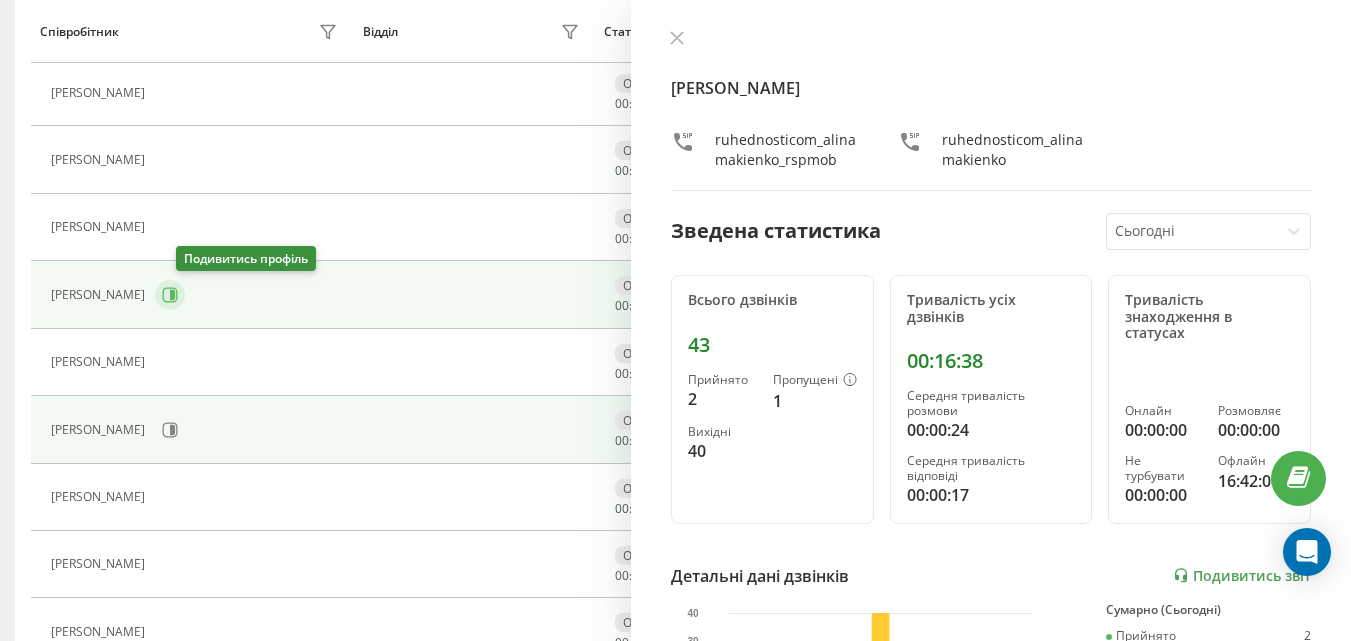 click 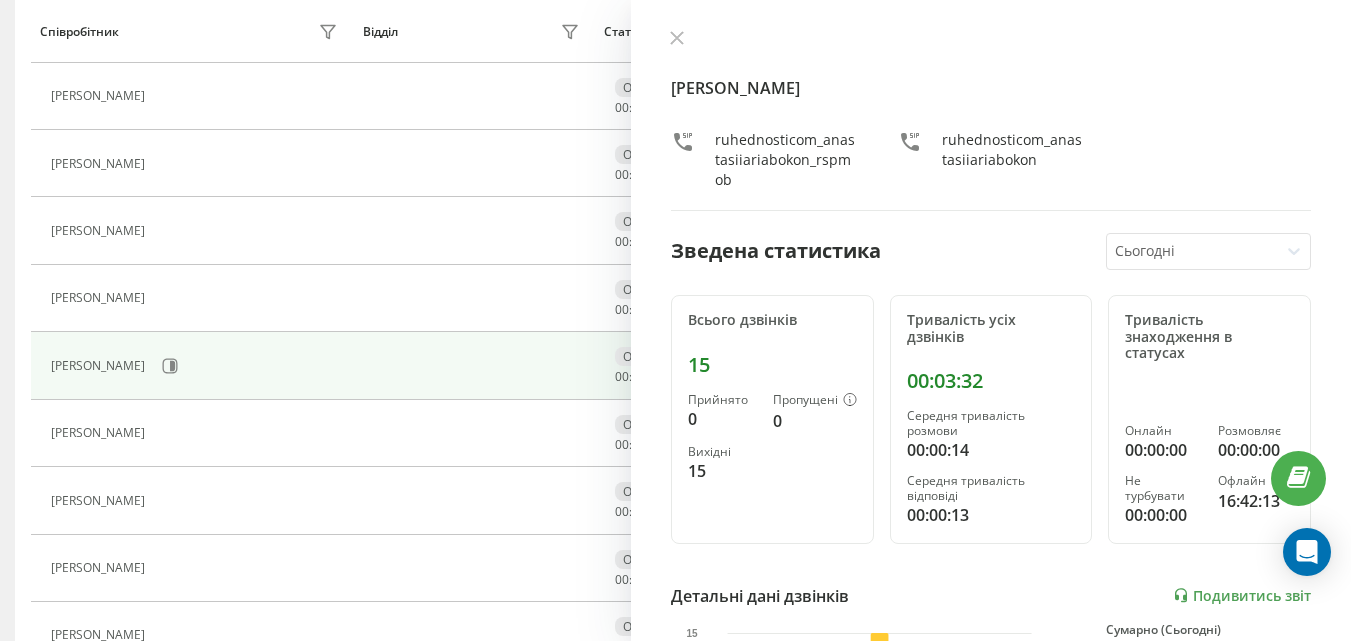 scroll, scrollTop: 833, scrollLeft: 0, axis: vertical 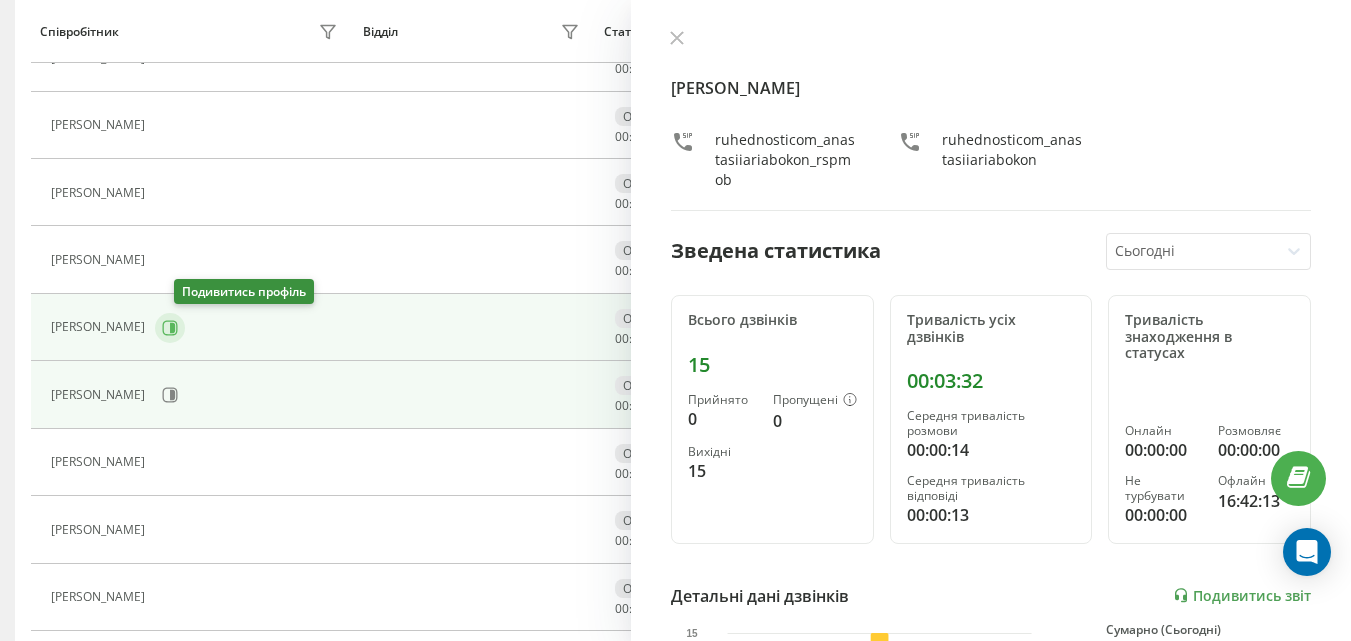 click at bounding box center [170, 328] 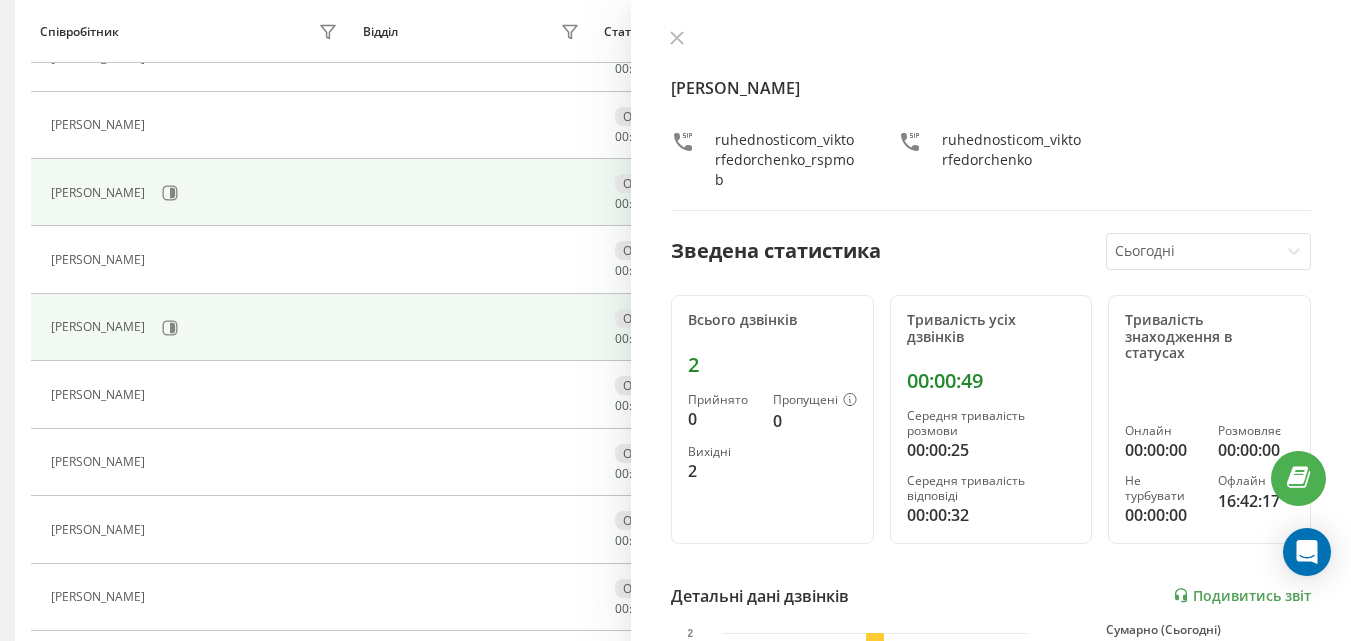scroll, scrollTop: 733, scrollLeft: 0, axis: vertical 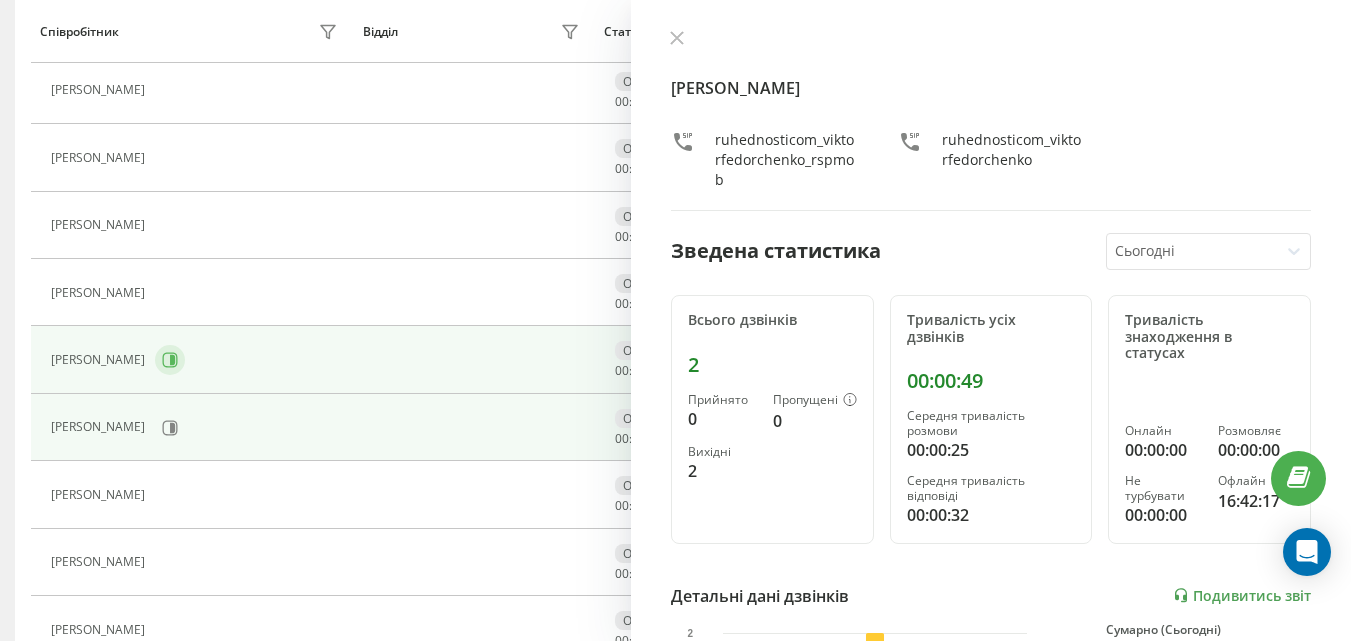 click 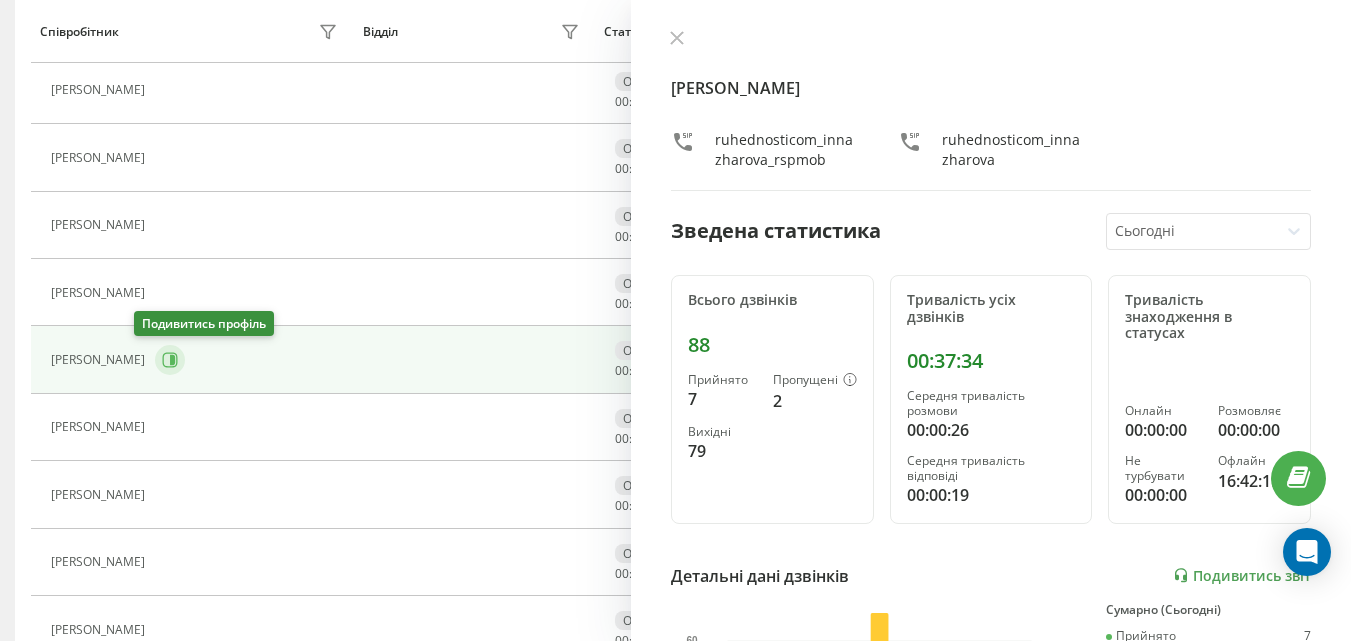 scroll, scrollTop: 633, scrollLeft: 0, axis: vertical 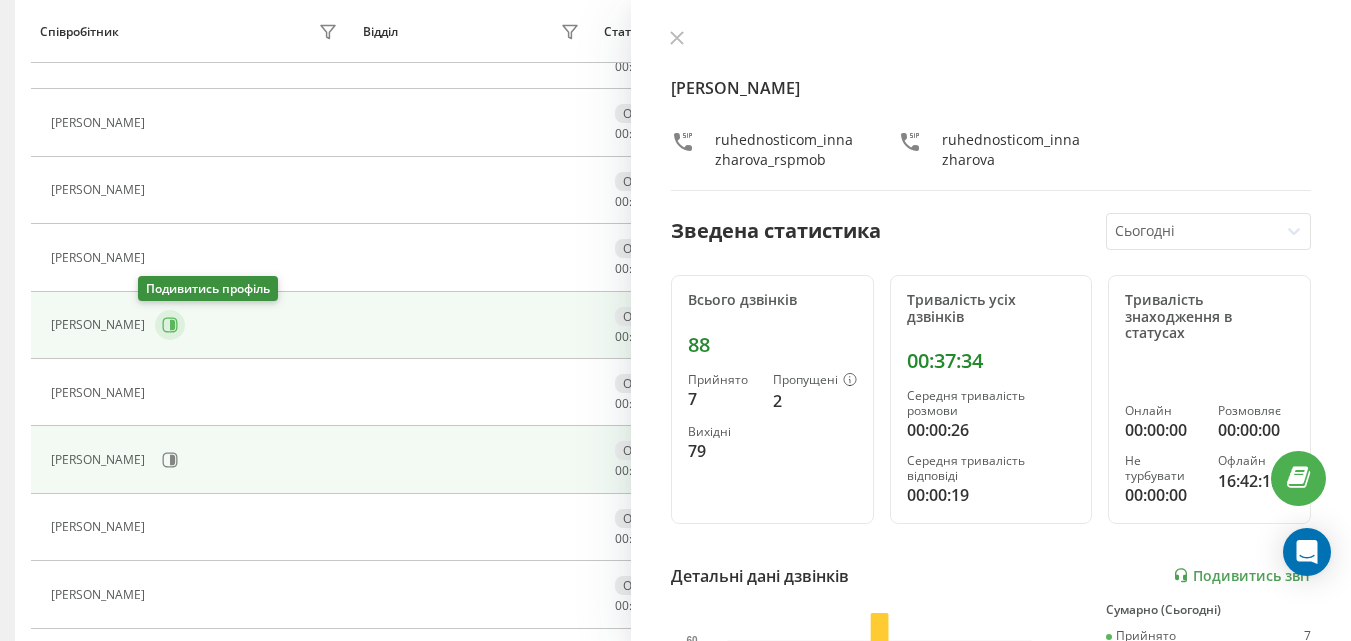 click 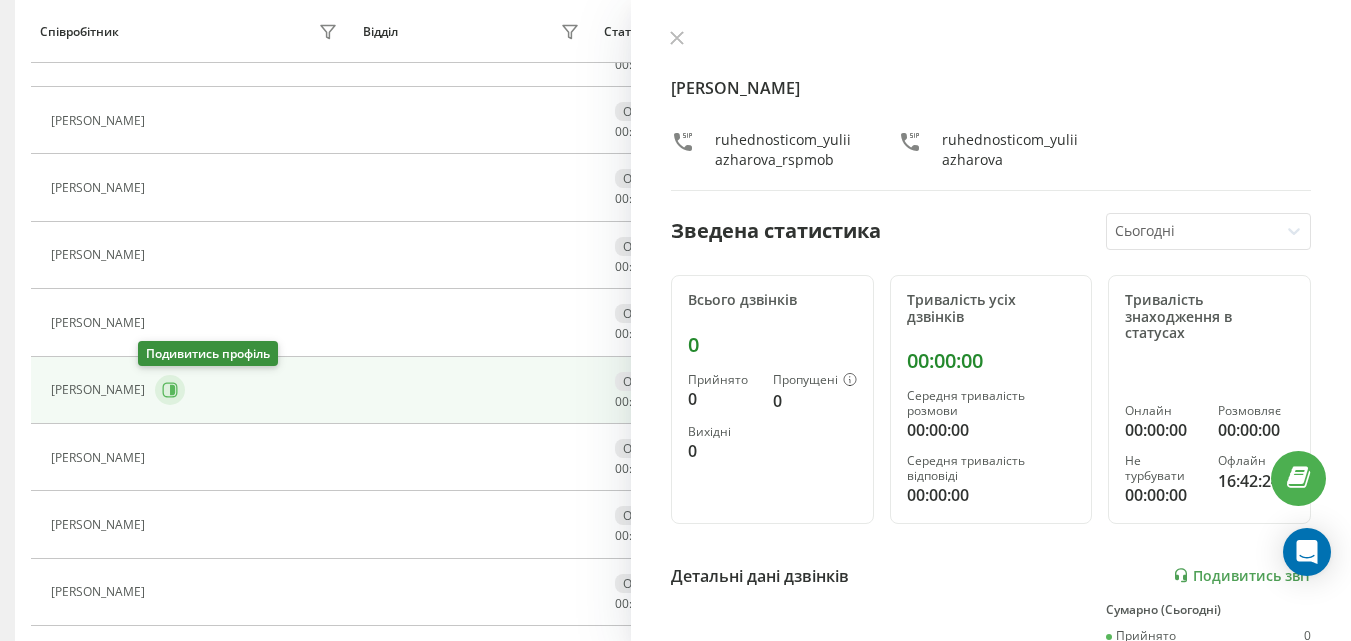 scroll, scrollTop: 533, scrollLeft: 0, axis: vertical 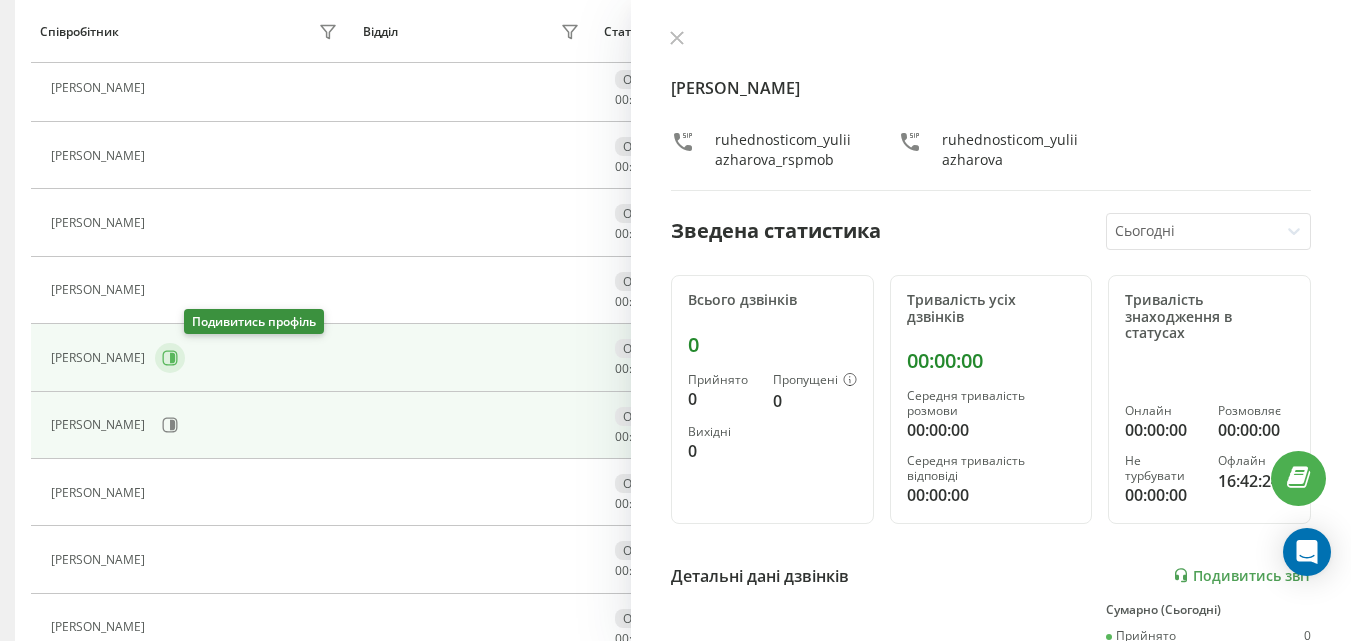 click 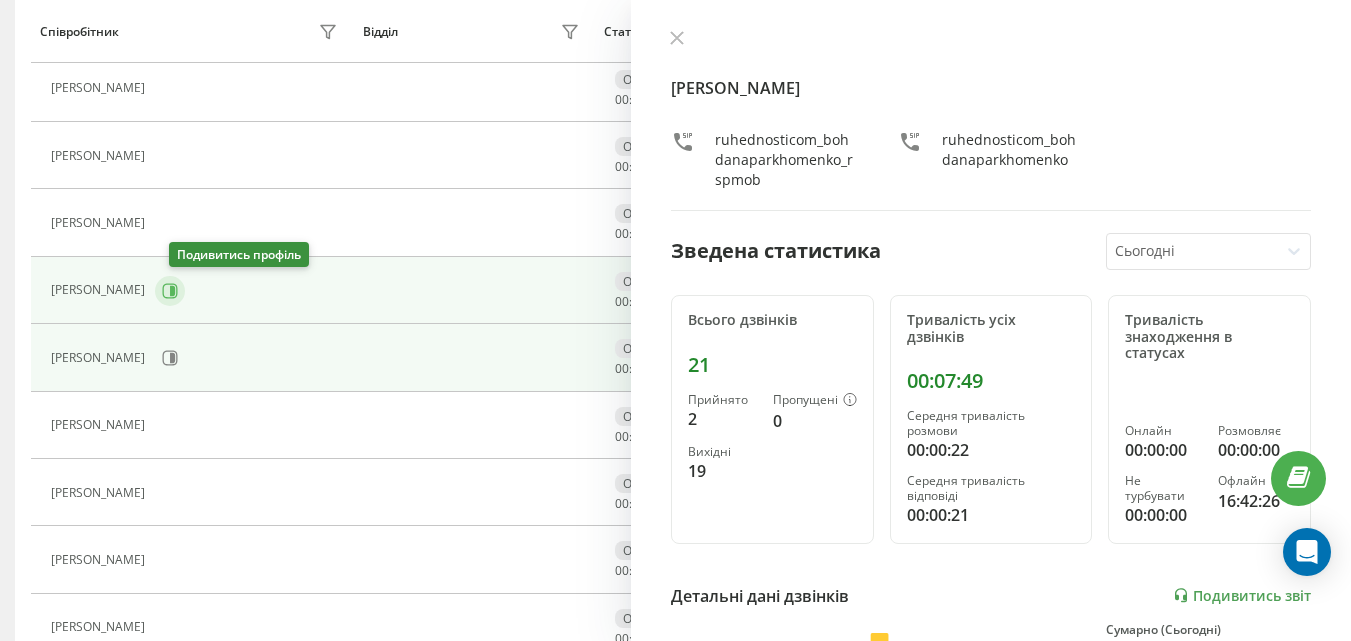 click 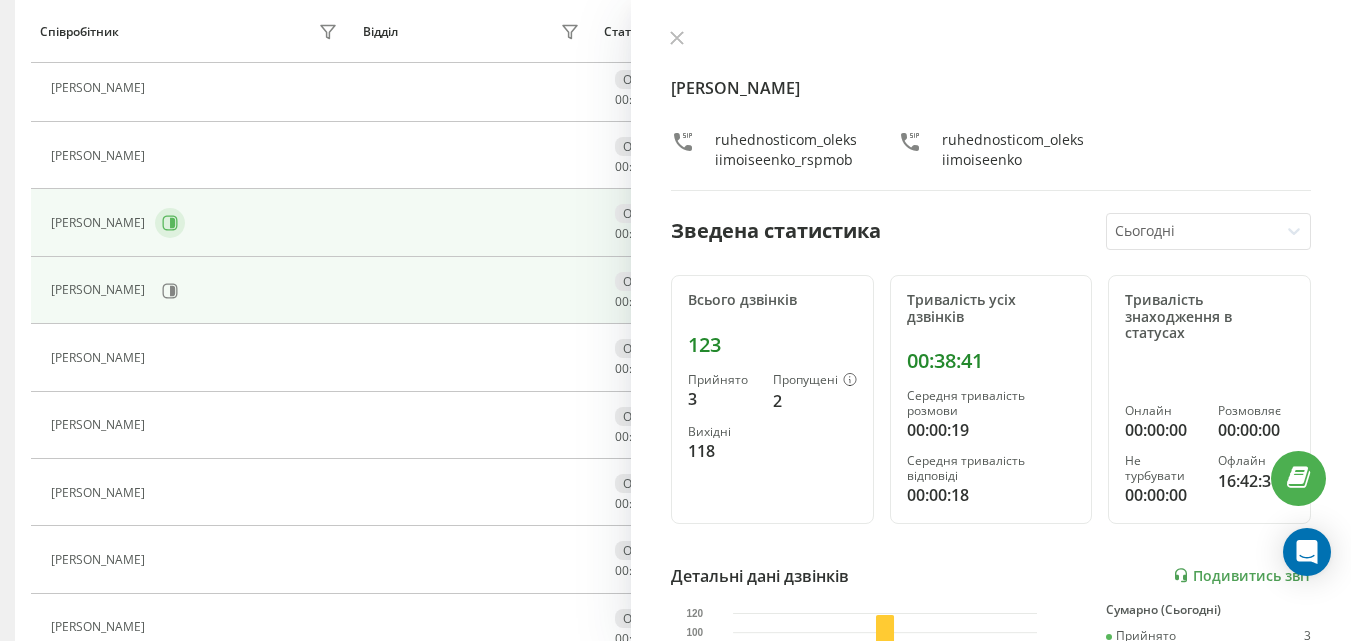 click 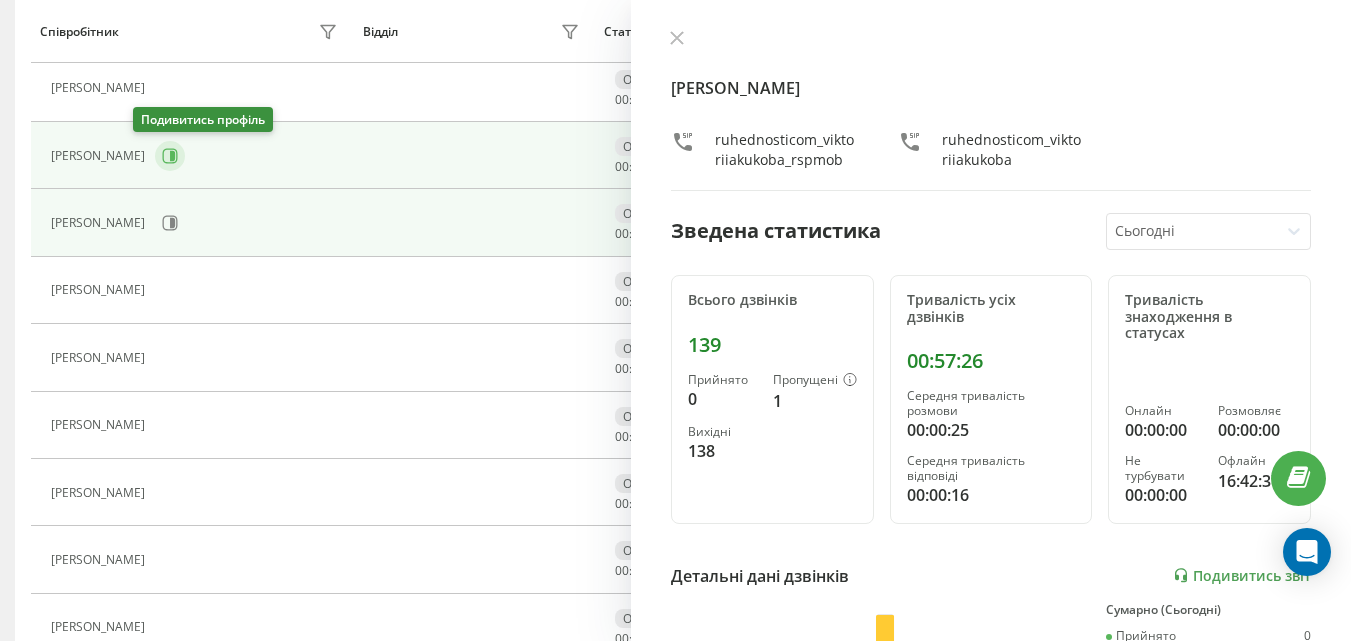 click 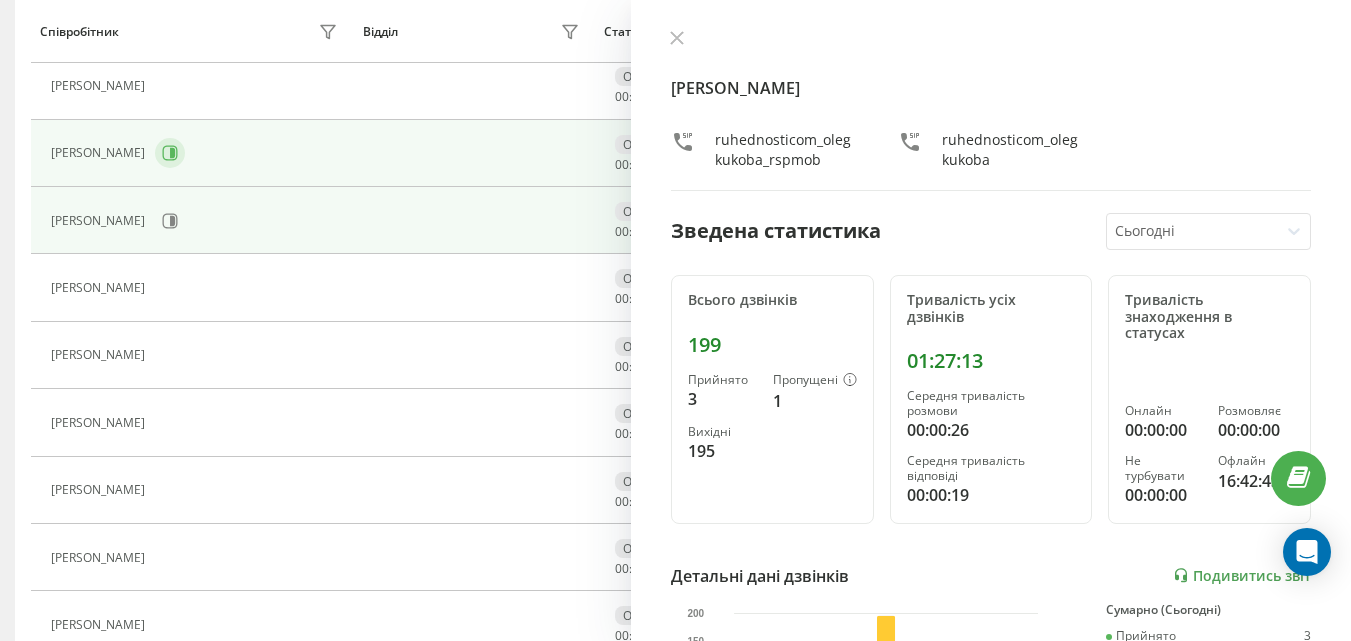 scroll, scrollTop: 433, scrollLeft: 0, axis: vertical 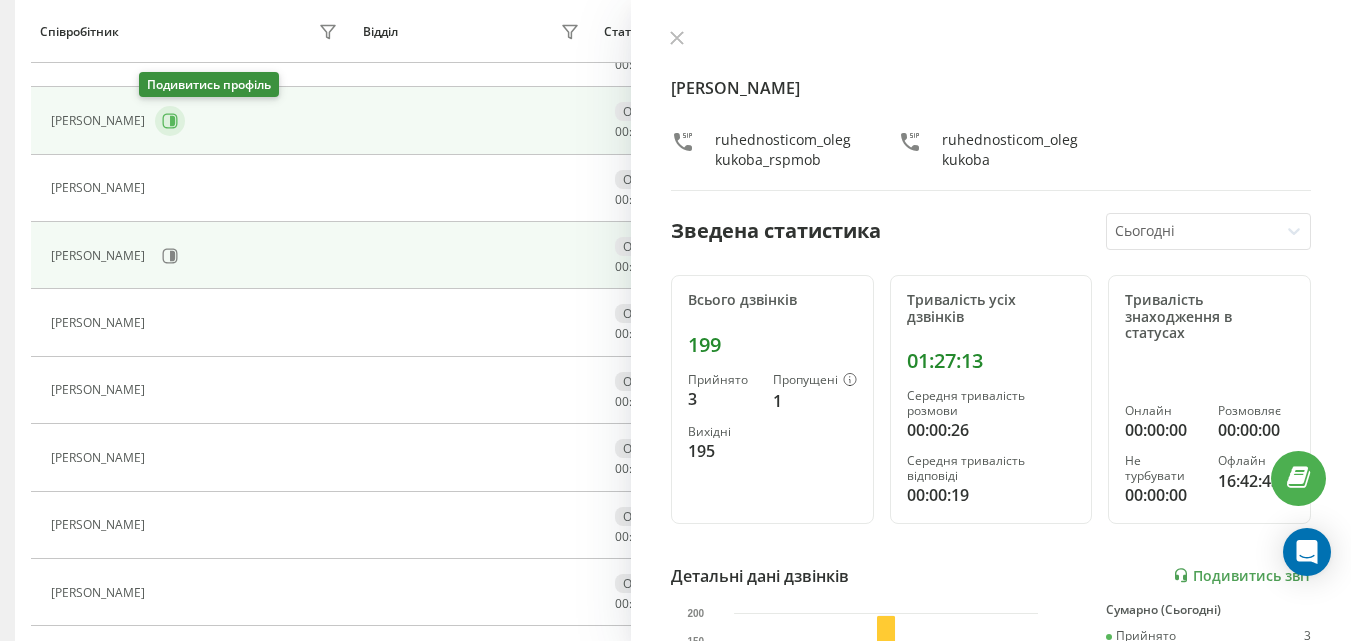 click at bounding box center (170, 121) 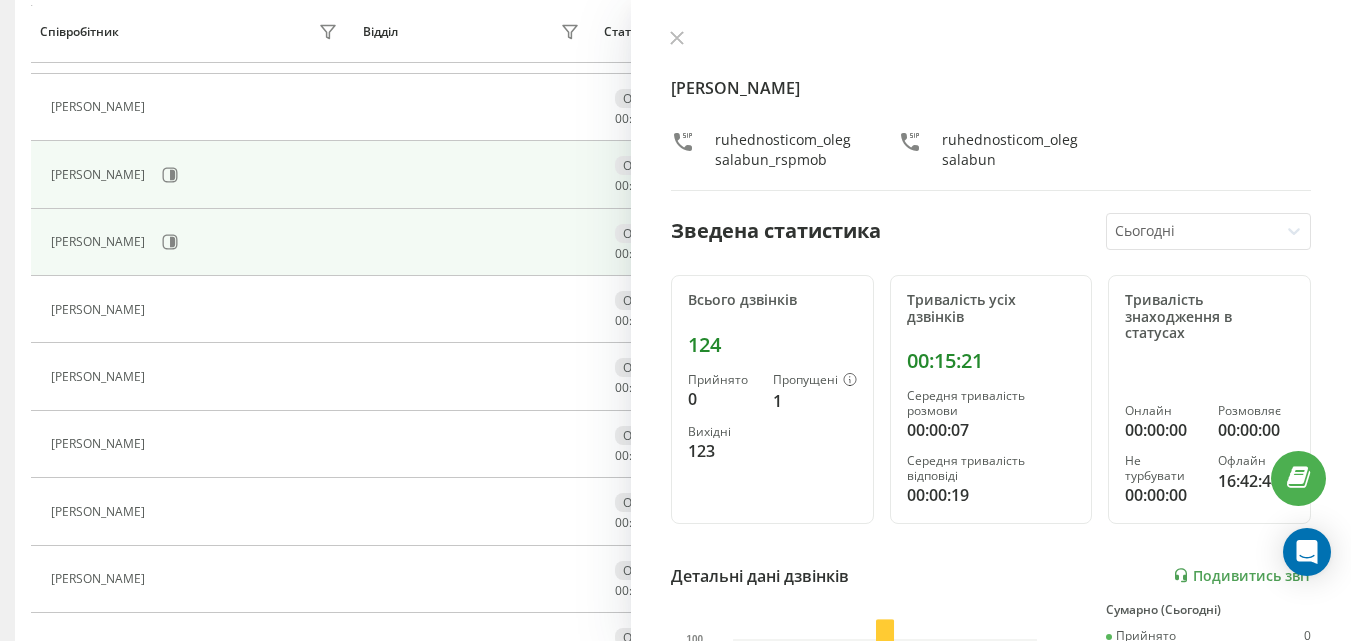 scroll, scrollTop: 333, scrollLeft: 0, axis: vertical 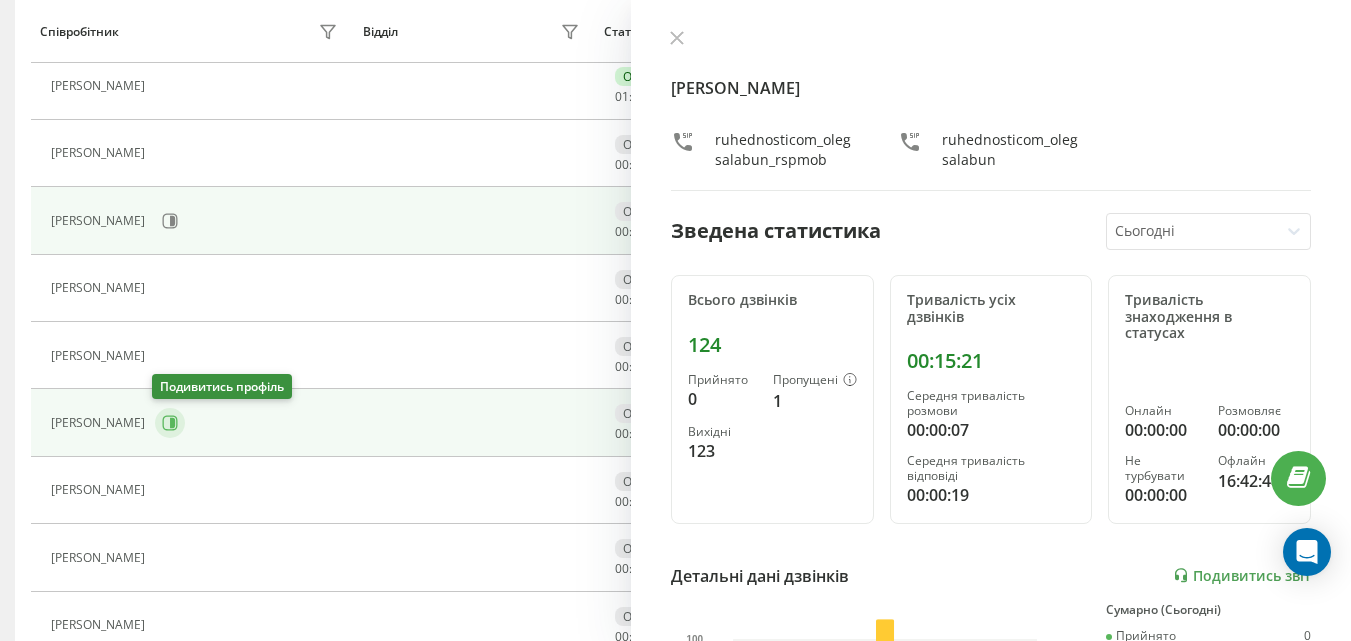 click at bounding box center (170, 423) 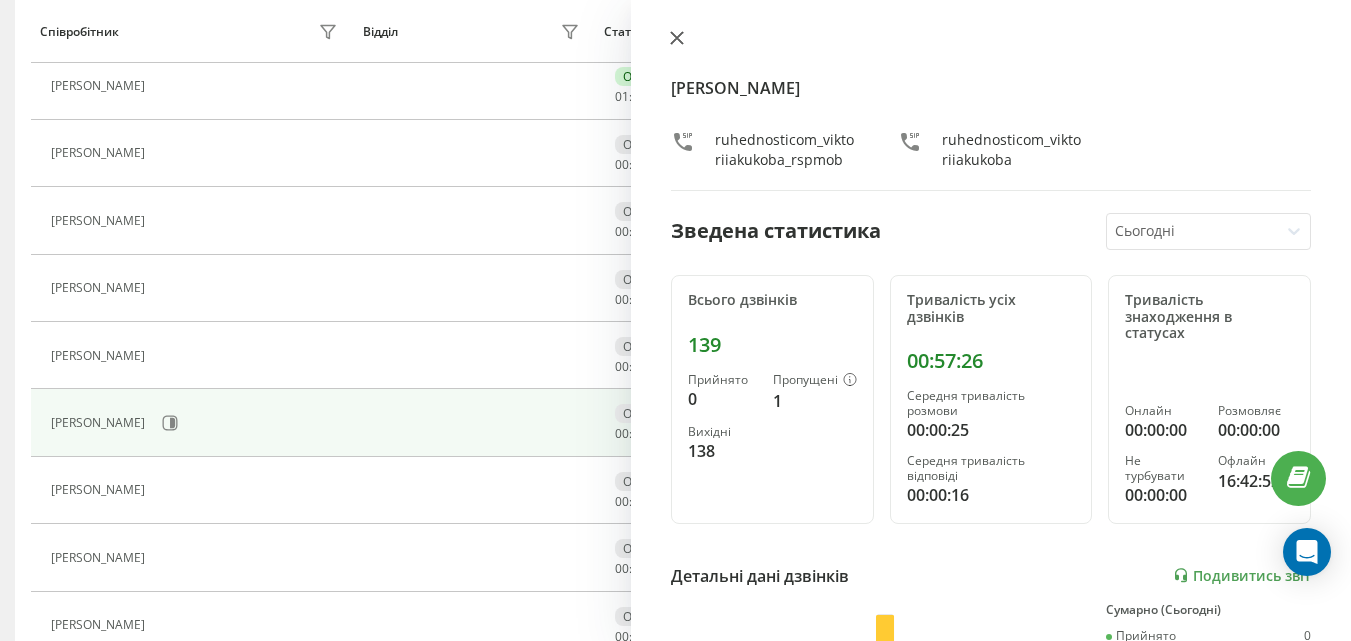 click 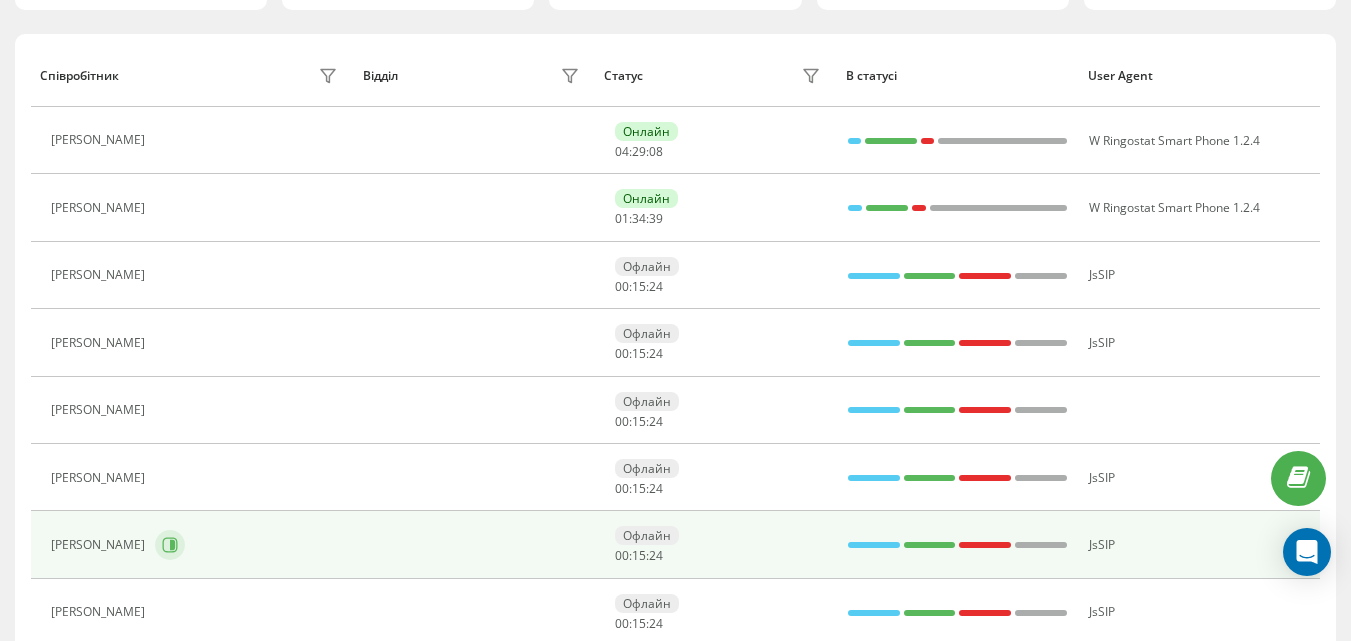 scroll, scrollTop: 233, scrollLeft: 0, axis: vertical 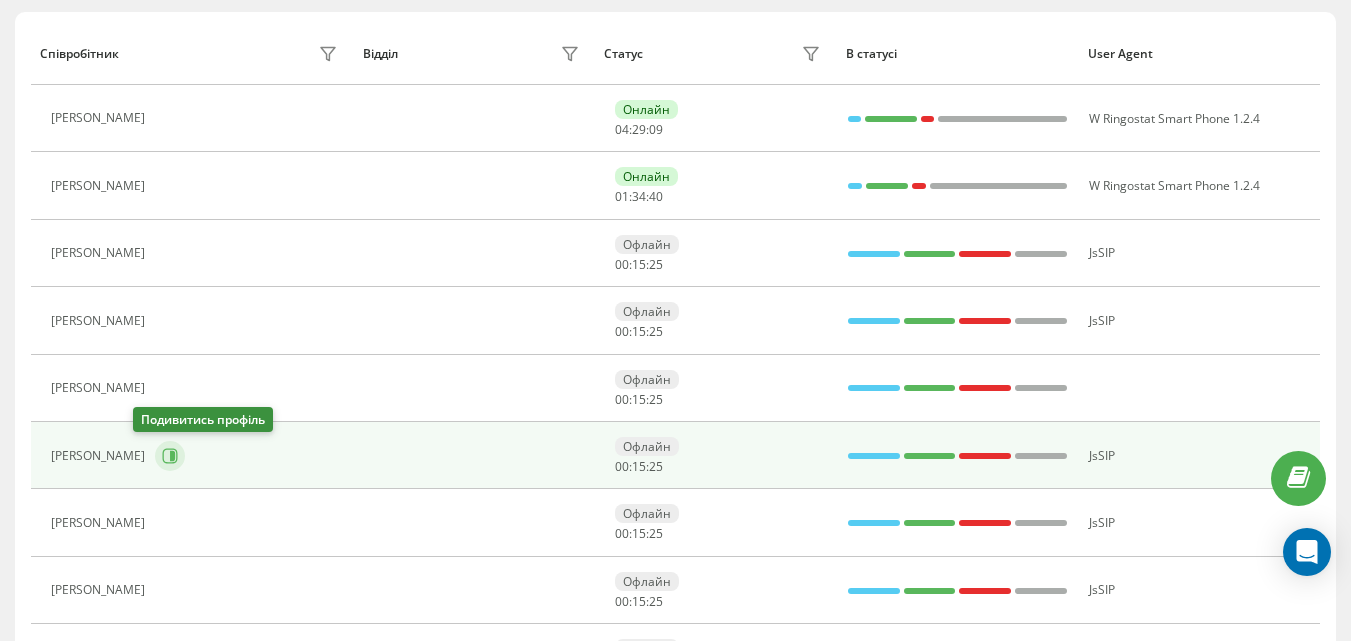 click 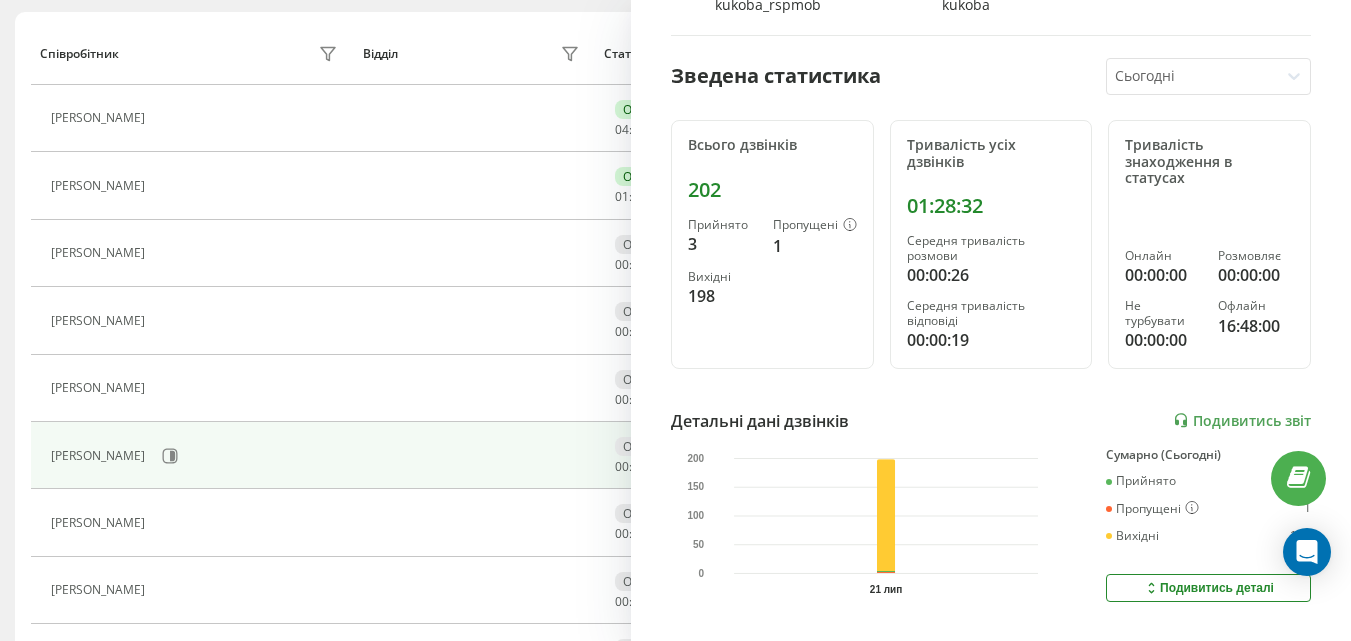 scroll, scrollTop: 200, scrollLeft: 0, axis: vertical 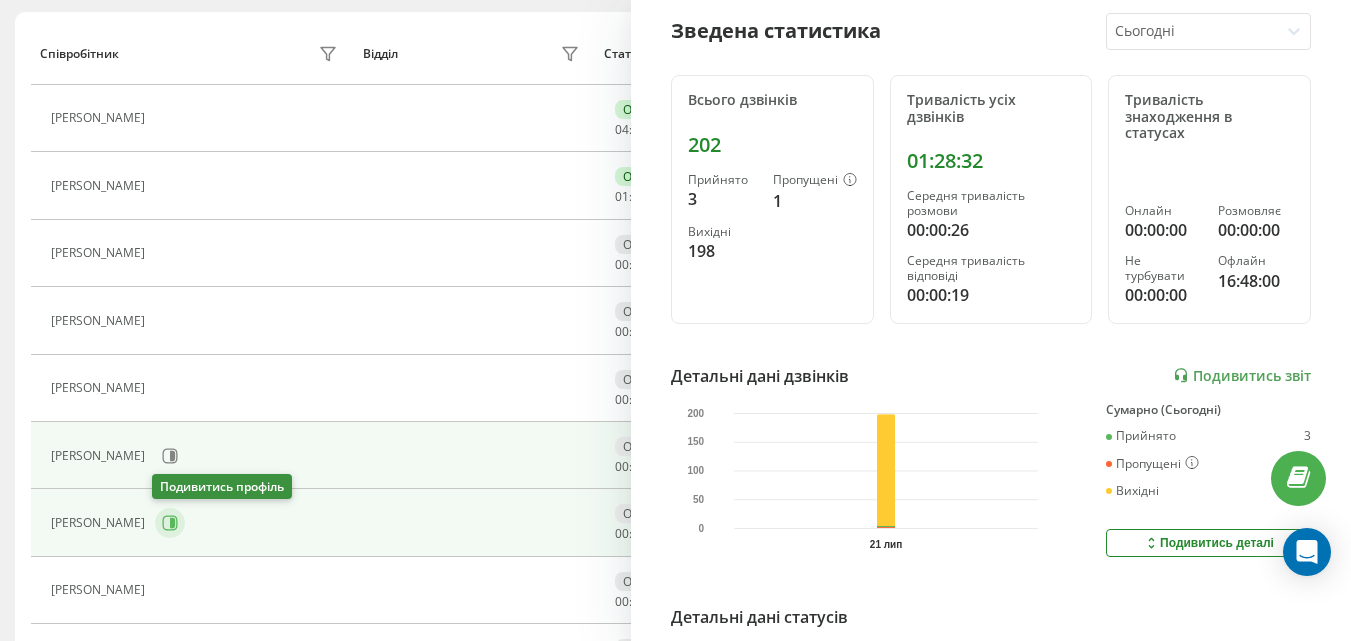 click 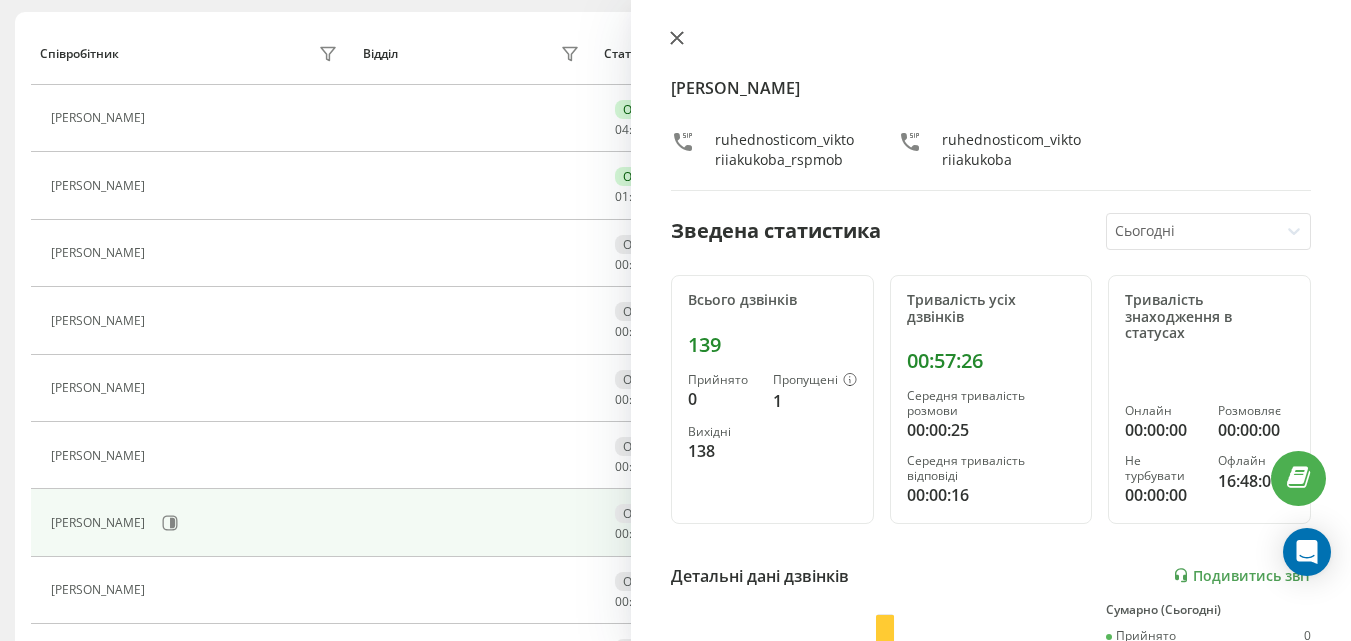 click 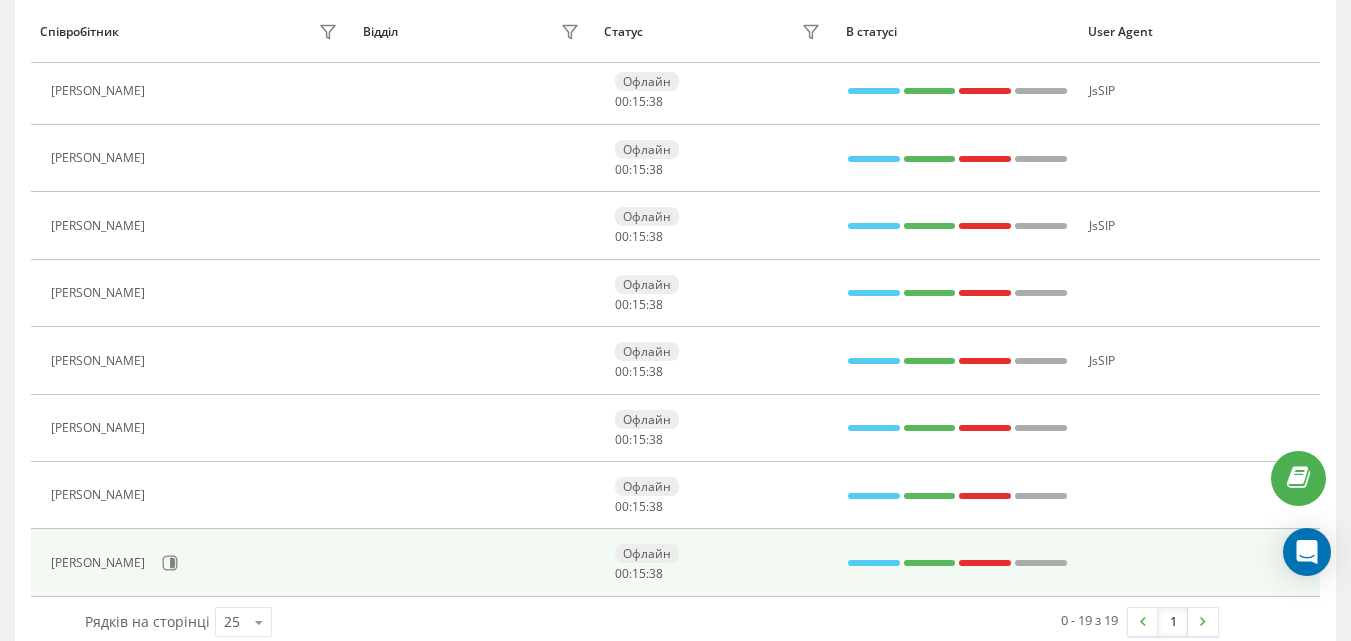 scroll, scrollTop: 1033, scrollLeft: 0, axis: vertical 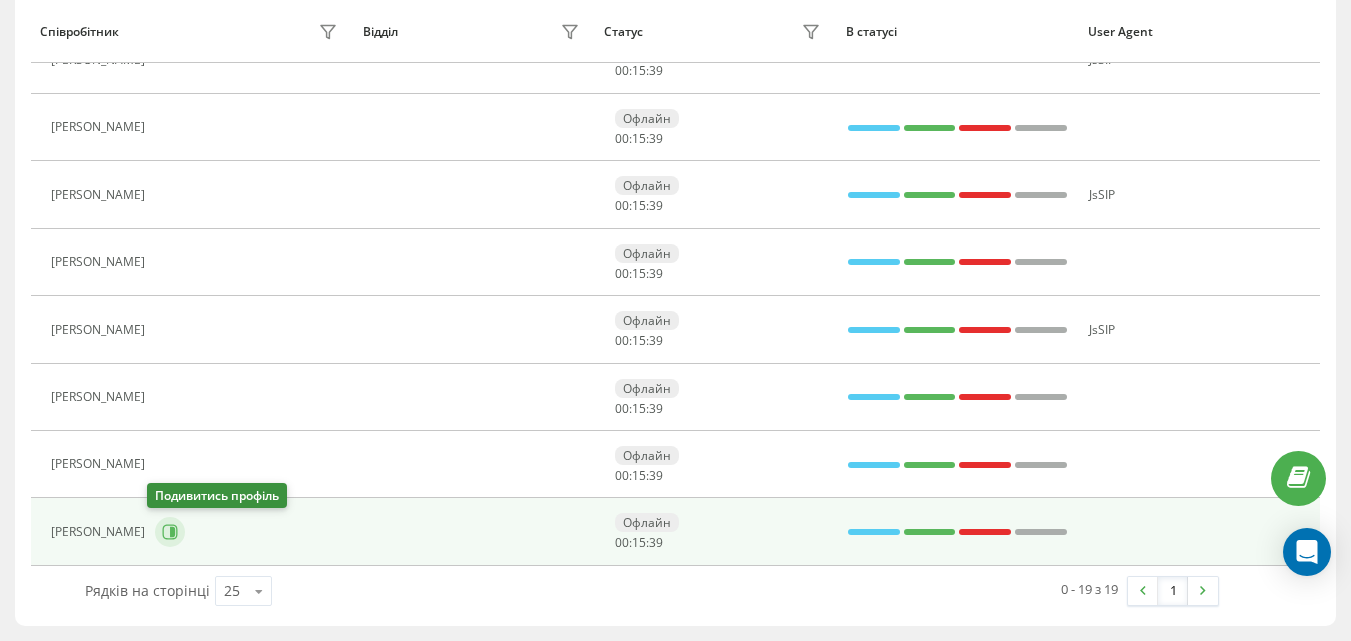 click at bounding box center (170, 532) 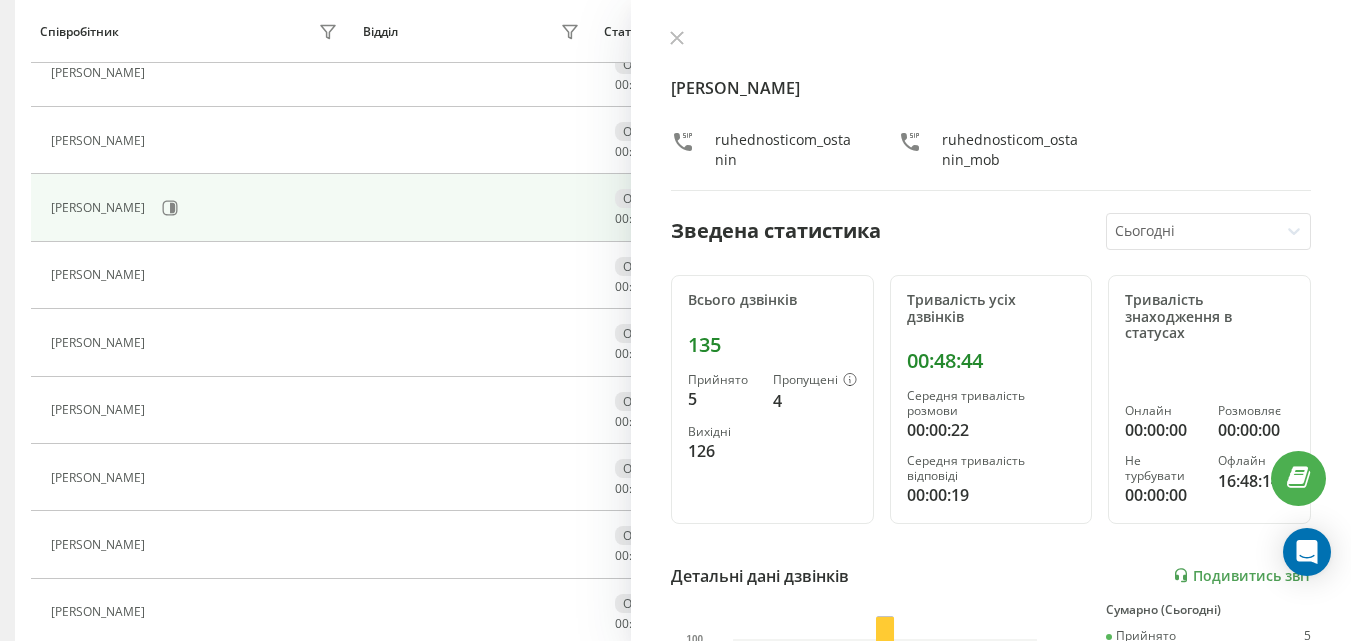 scroll, scrollTop: 333, scrollLeft: 0, axis: vertical 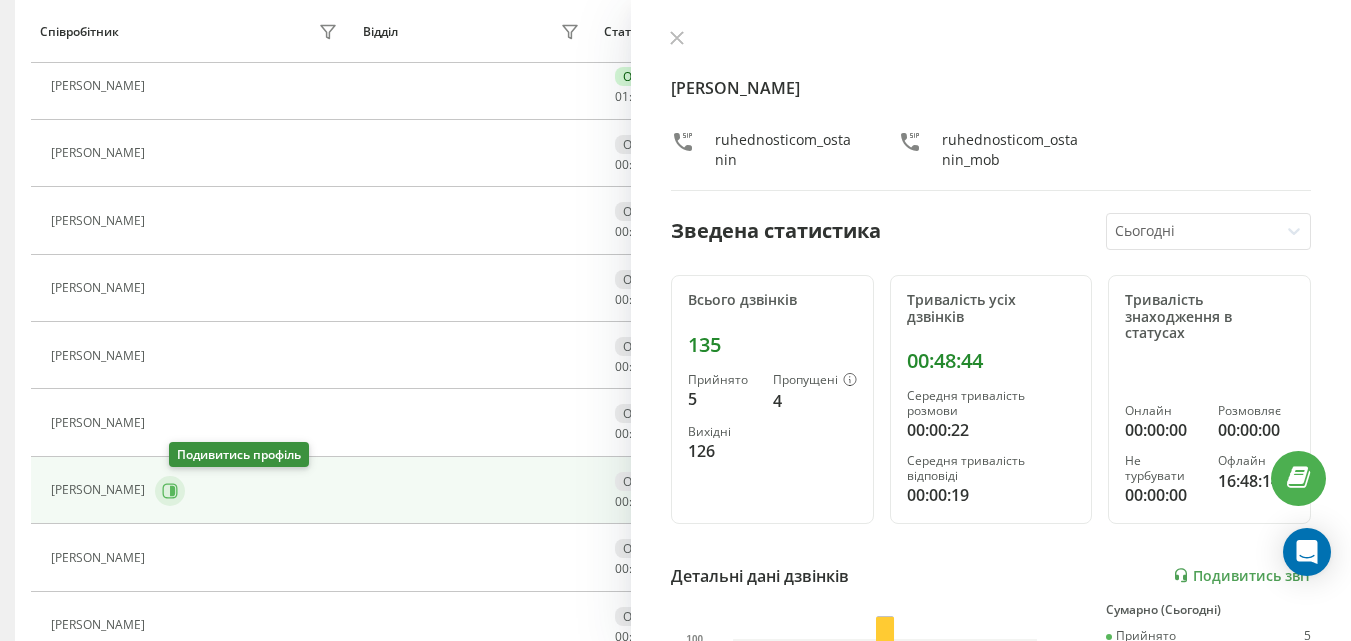 click 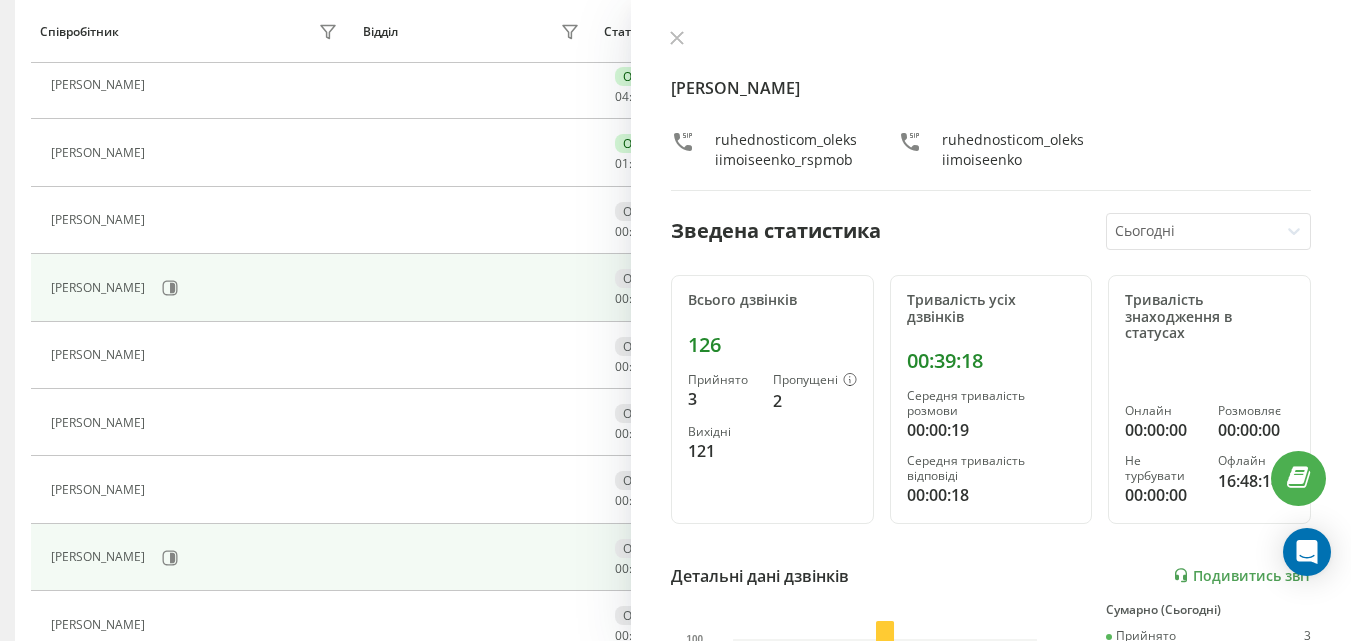 scroll, scrollTop: 300, scrollLeft: 0, axis: vertical 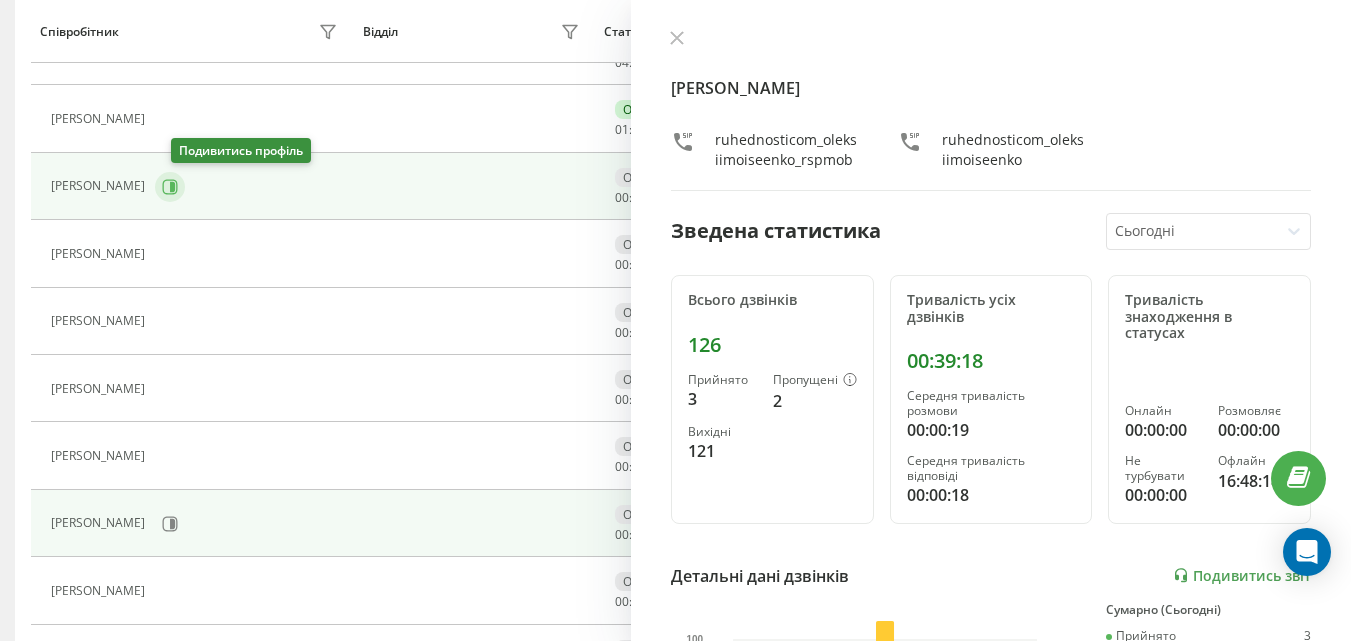click 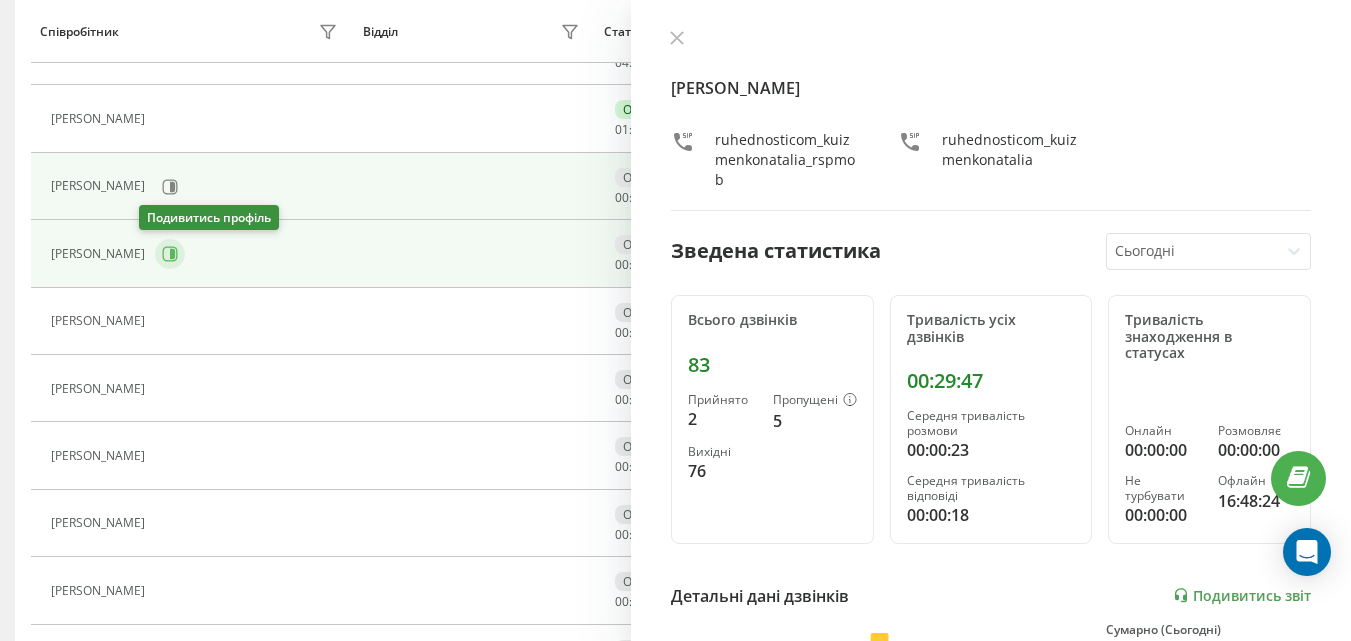 click 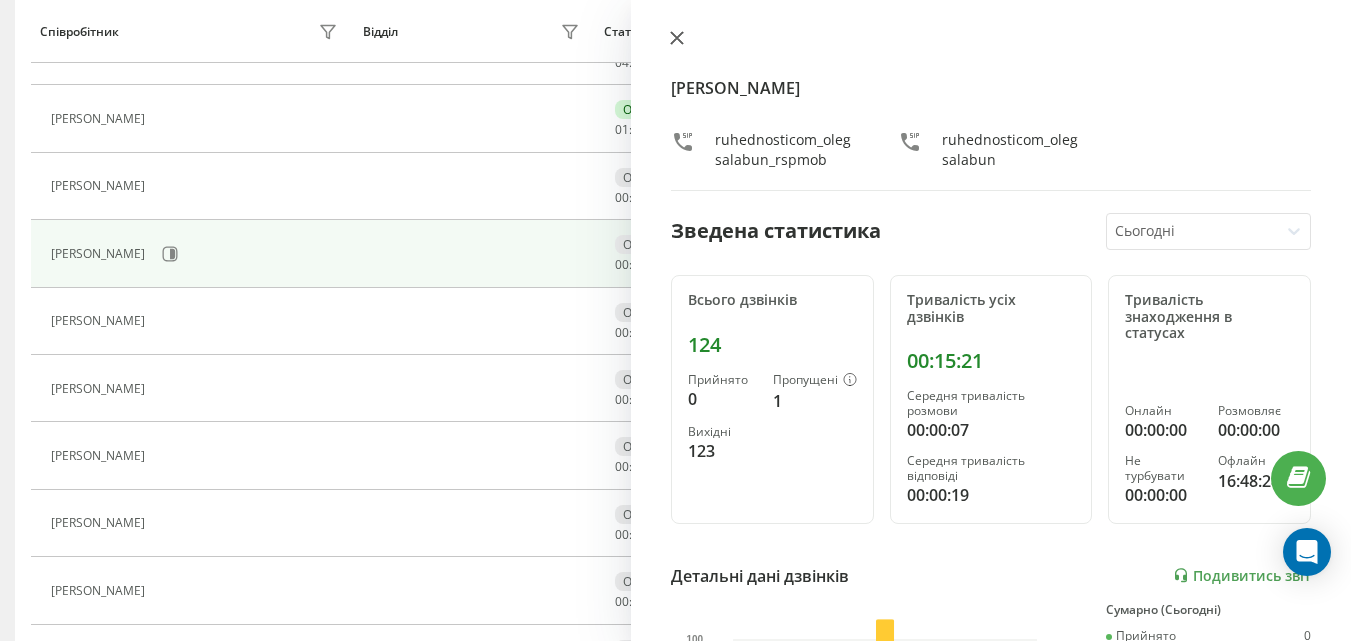 click 